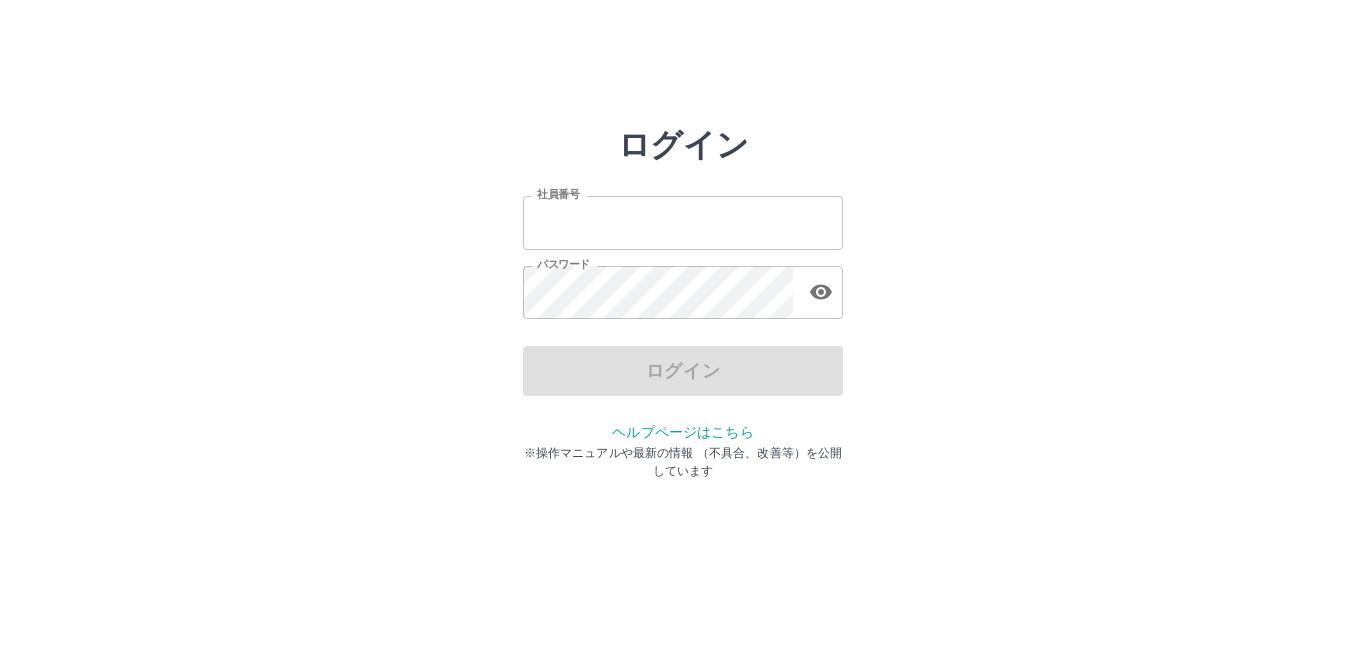 scroll, scrollTop: 0, scrollLeft: 0, axis: both 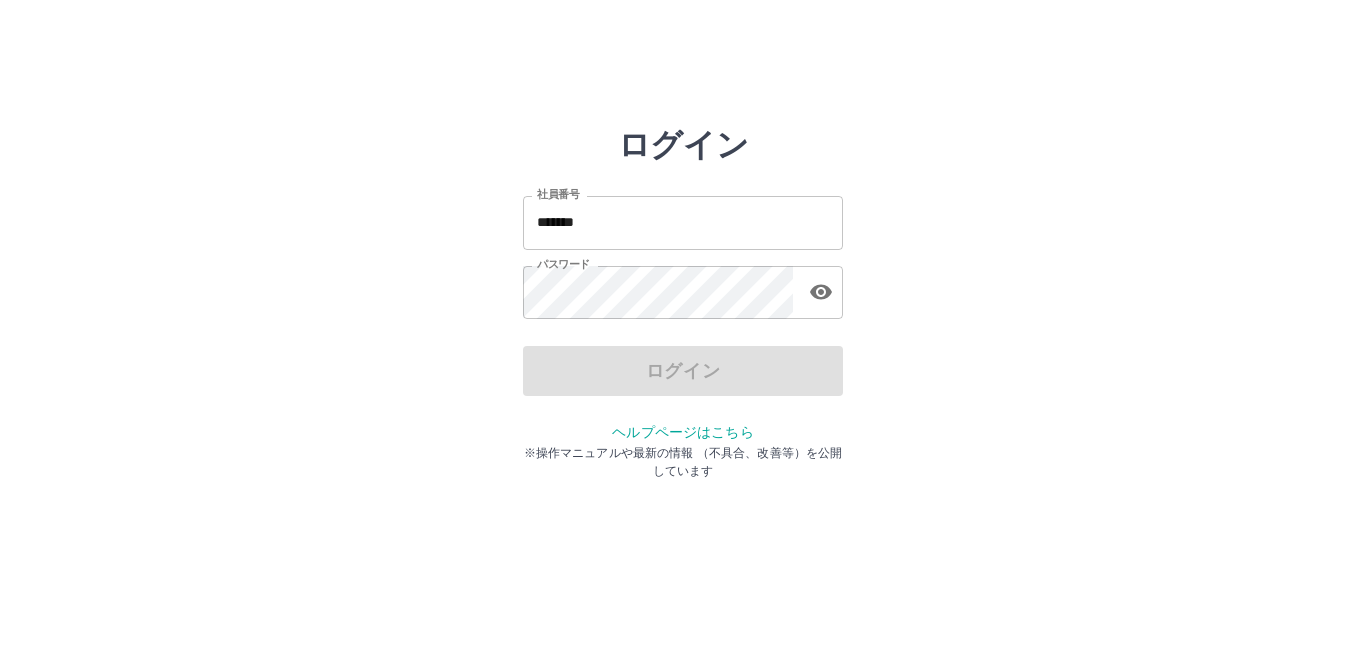 click on "ログイン" at bounding box center (683, 371) 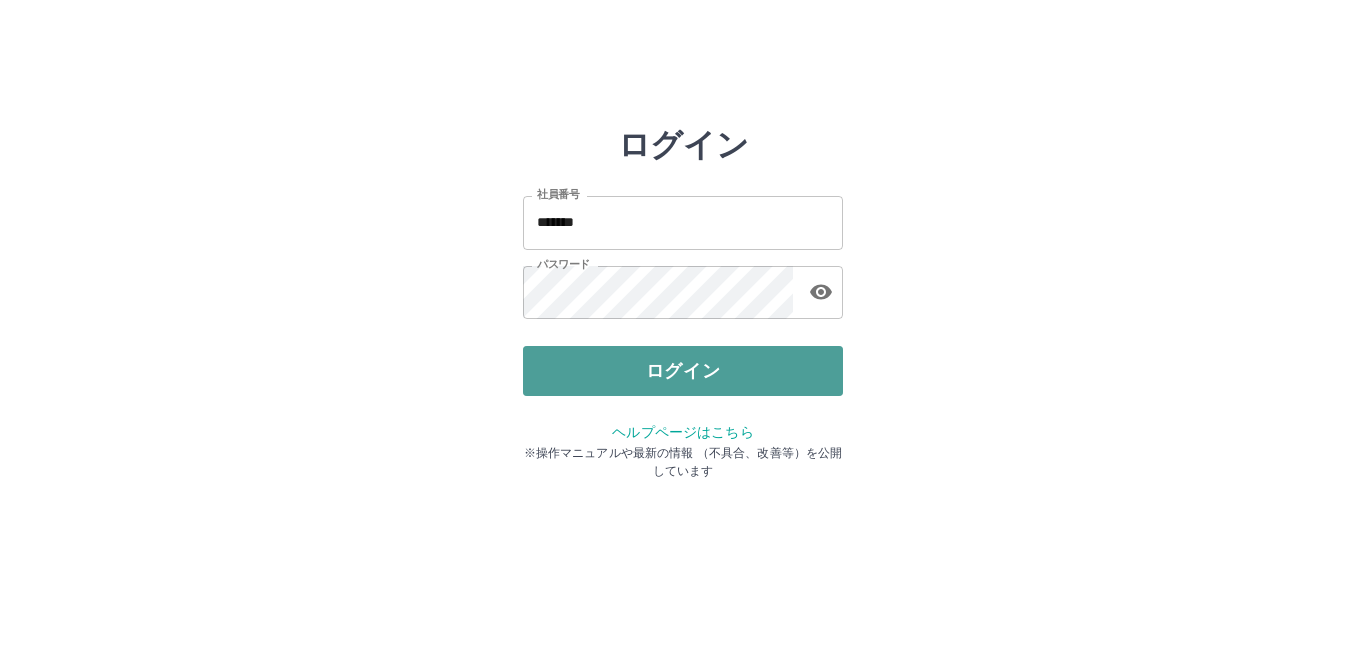 click on "ログイン" at bounding box center (683, 371) 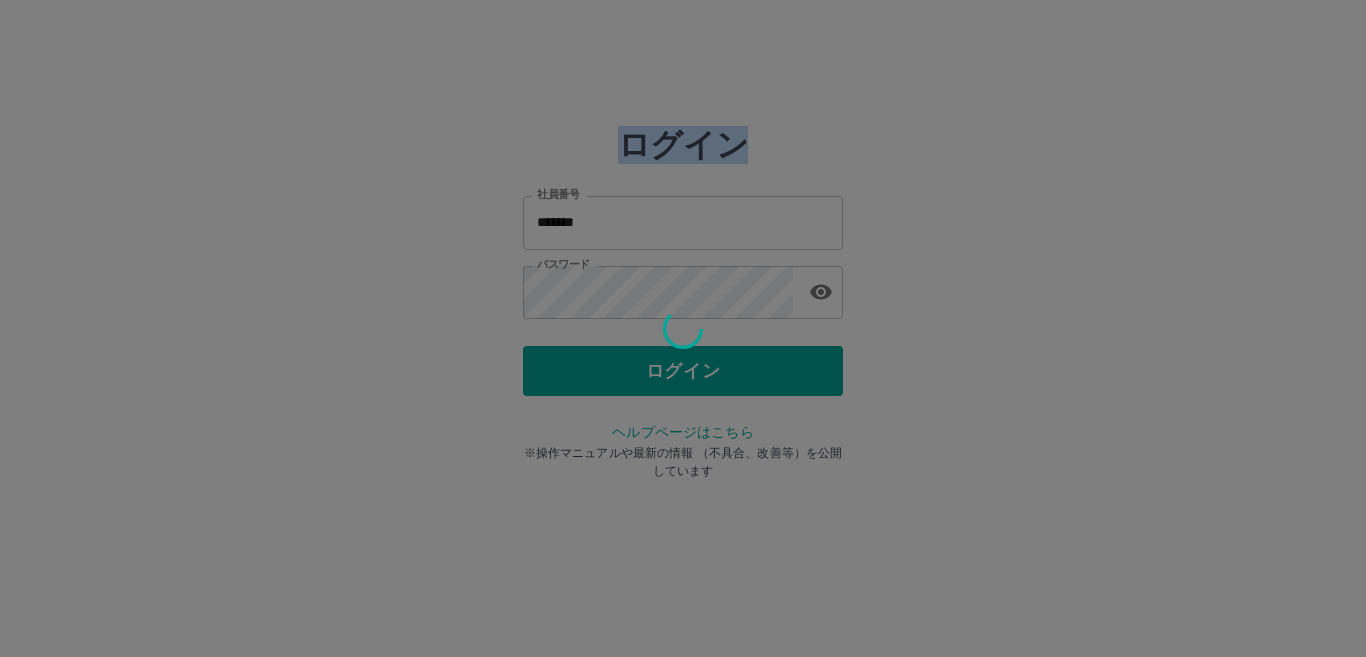 click at bounding box center [683, 328] 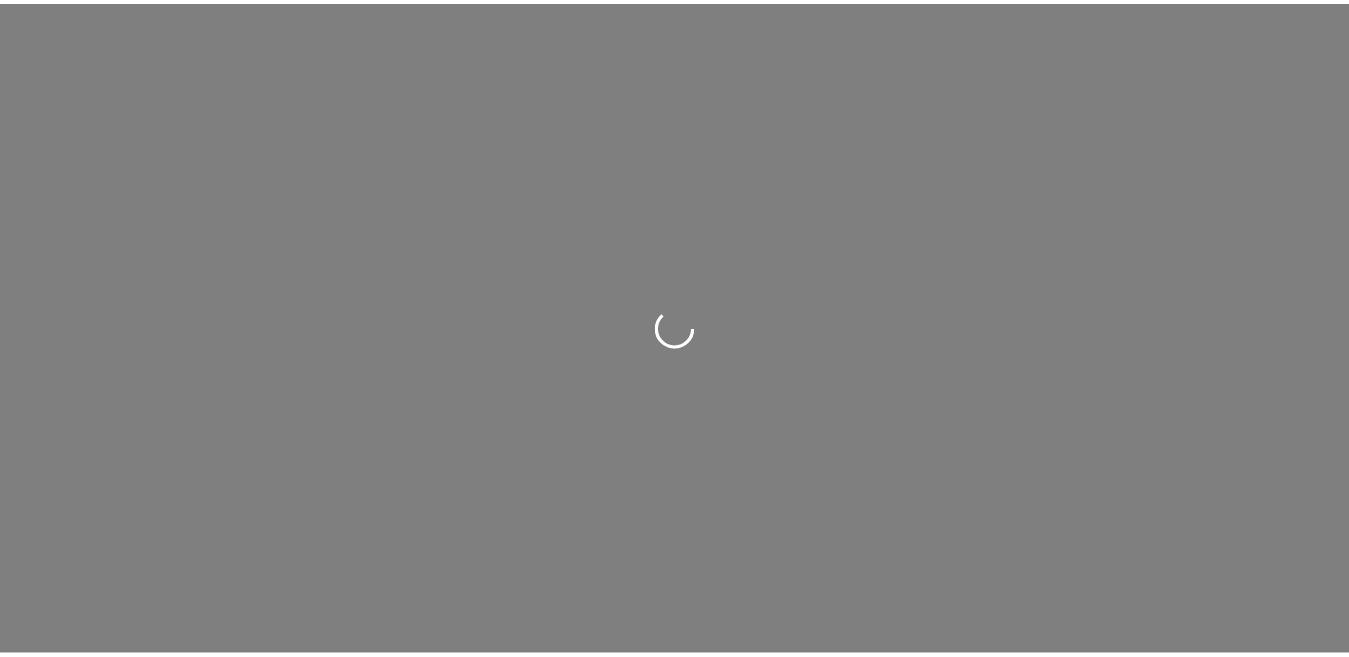 scroll, scrollTop: 0, scrollLeft: 0, axis: both 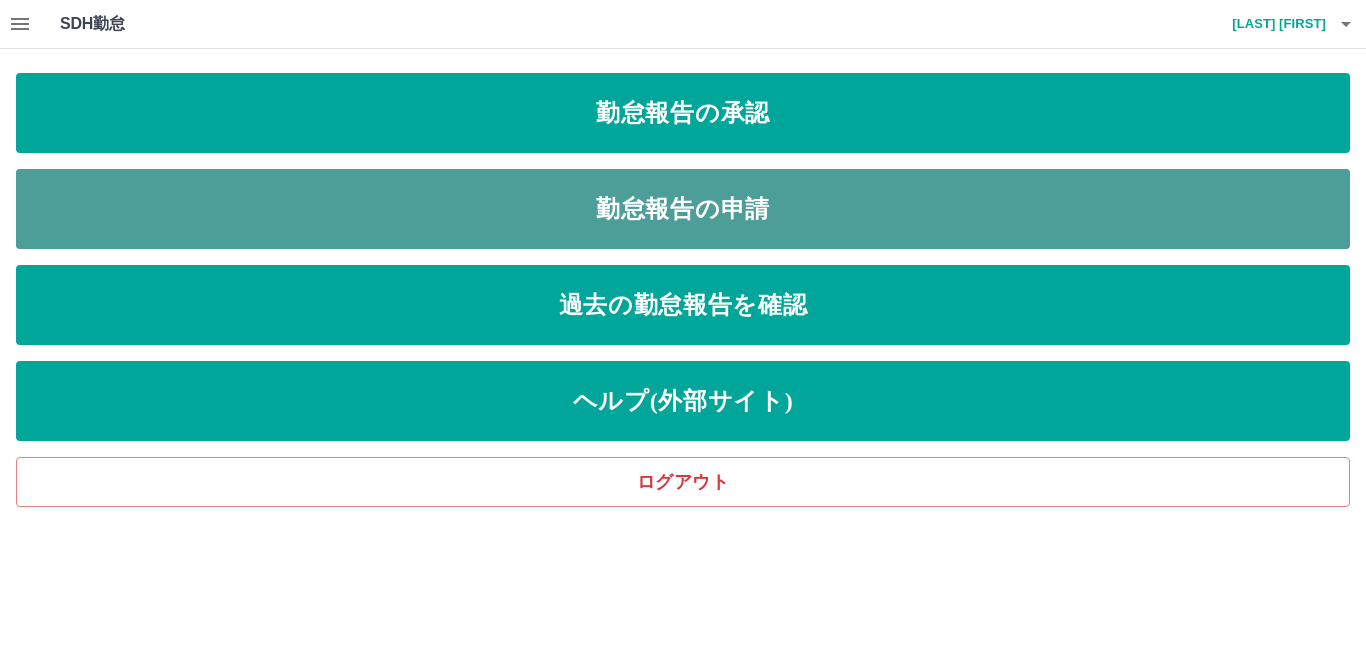 click on "勤怠報告の申請" at bounding box center [683, 209] 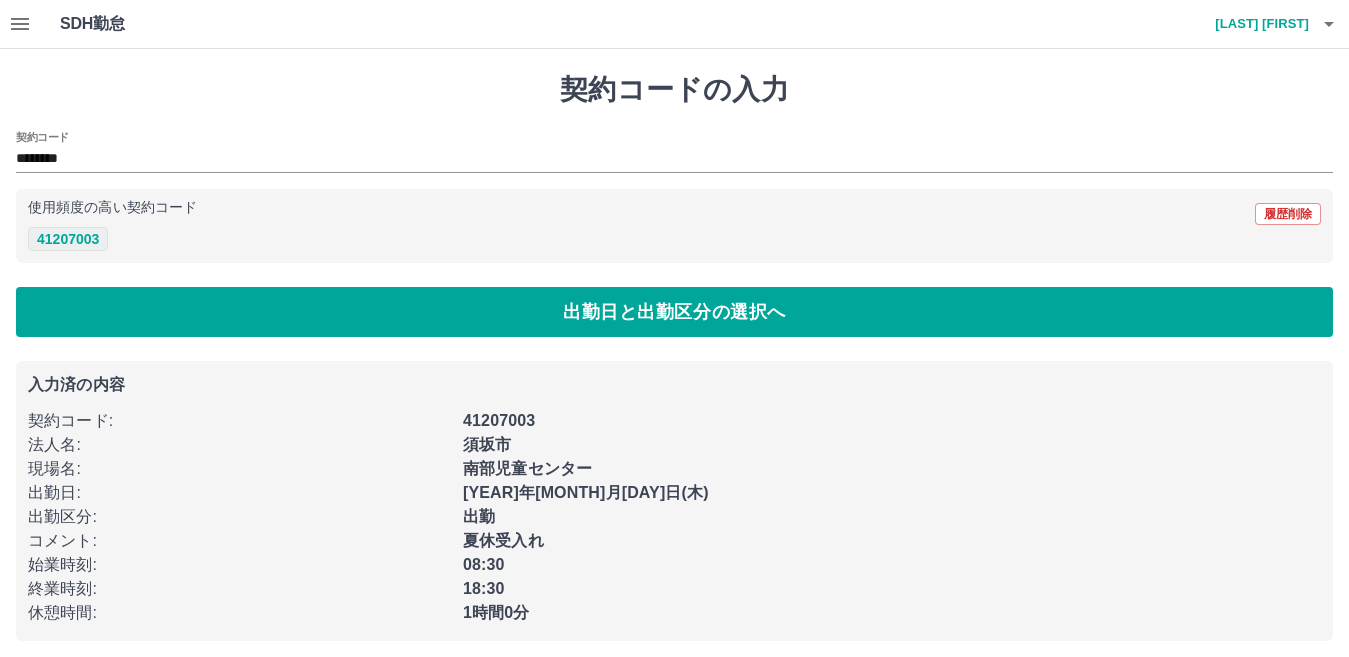 click on "41207003" at bounding box center [68, 239] 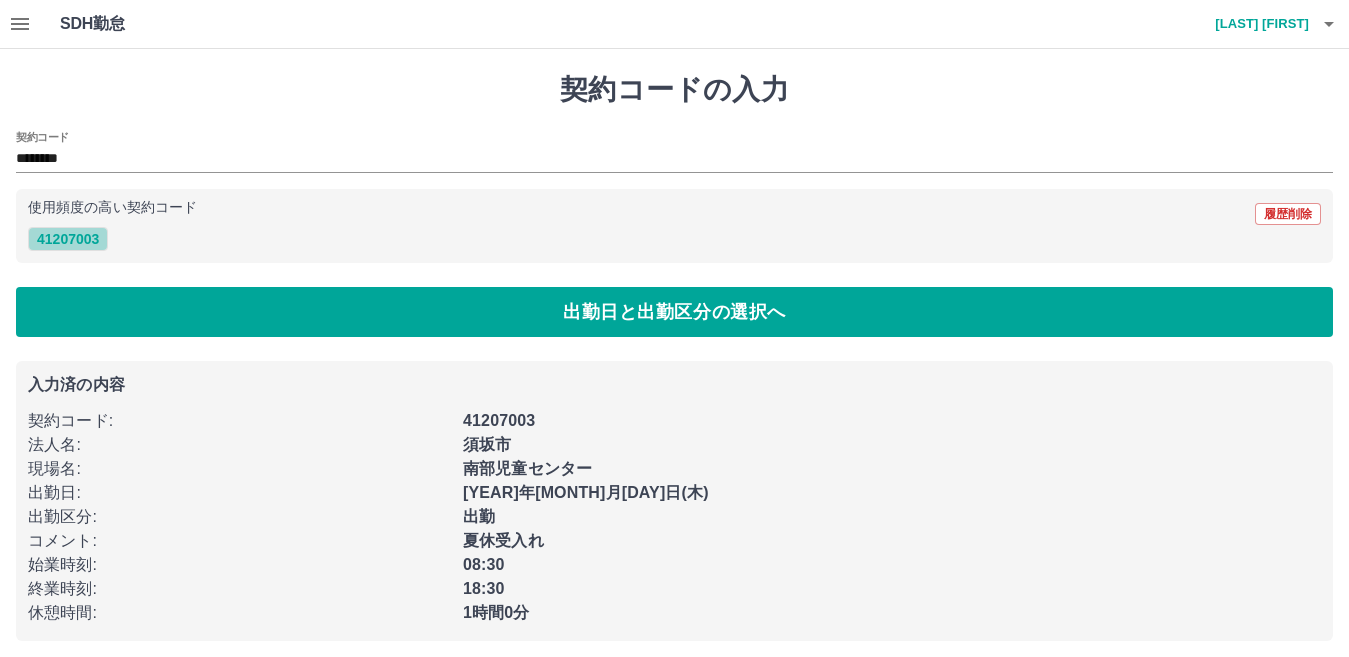 click on "41207003" at bounding box center (68, 239) 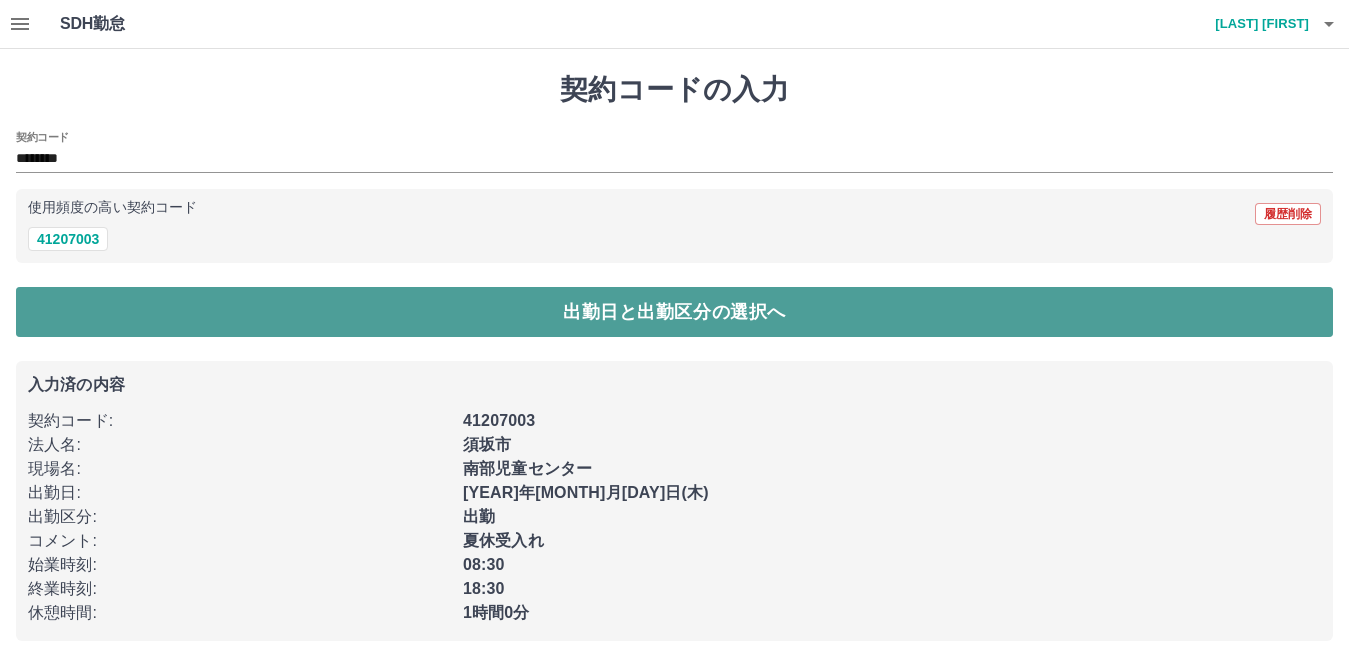 click on "出勤日と出勤区分の選択へ" at bounding box center [674, 312] 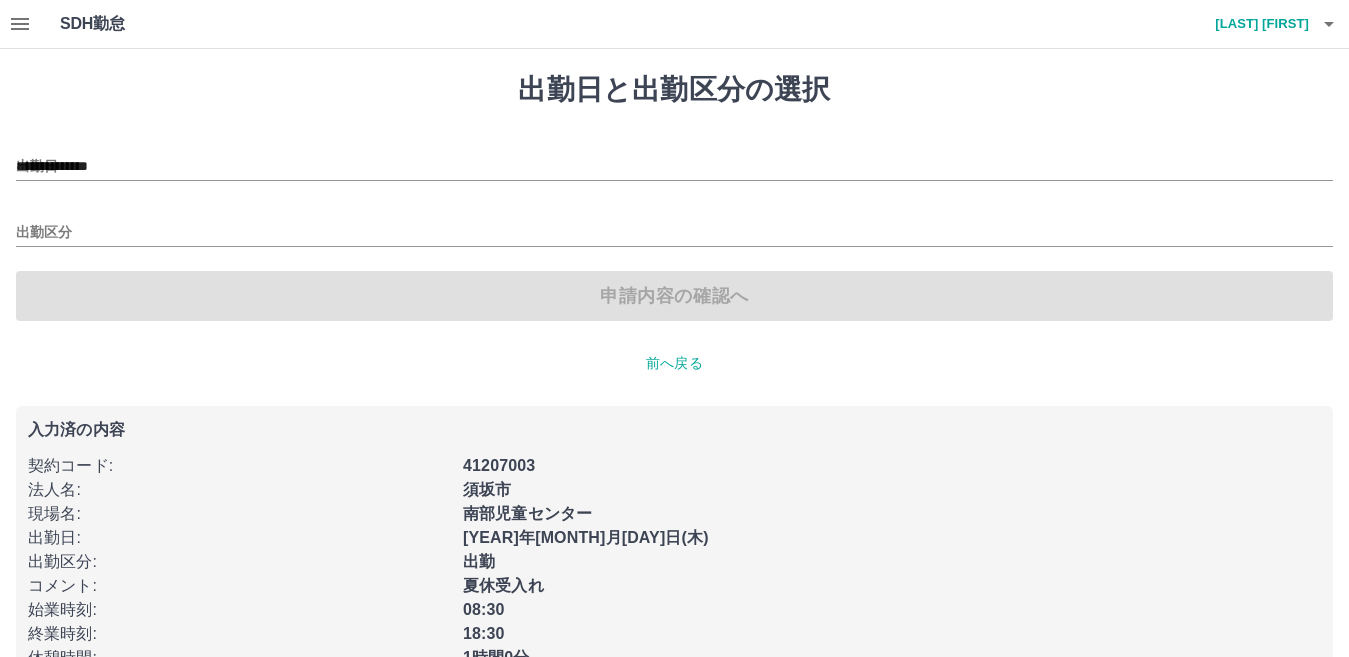 type on "**********" 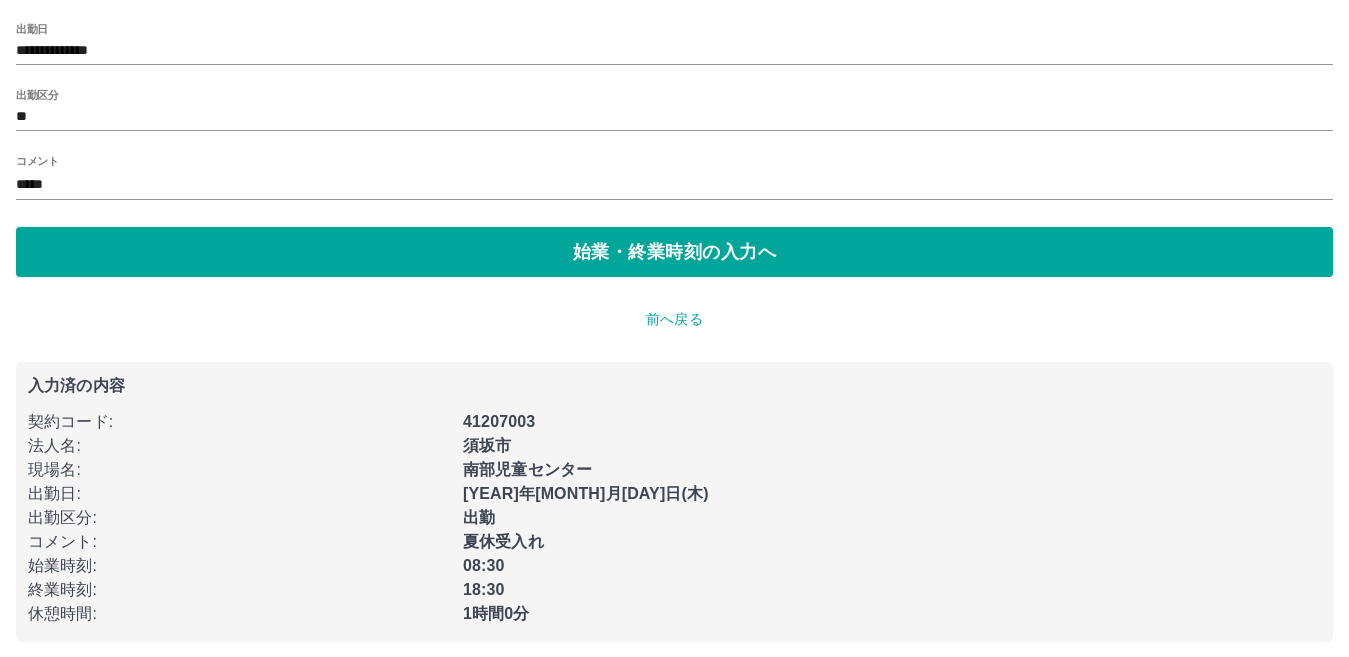 scroll, scrollTop: 125, scrollLeft: 0, axis: vertical 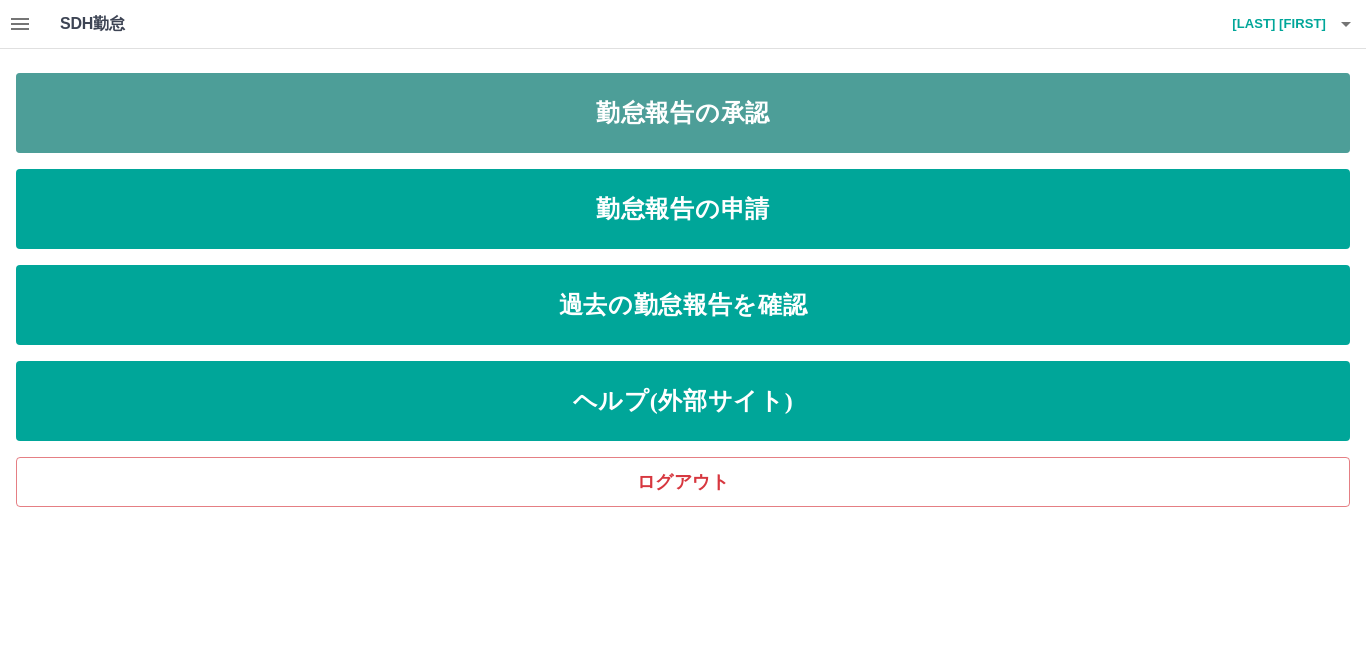 click on "勤怠報告の承認" at bounding box center (683, 113) 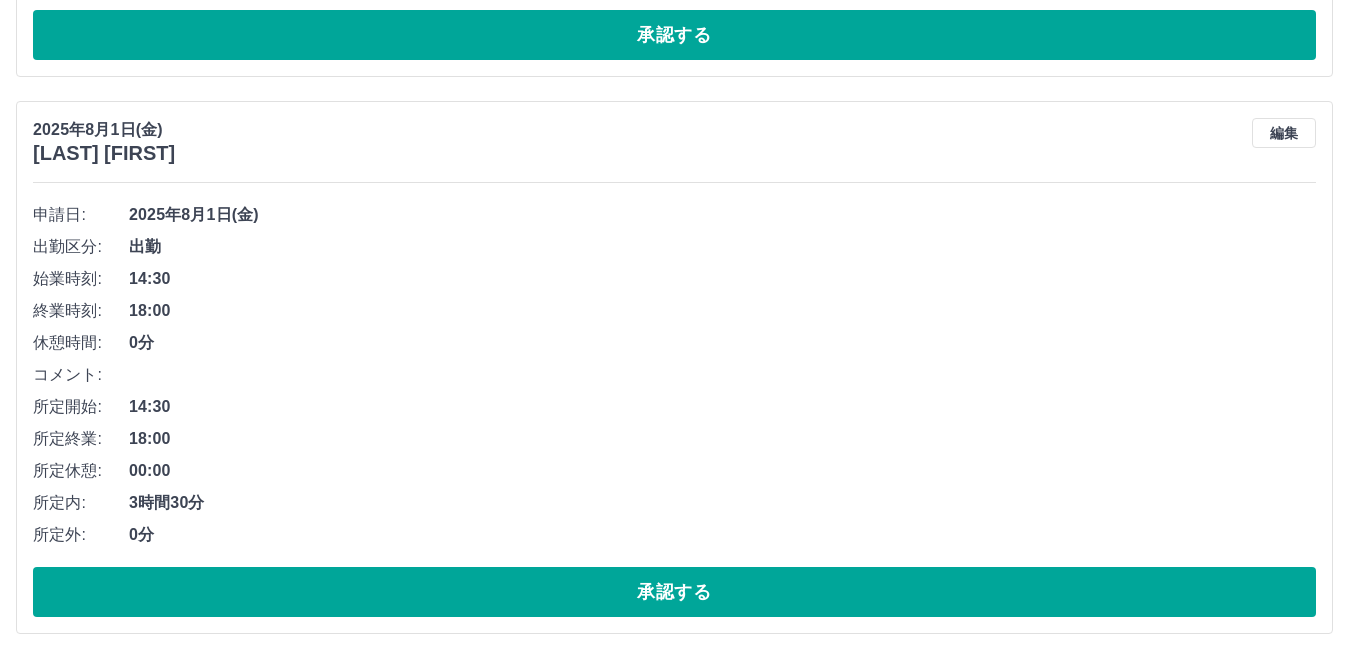 scroll, scrollTop: 7926, scrollLeft: 0, axis: vertical 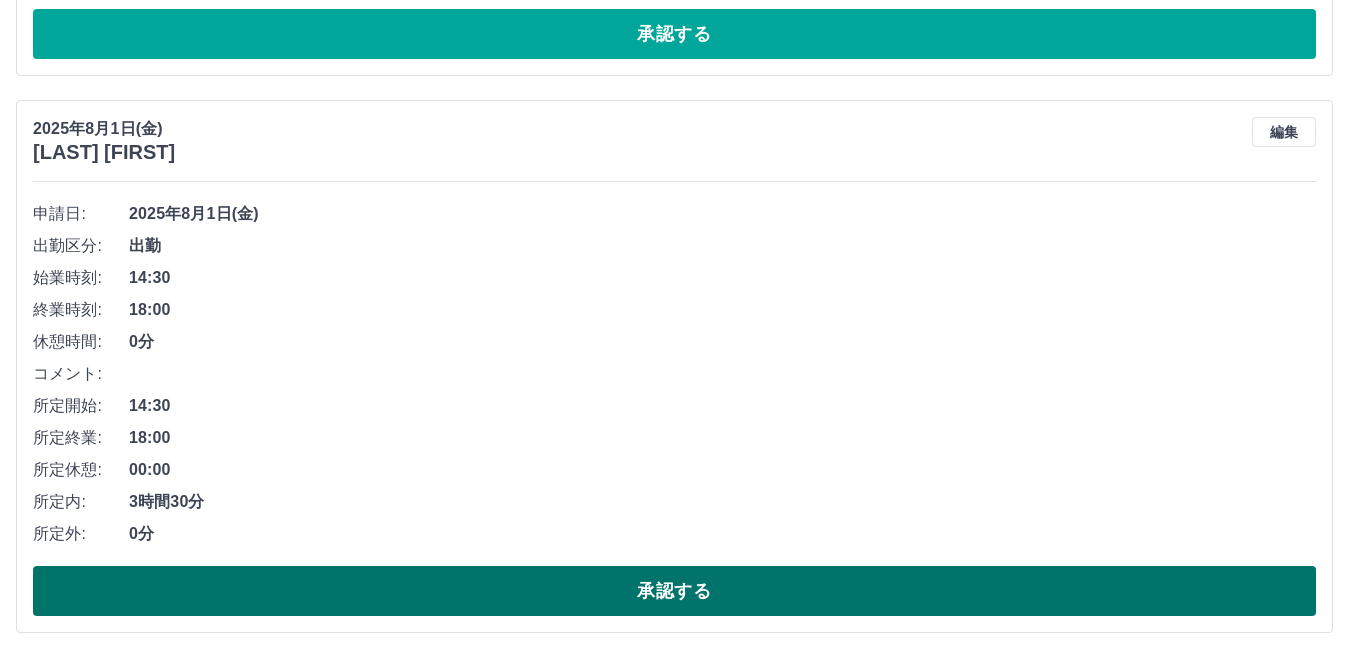 click on "承認する" at bounding box center [674, 591] 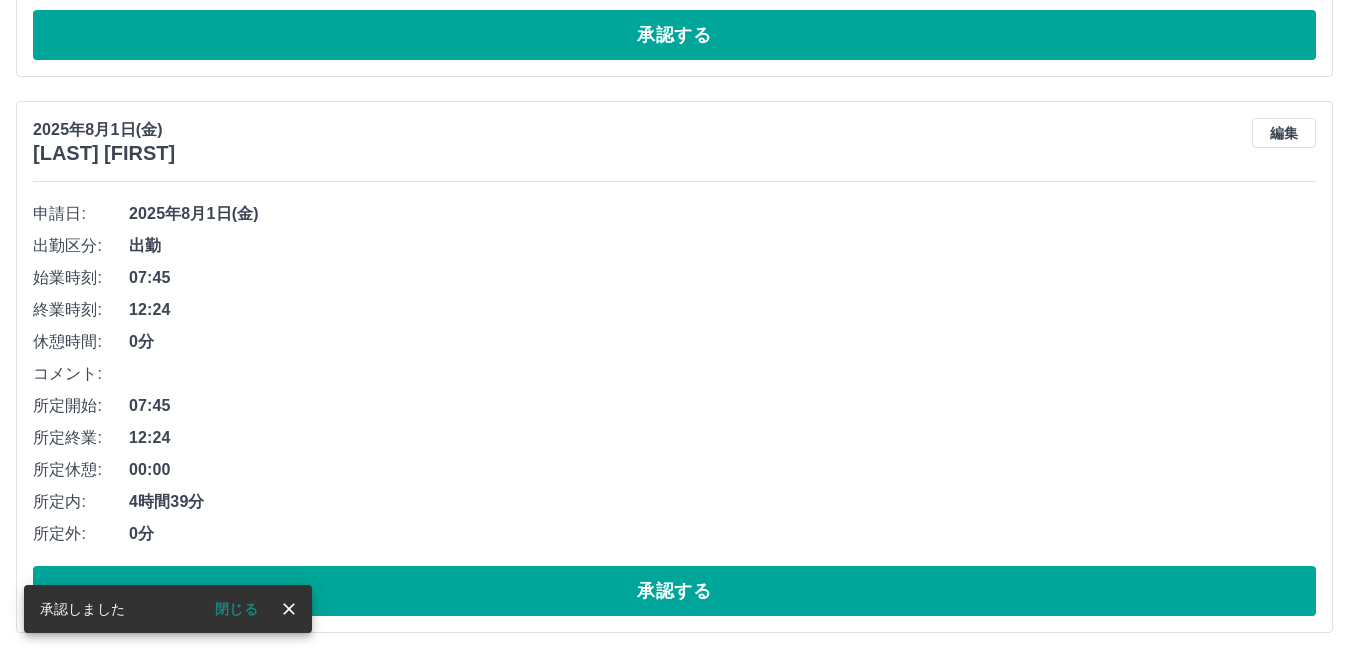 scroll, scrollTop: 7369, scrollLeft: 0, axis: vertical 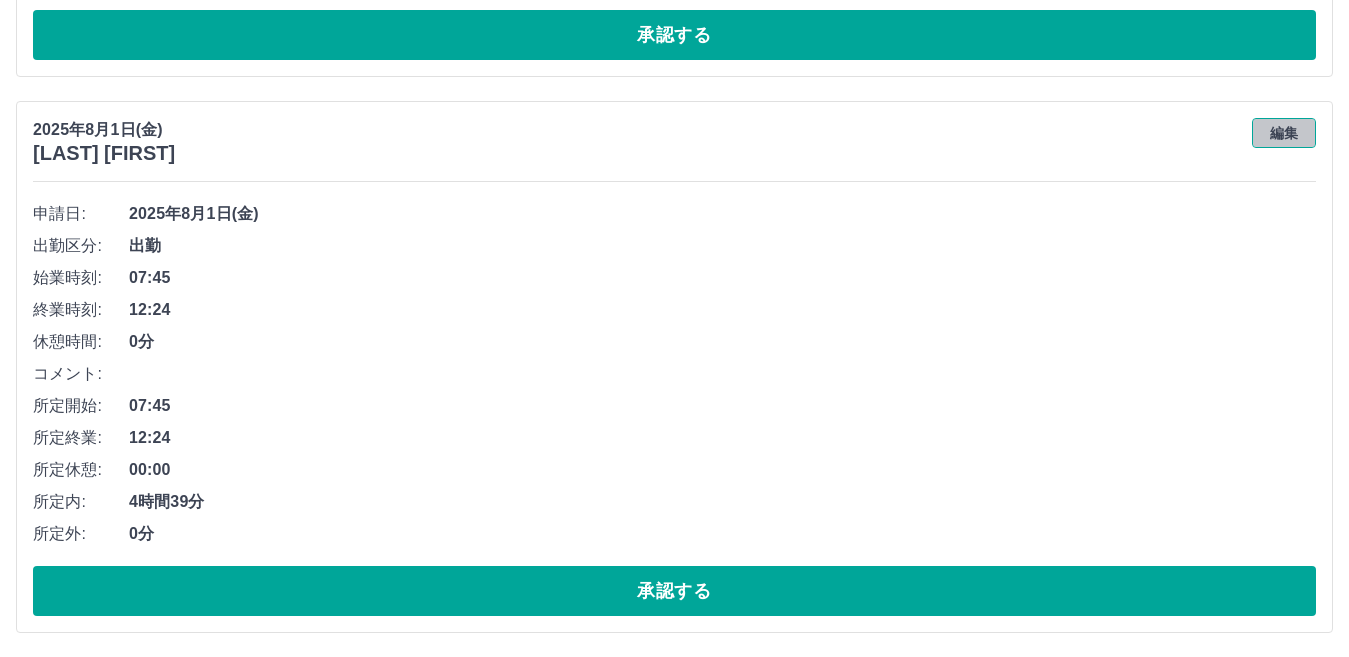 click on "編集" at bounding box center [1284, 133] 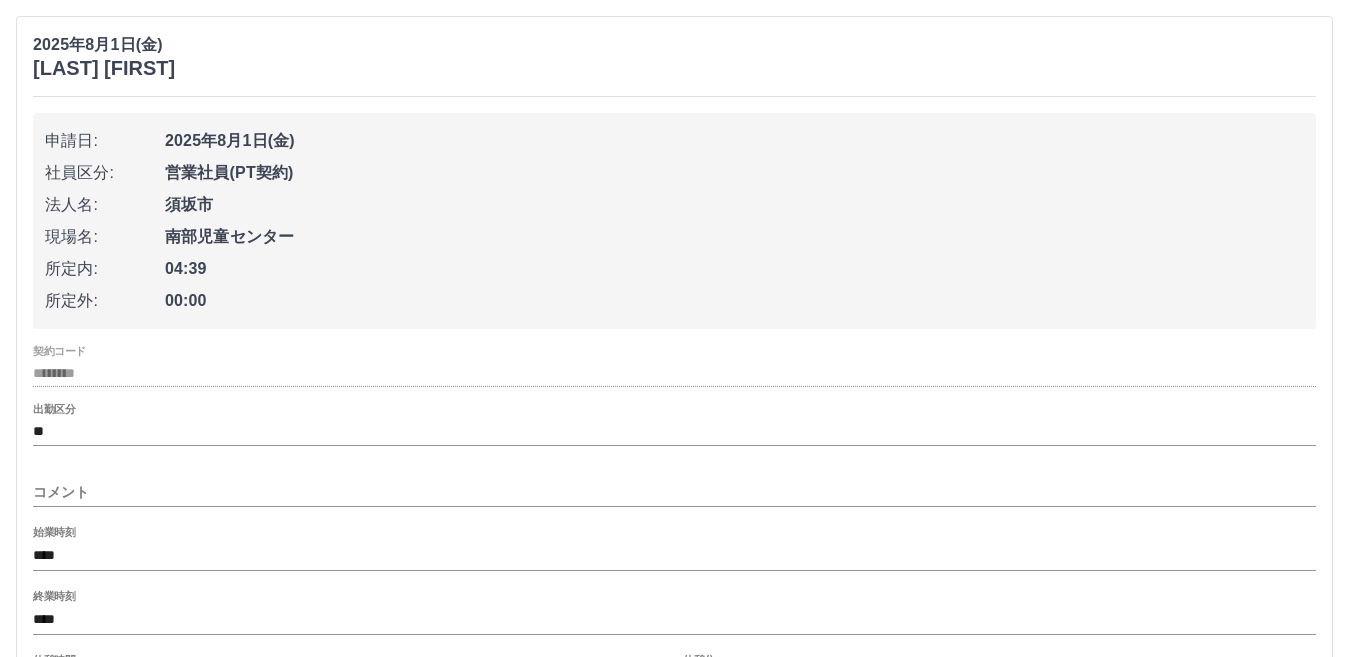 scroll, scrollTop: 7669, scrollLeft: 0, axis: vertical 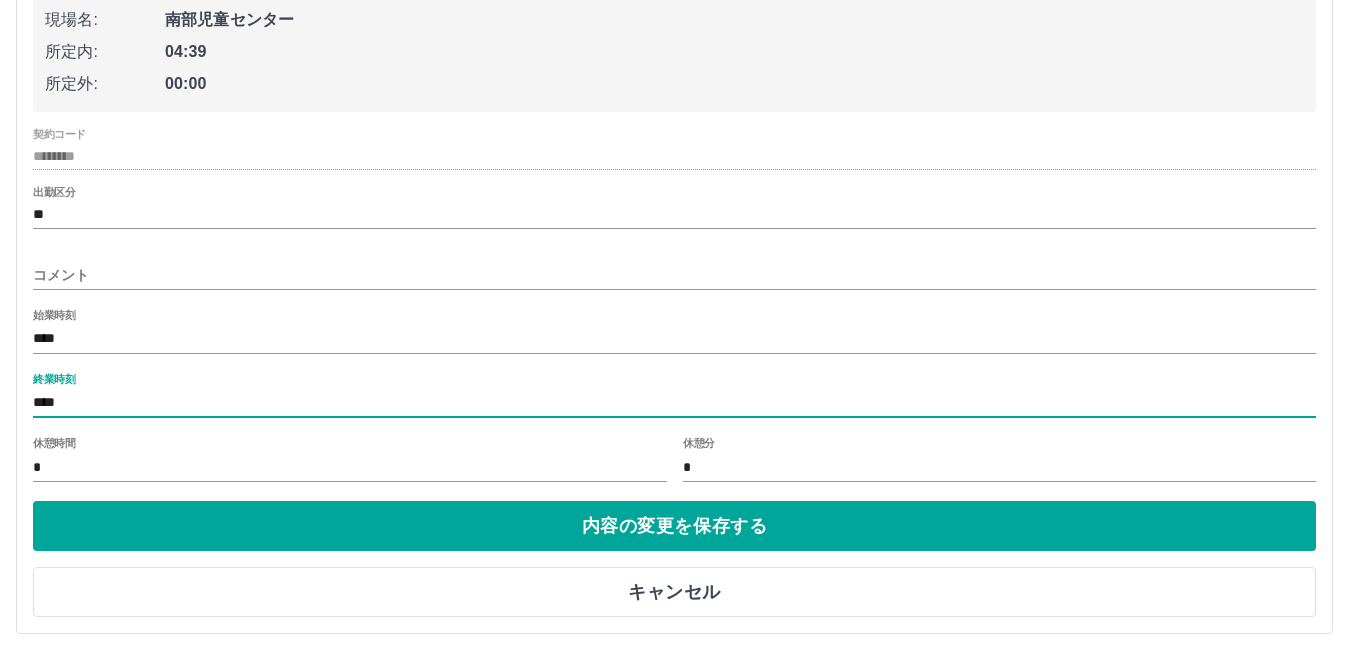click on "****" at bounding box center (674, 403) 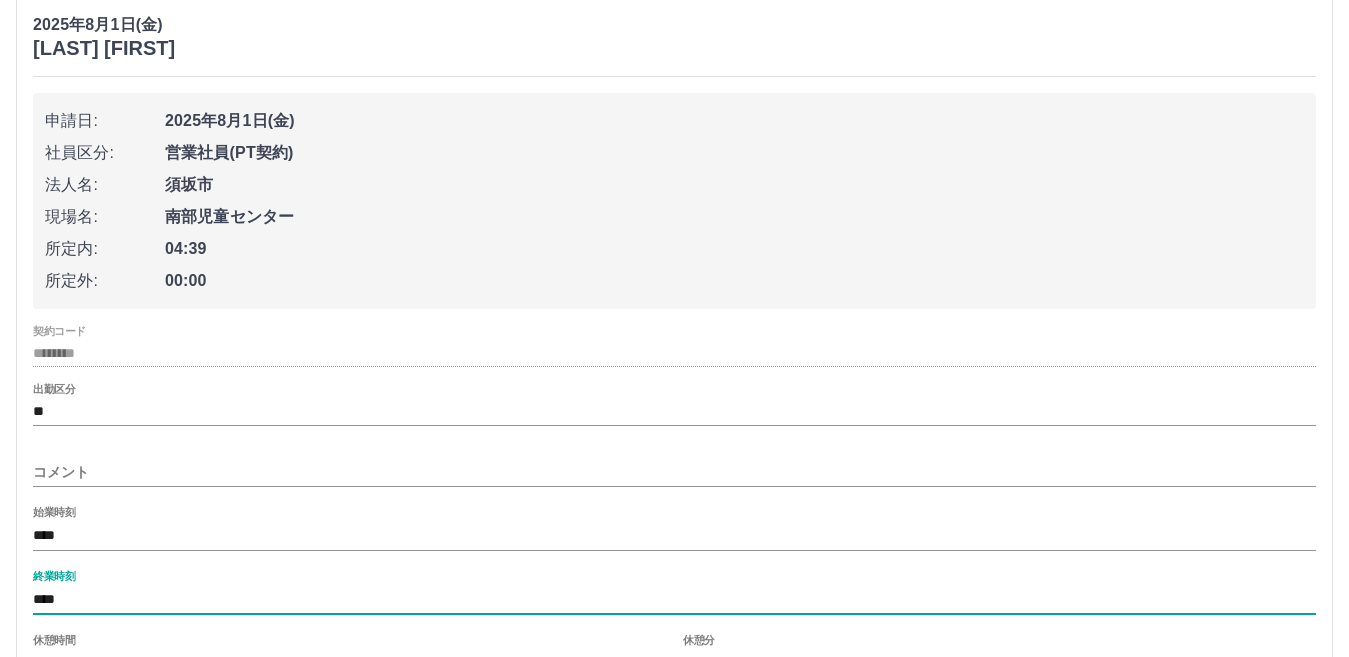 scroll, scrollTop: 7469, scrollLeft: 0, axis: vertical 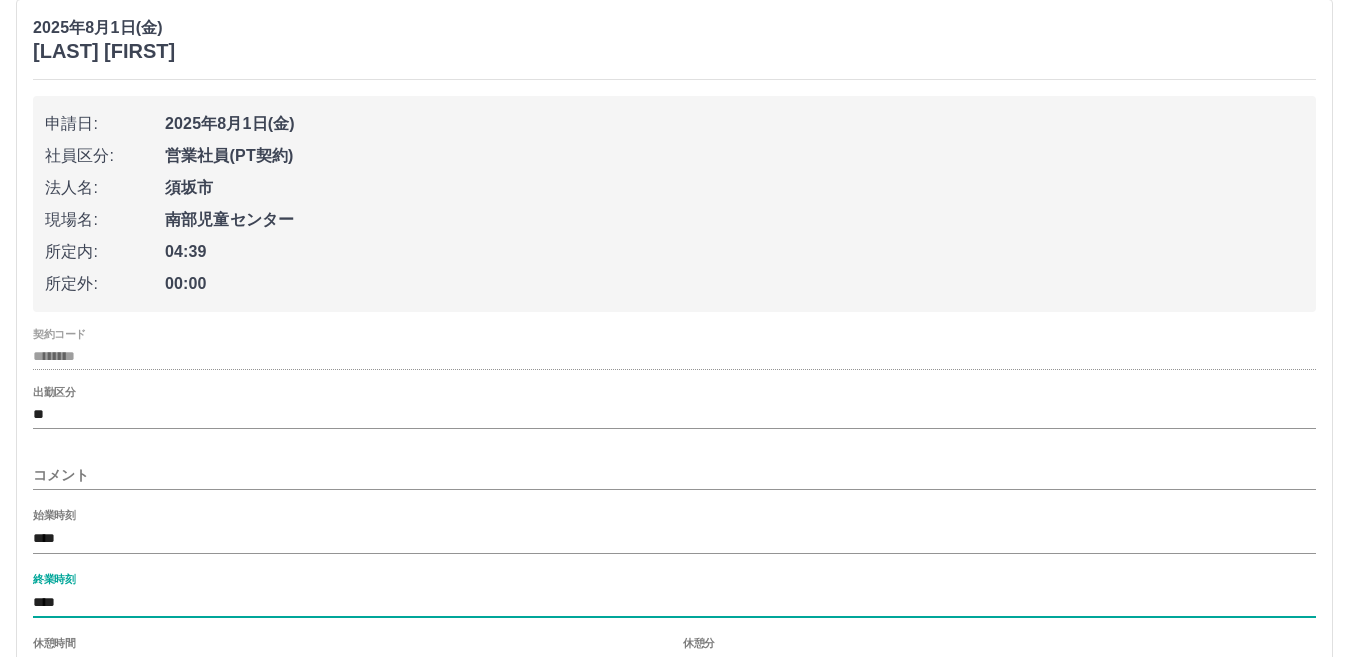 click on "****" at bounding box center [674, 603] 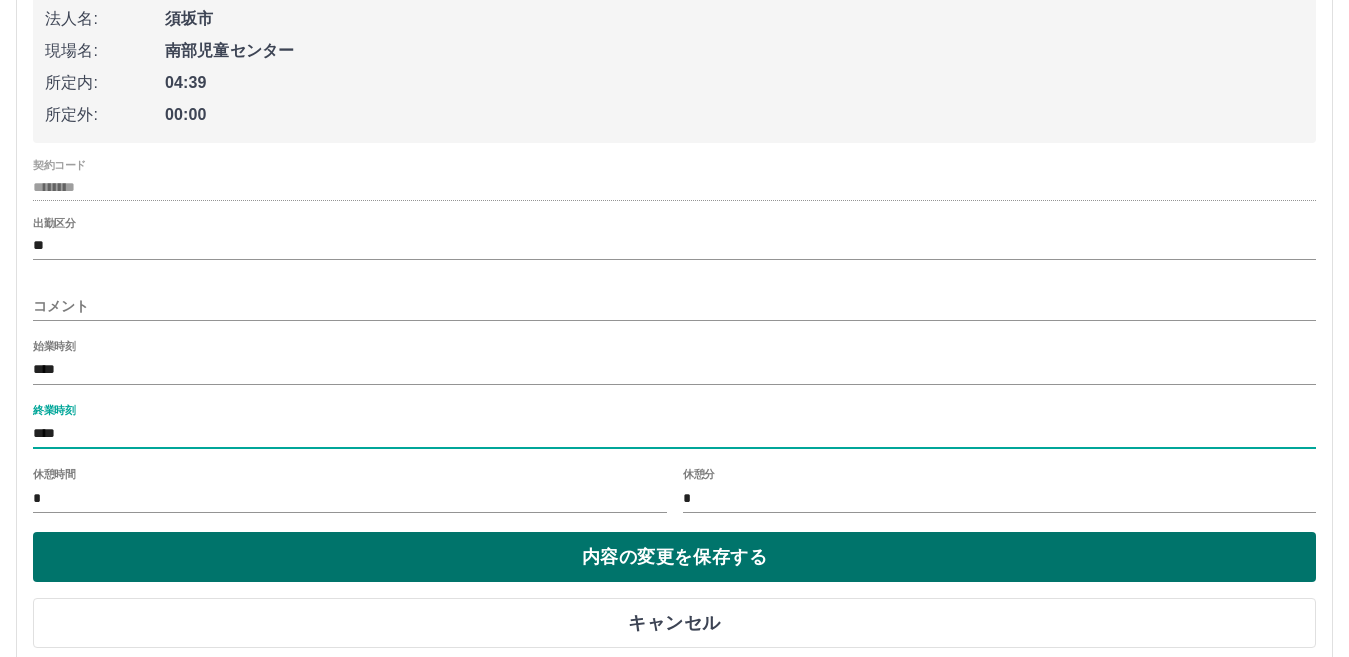 scroll, scrollTop: 7672, scrollLeft: 0, axis: vertical 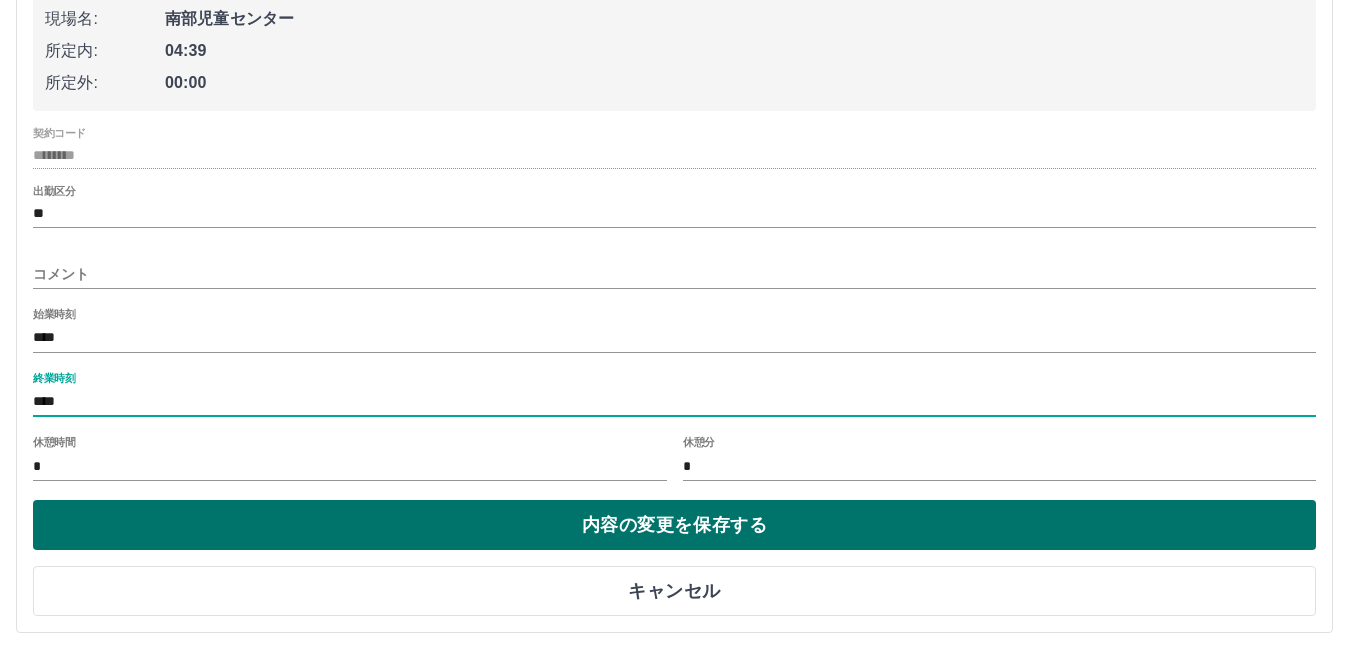 type on "****" 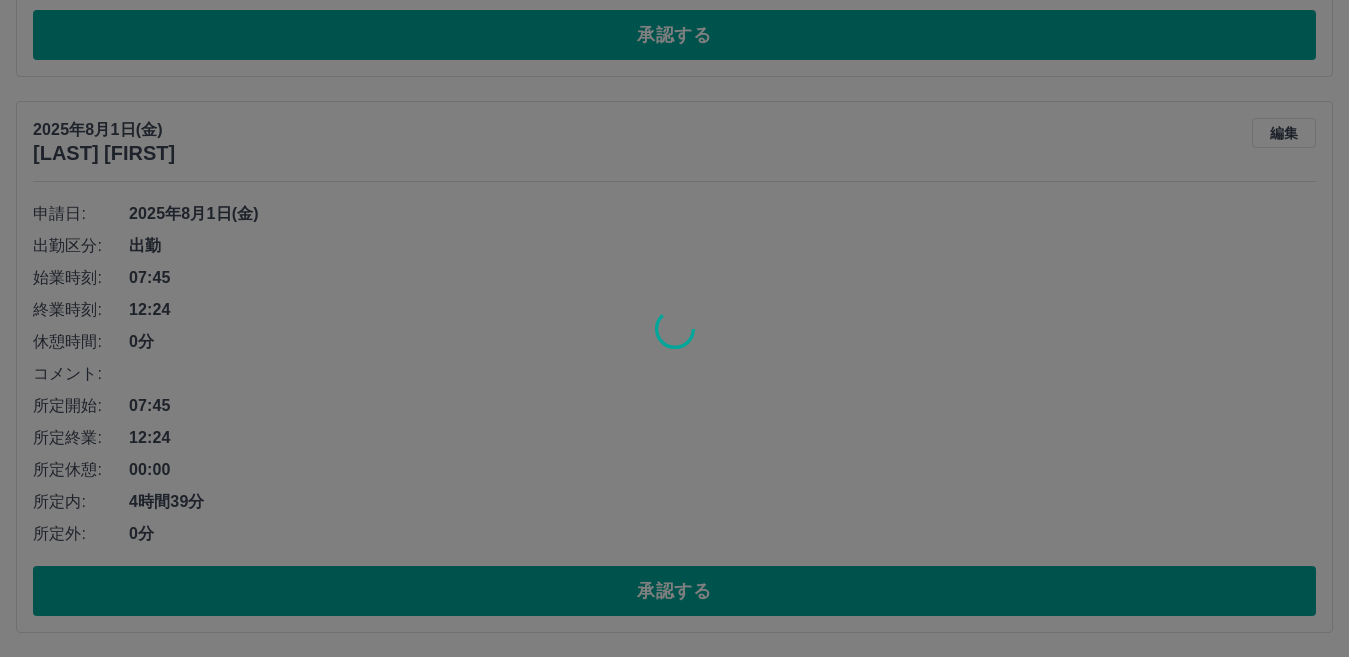 scroll, scrollTop: 7369, scrollLeft: 0, axis: vertical 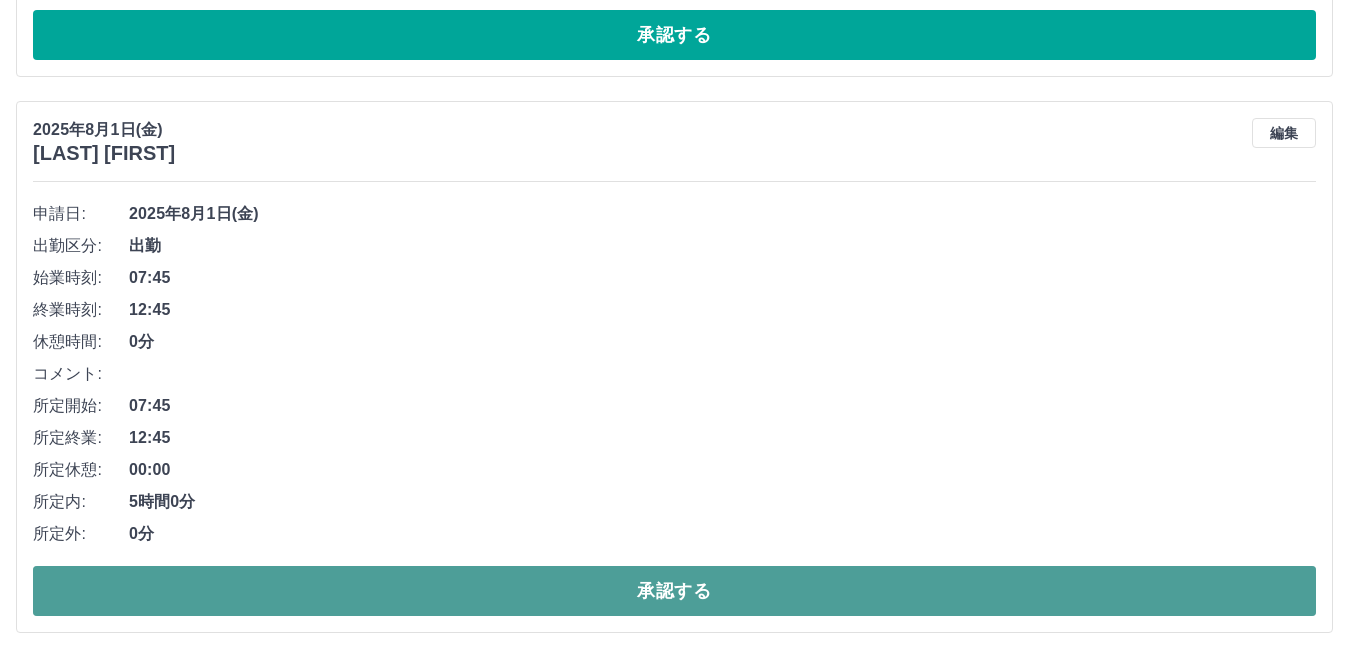 click on "承認する" at bounding box center (674, 591) 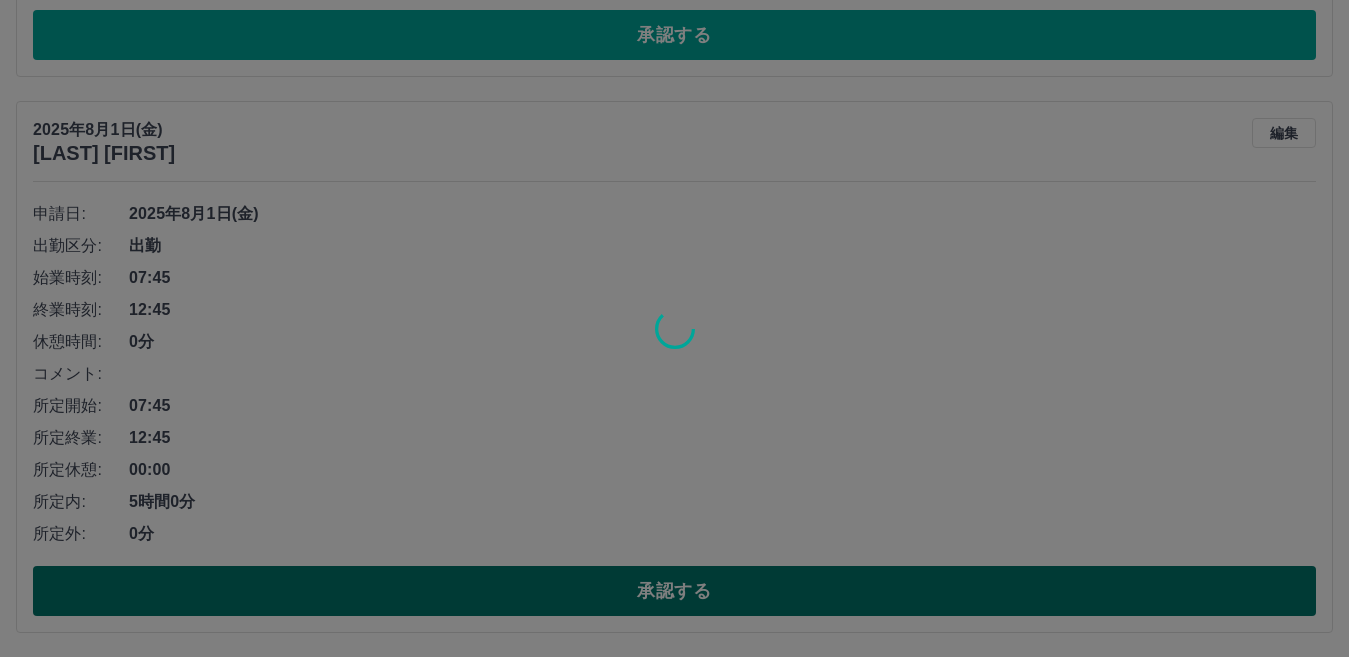 scroll, scrollTop: 6813, scrollLeft: 0, axis: vertical 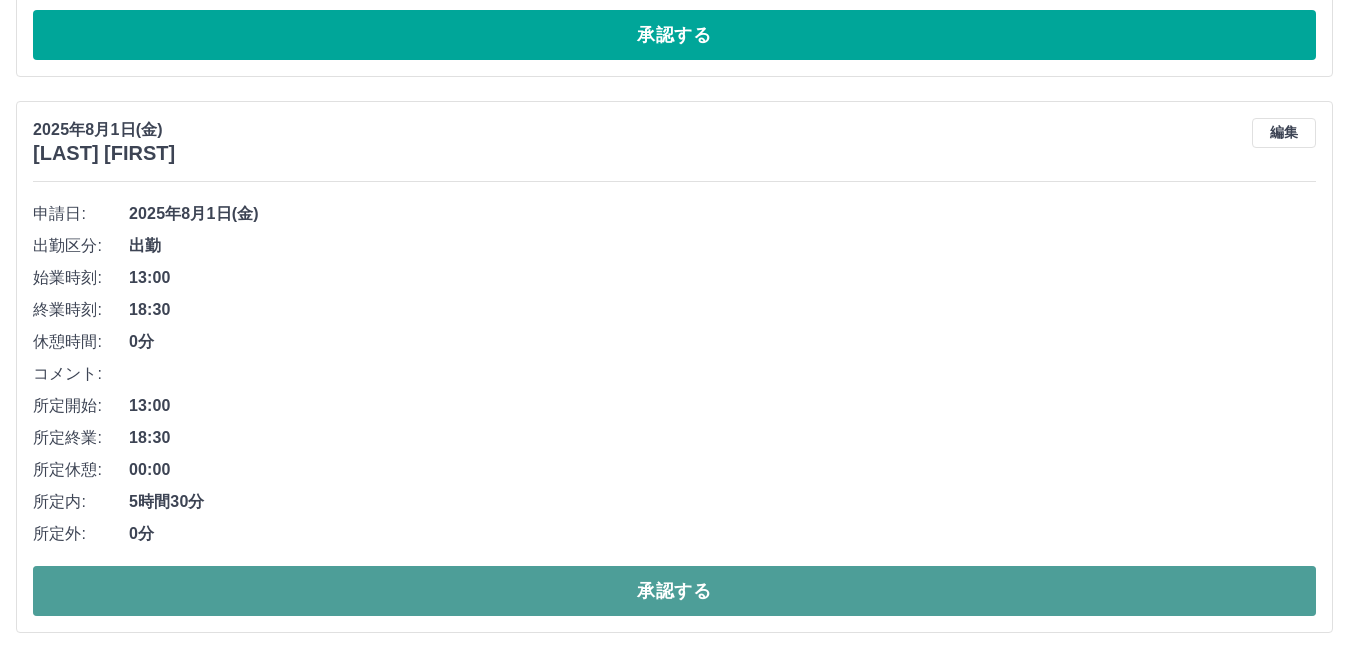 click on "承認する" at bounding box center (674, 591) 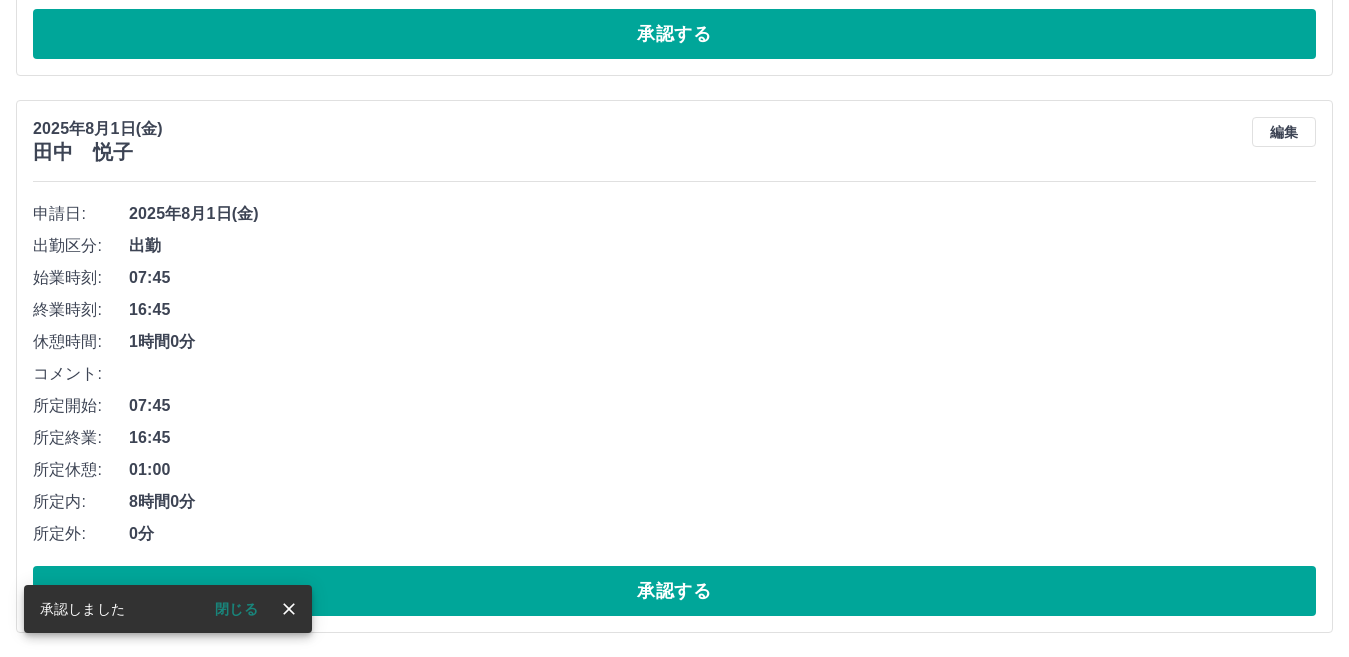 scroll, scrollTop: 6257, scrollLeft: 0, axis: vertical 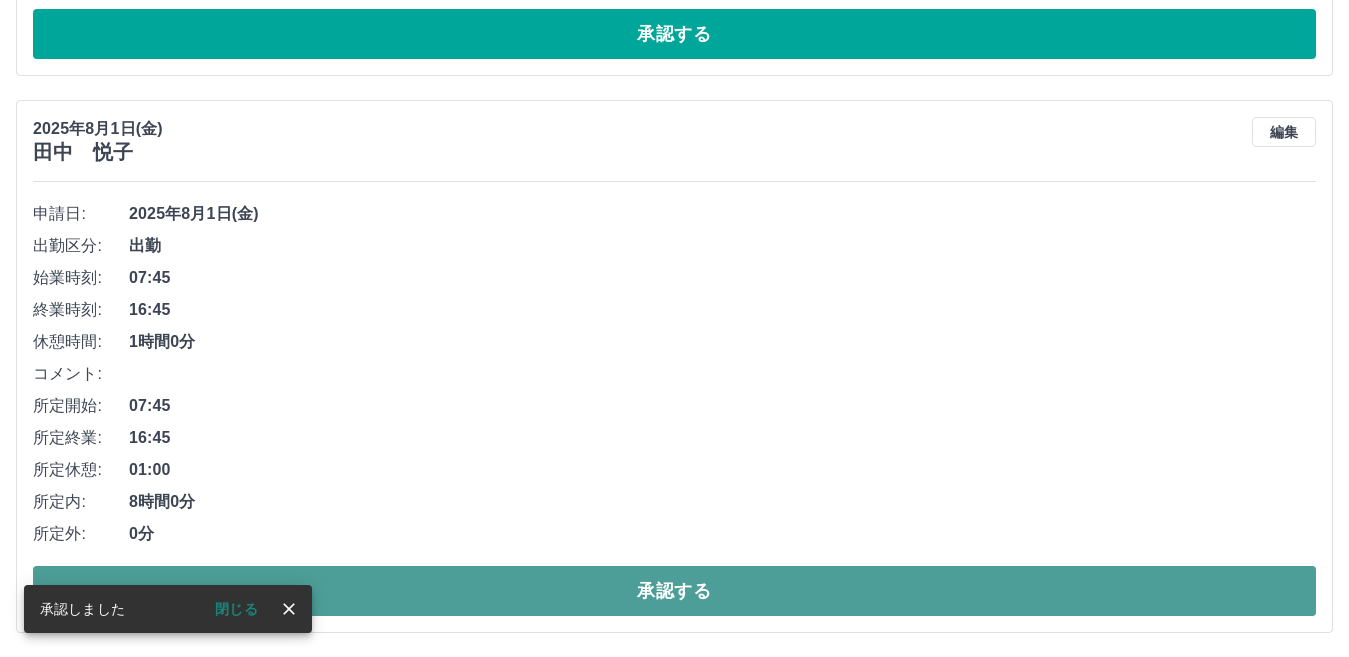 click on "承認する" at bounding box center [674, 591] 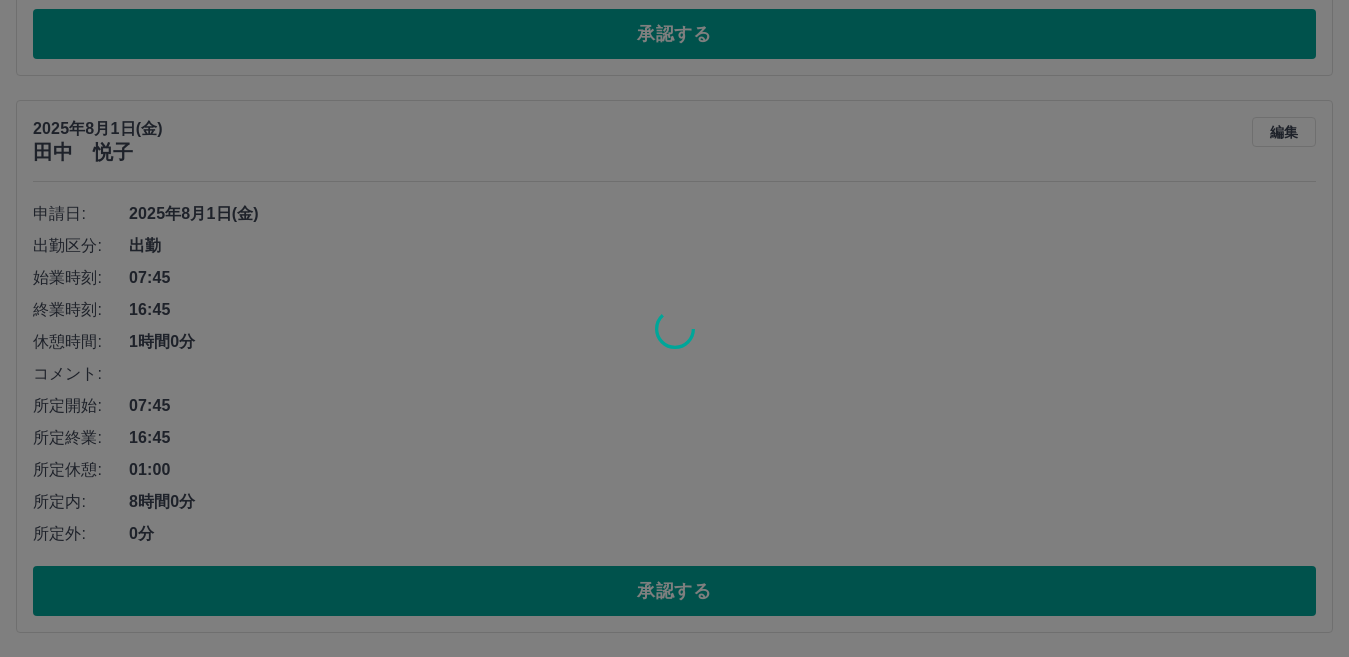 scroll, scrollTop: 5700, scrollLeft: 0, axis: vertical 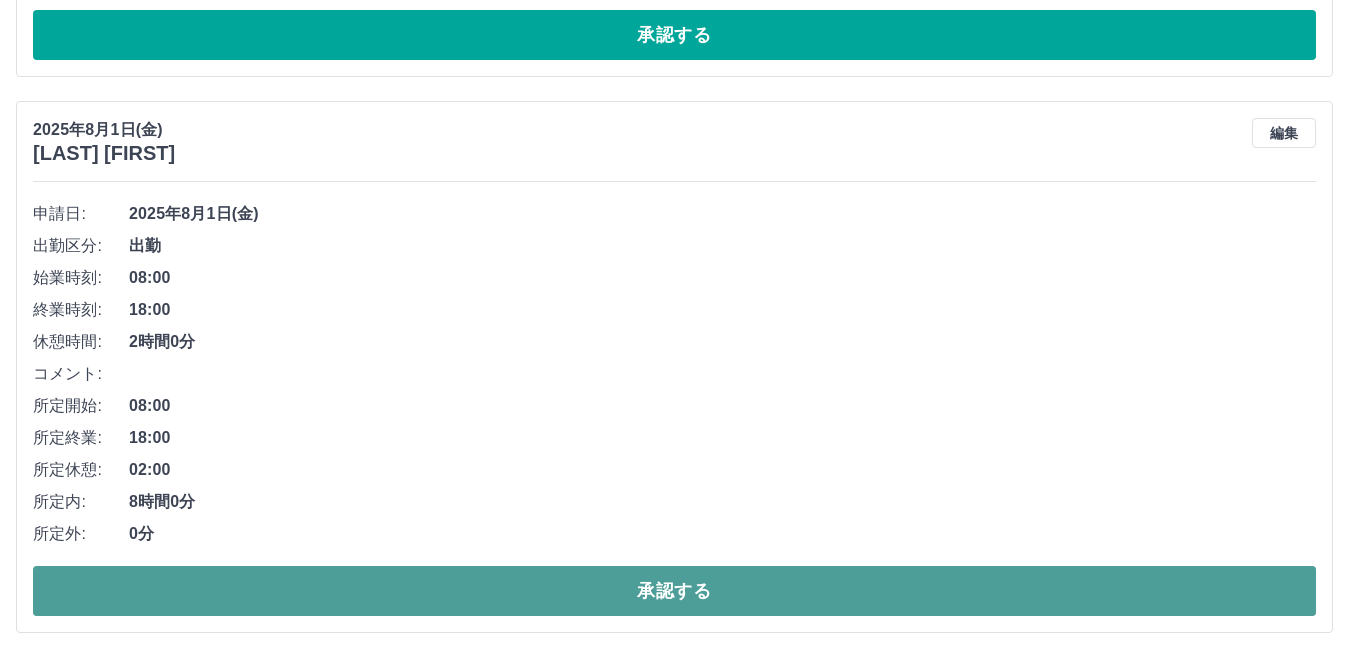 click on "承認する" at bounding box center (674, 591) 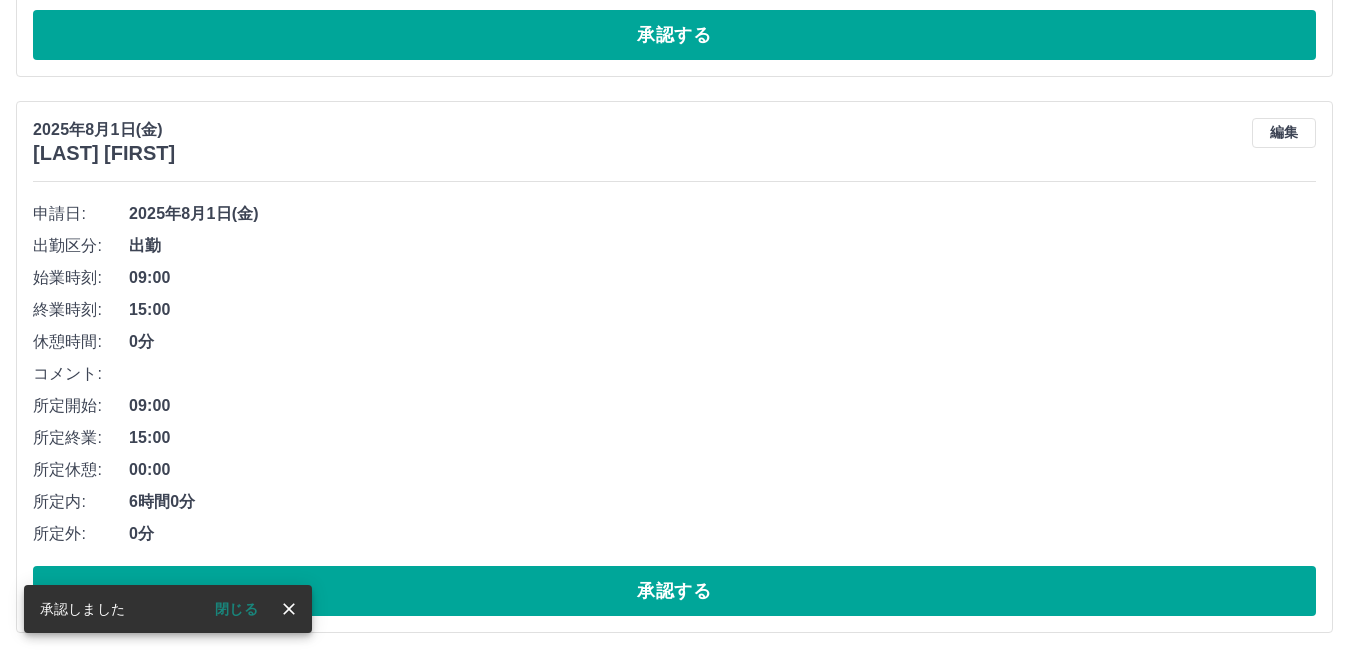 scroll, scrollTop: 5144, scrollLeft: 0, axis: vertical 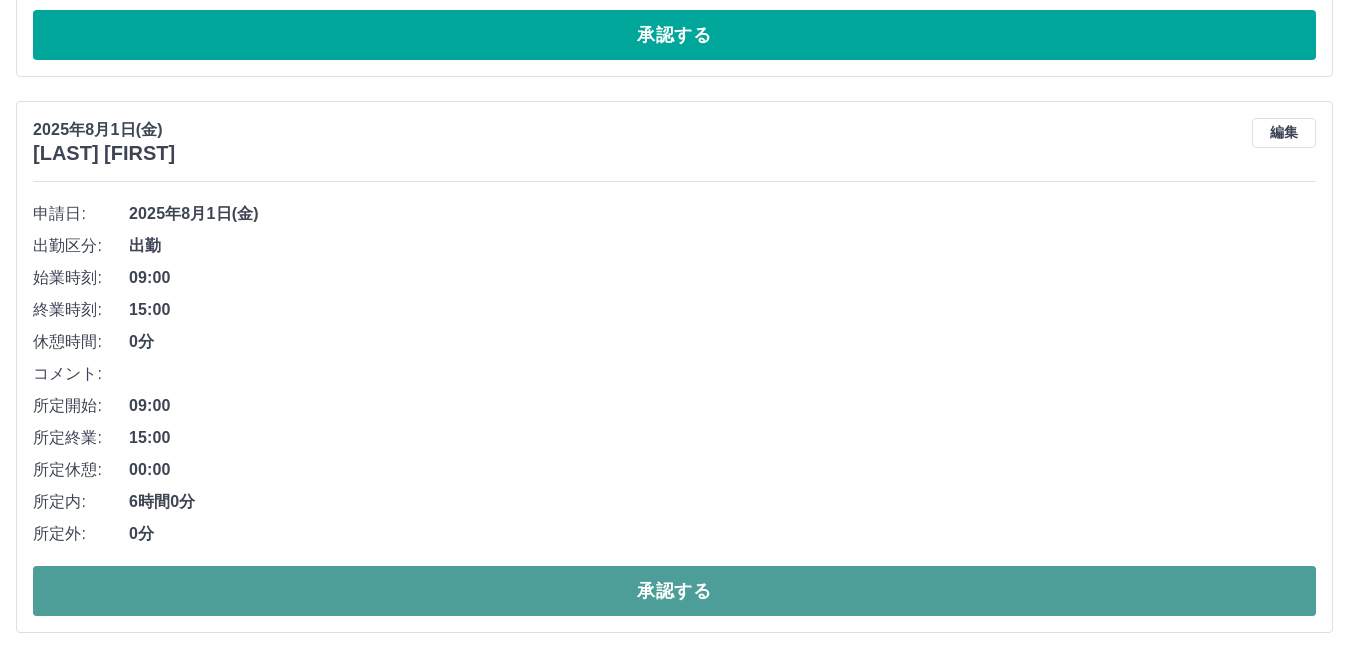 click on "承認する" at bounding box center (674, 591) 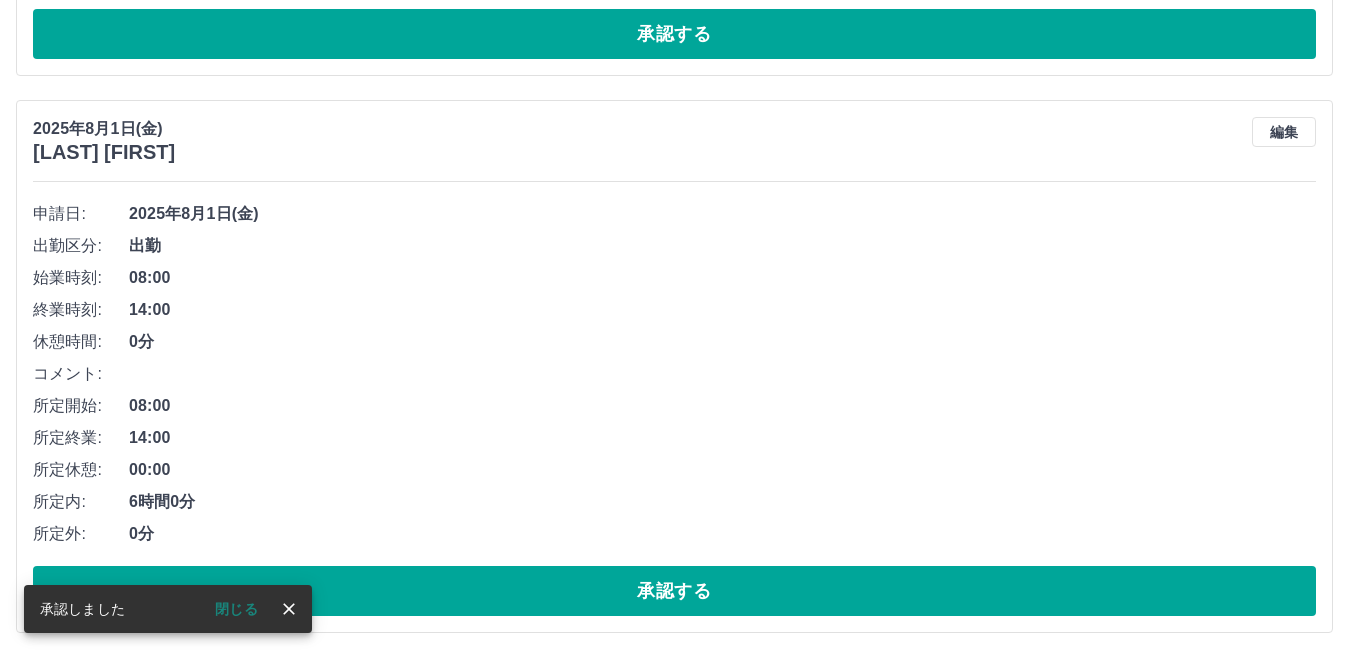 scroll, scrollTop: 4588, scrollLeft: 0, axis: vertical 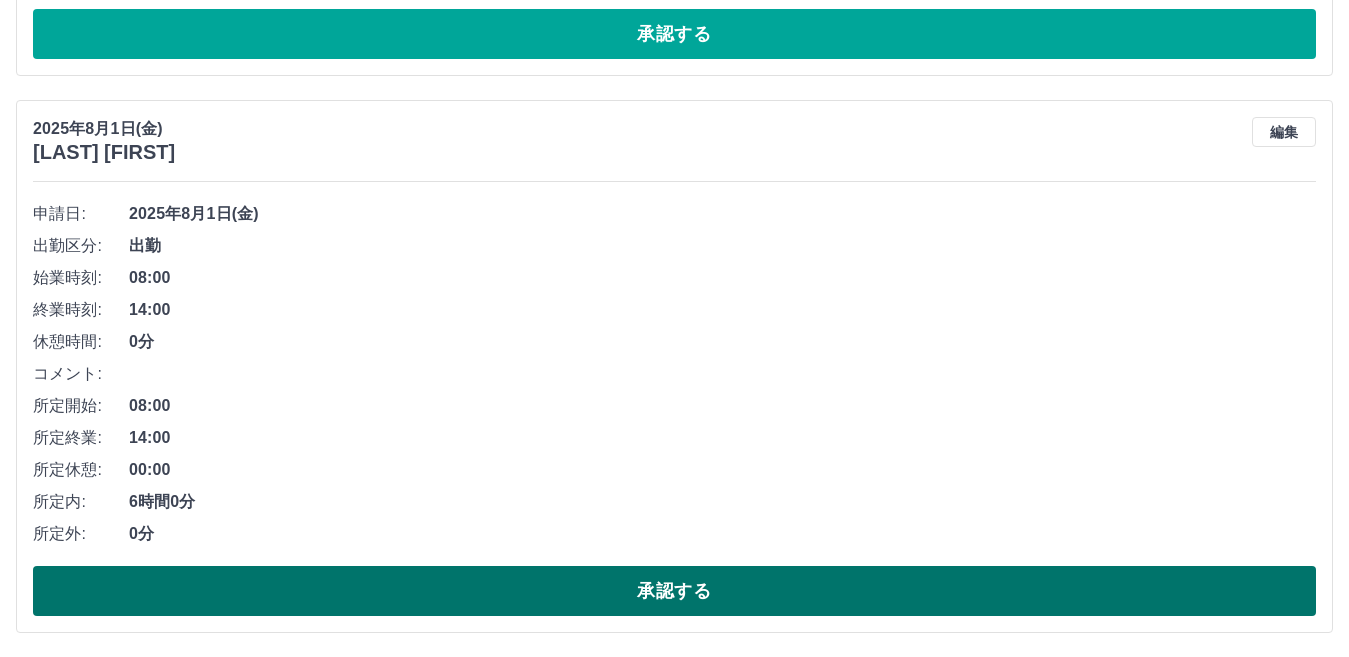 click on "承認する" at bounding box center [674, 591] 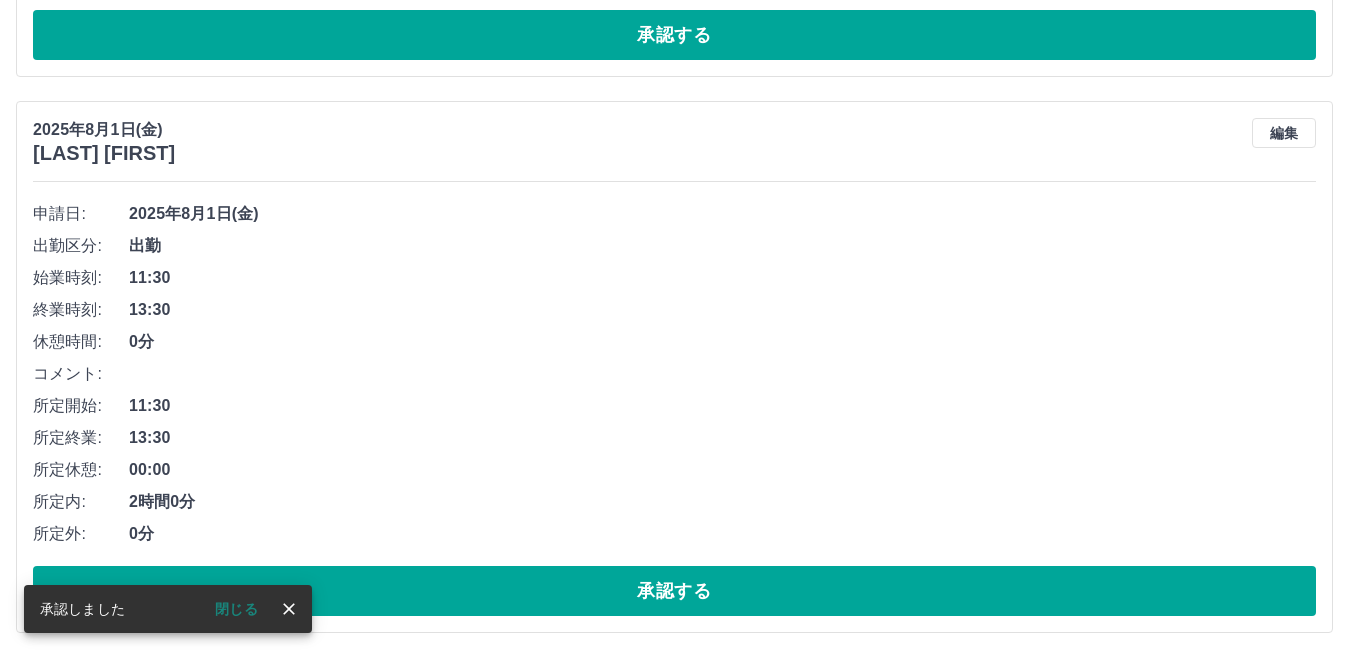 scroll, scrollTop: 4031, scrollLeft: 0, axis: vertical 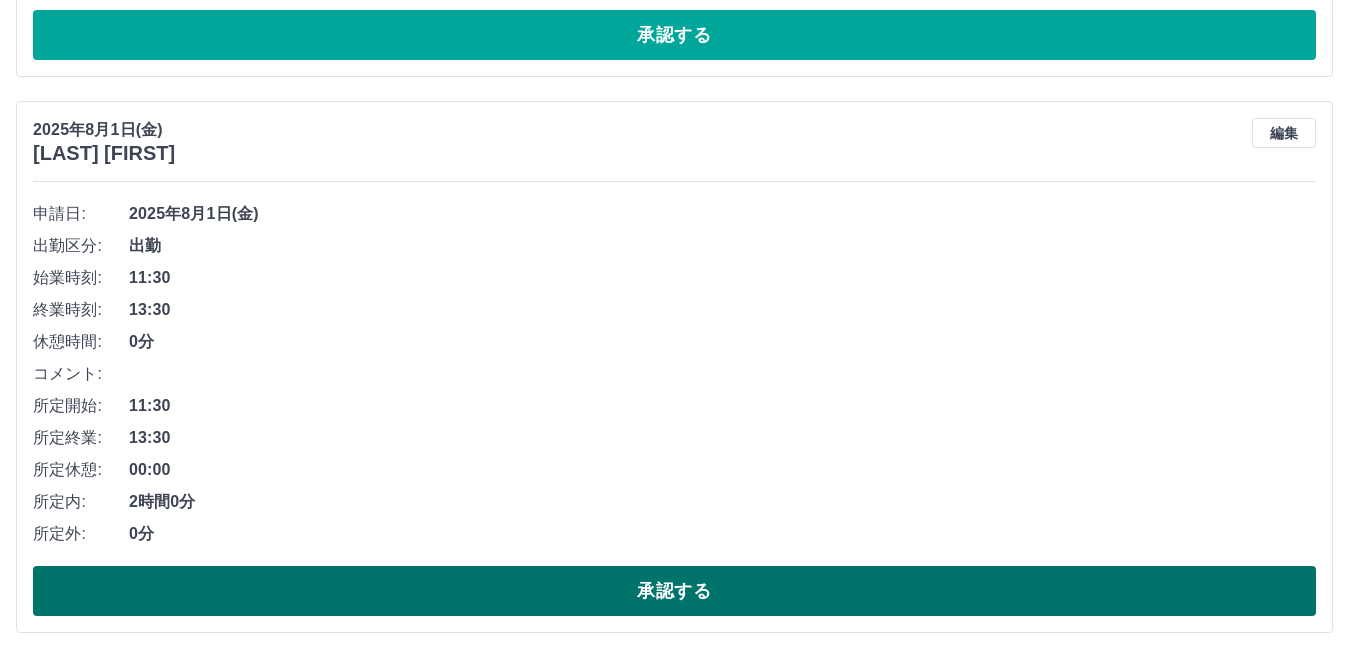 click on "承認する" at bounding box center [674, 591] 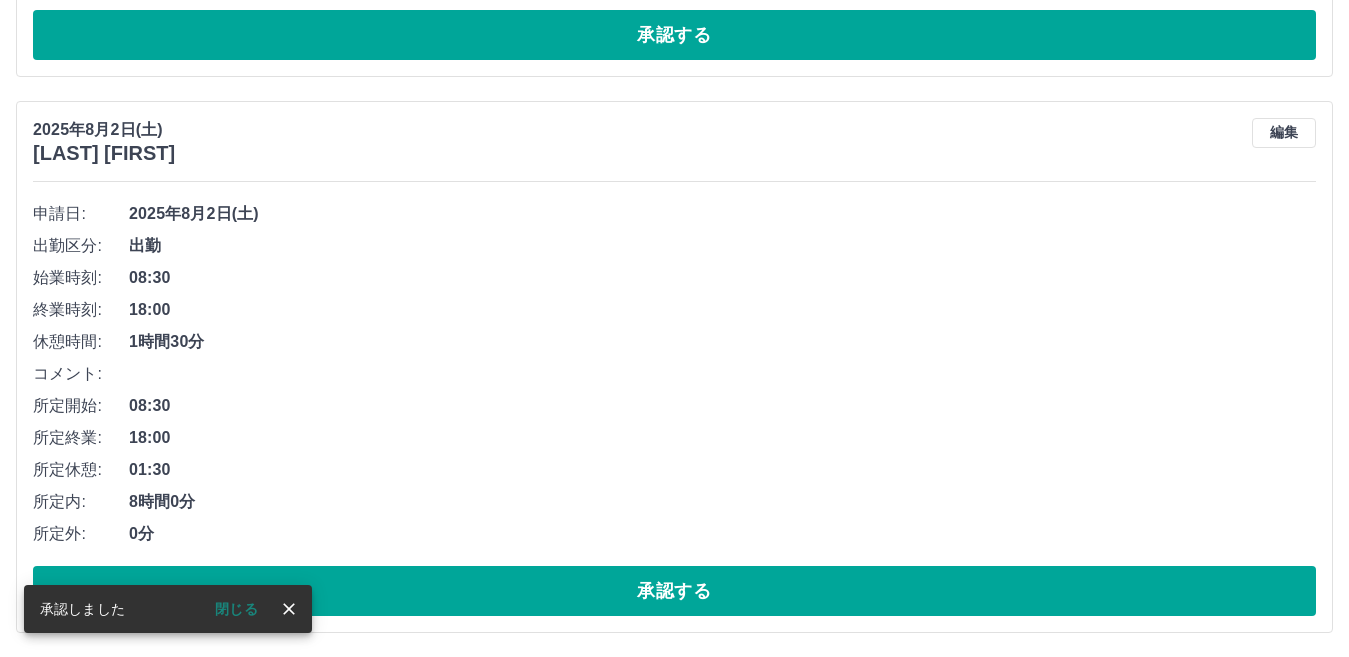 scroll, scrollTop: 3475, scrollLeft: 0, axis: vertical 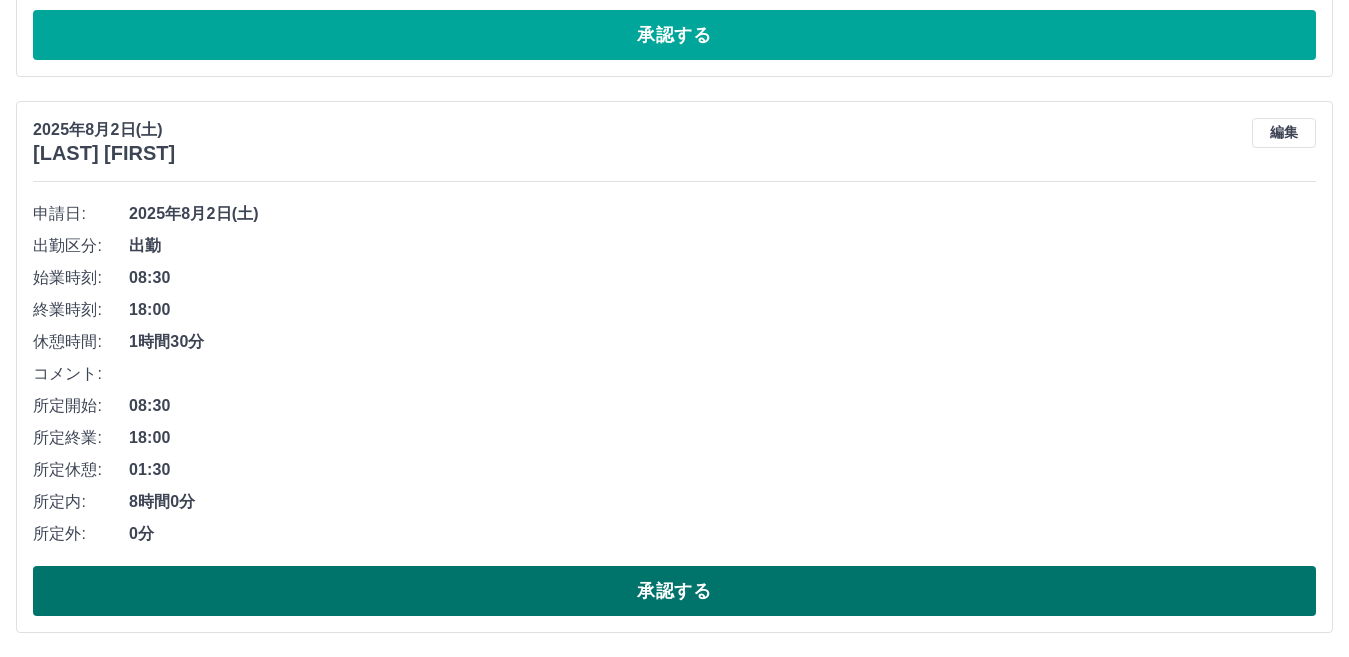 click on "承認する" at bounding box center [674, 591] 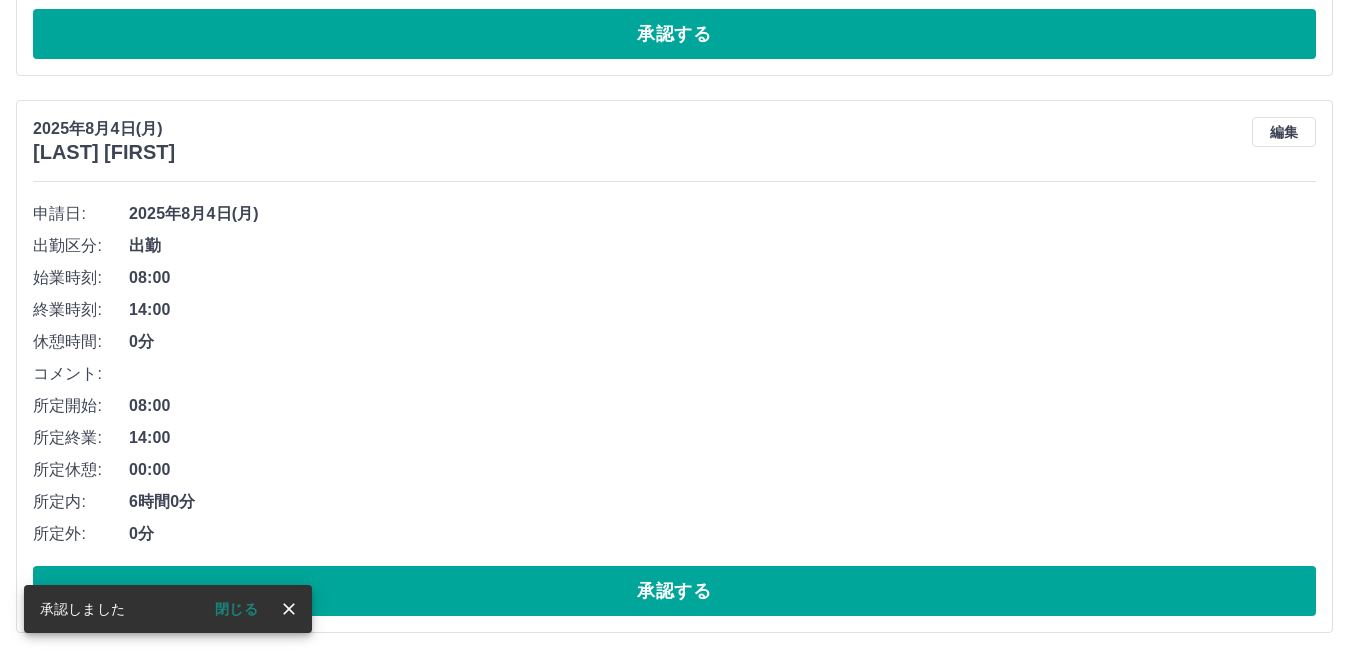 scroll, scrollTop: 2919, scrollLeft: 0, axis: vertical 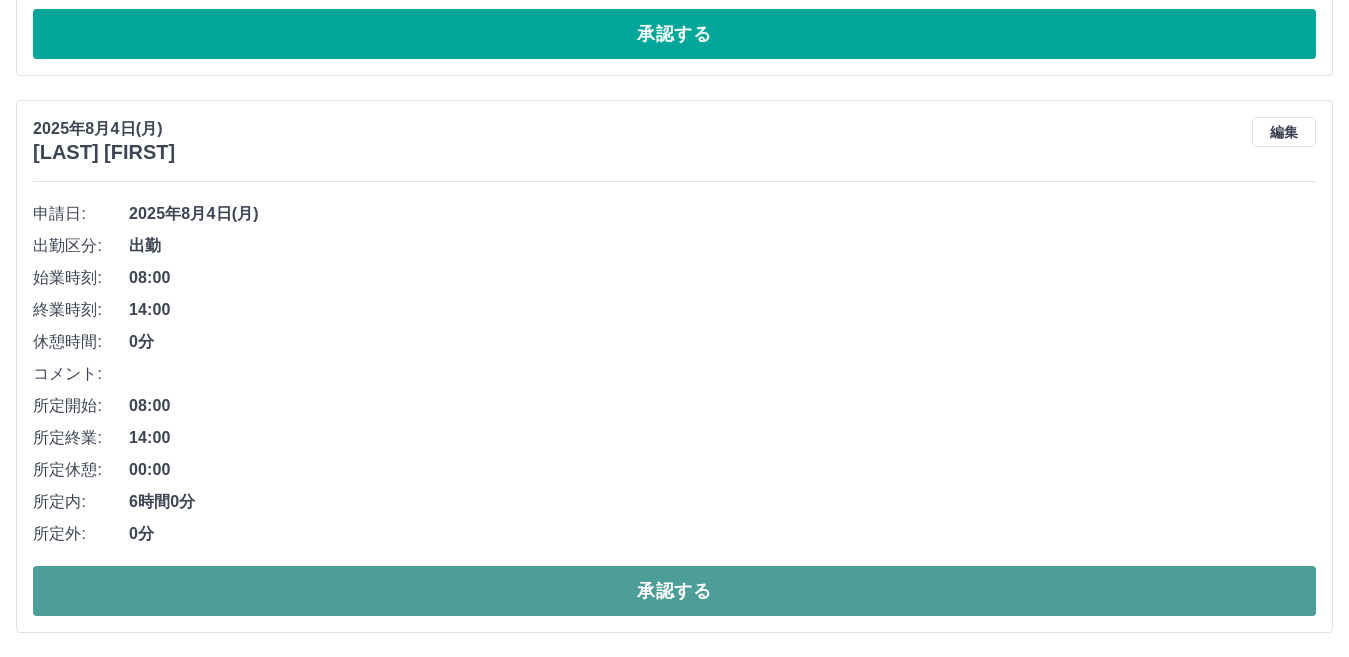 click on "承認する" at bounding box center (674, 591) 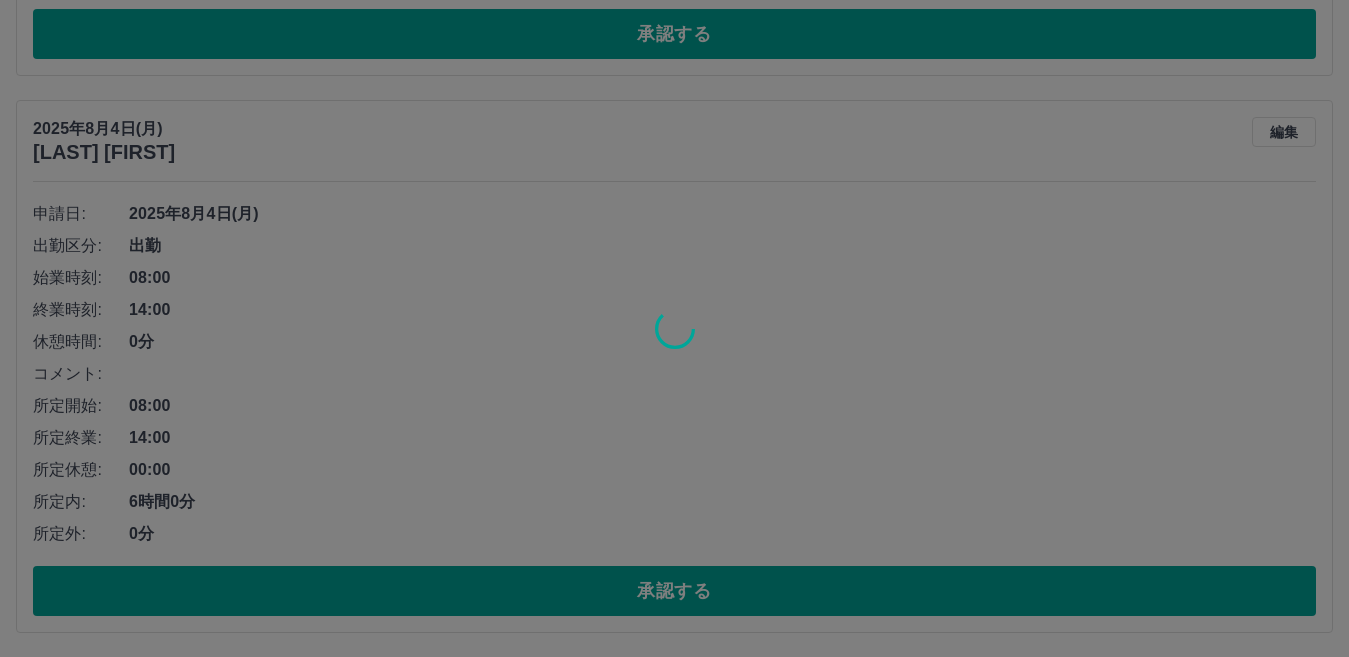 scroll, scrollTop: 2362, scrollLeft: 0, axis: vertical 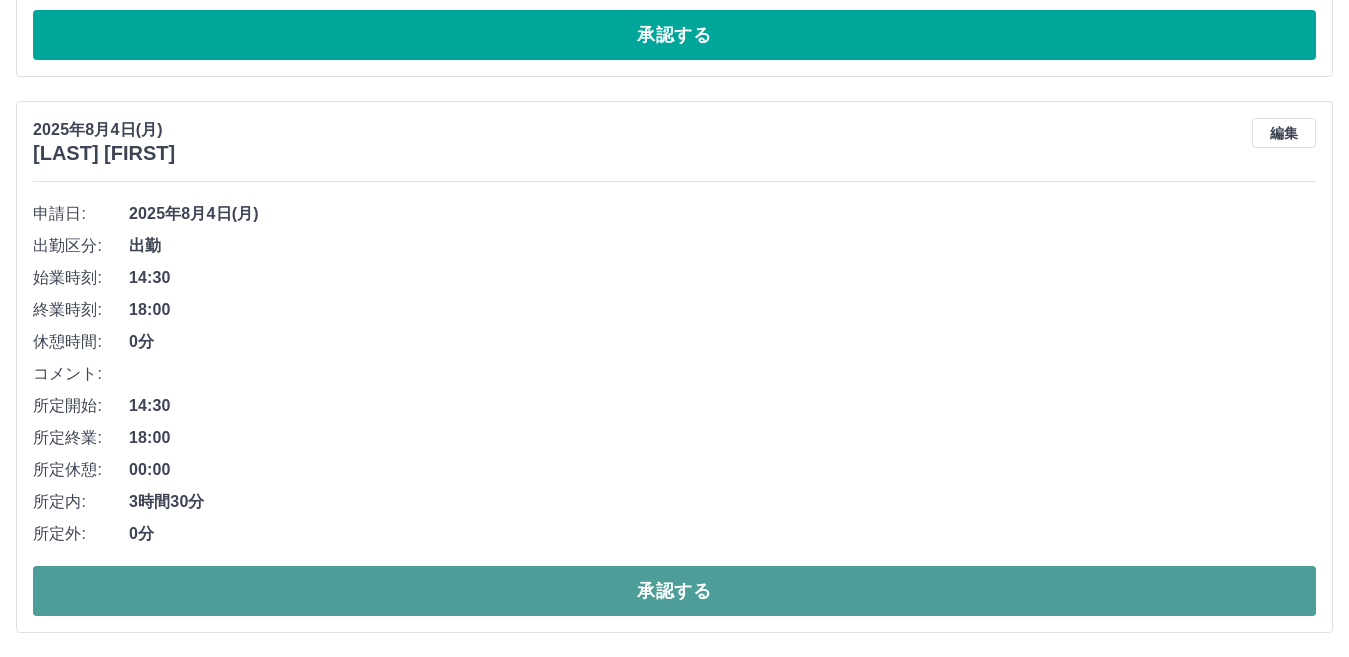 click on "承認する" at bounding box center (674, 591) 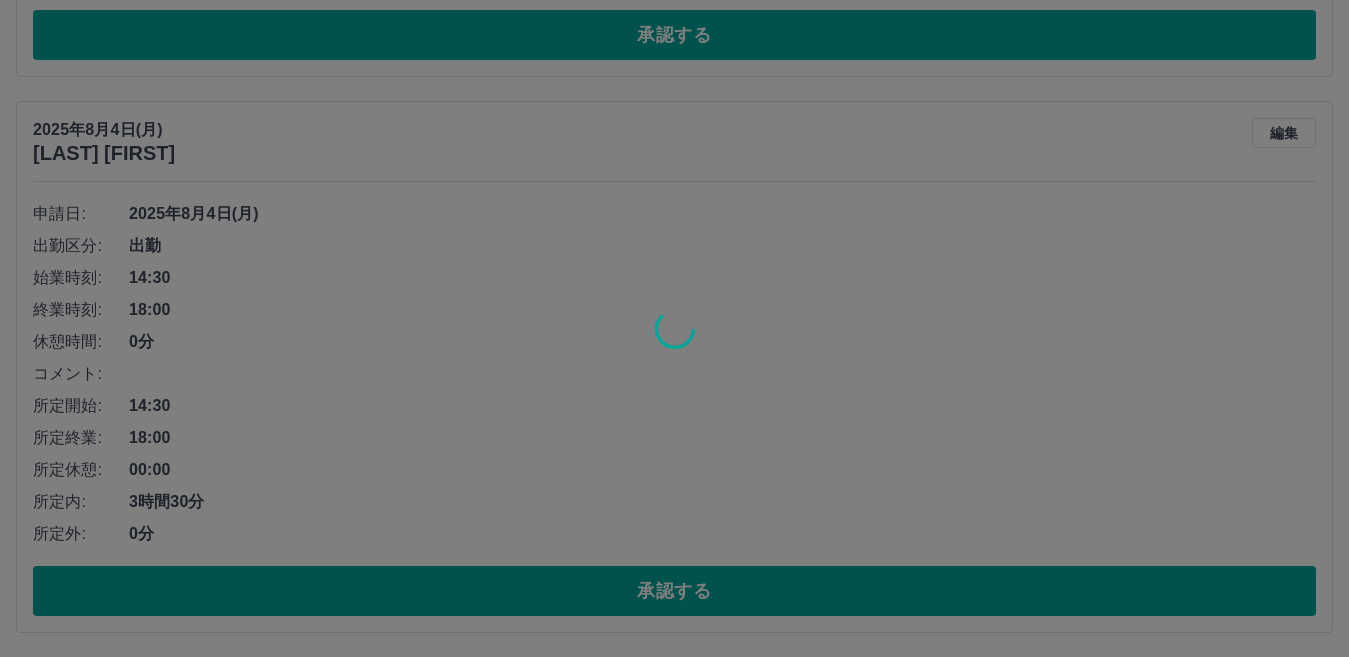 scroll, scrollTop: 1806, scrollLeft: 0, axis: vertical 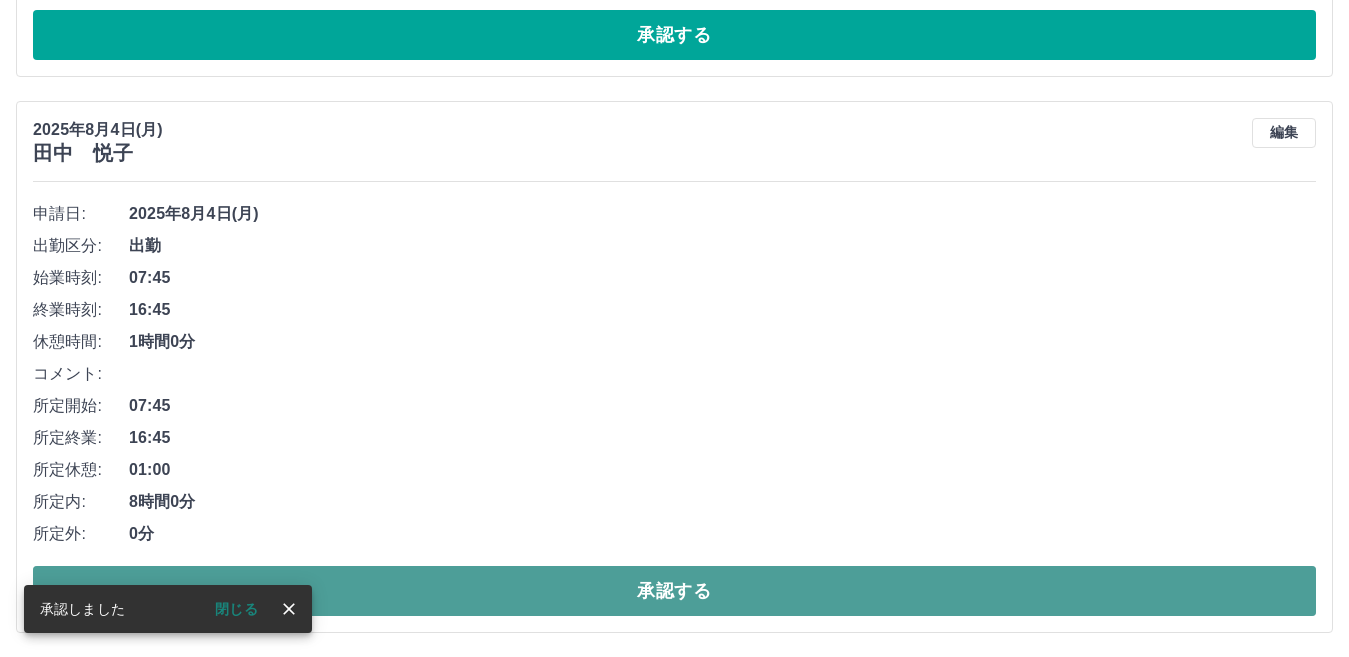 click on "承認する" at bounding box center (674, 591) 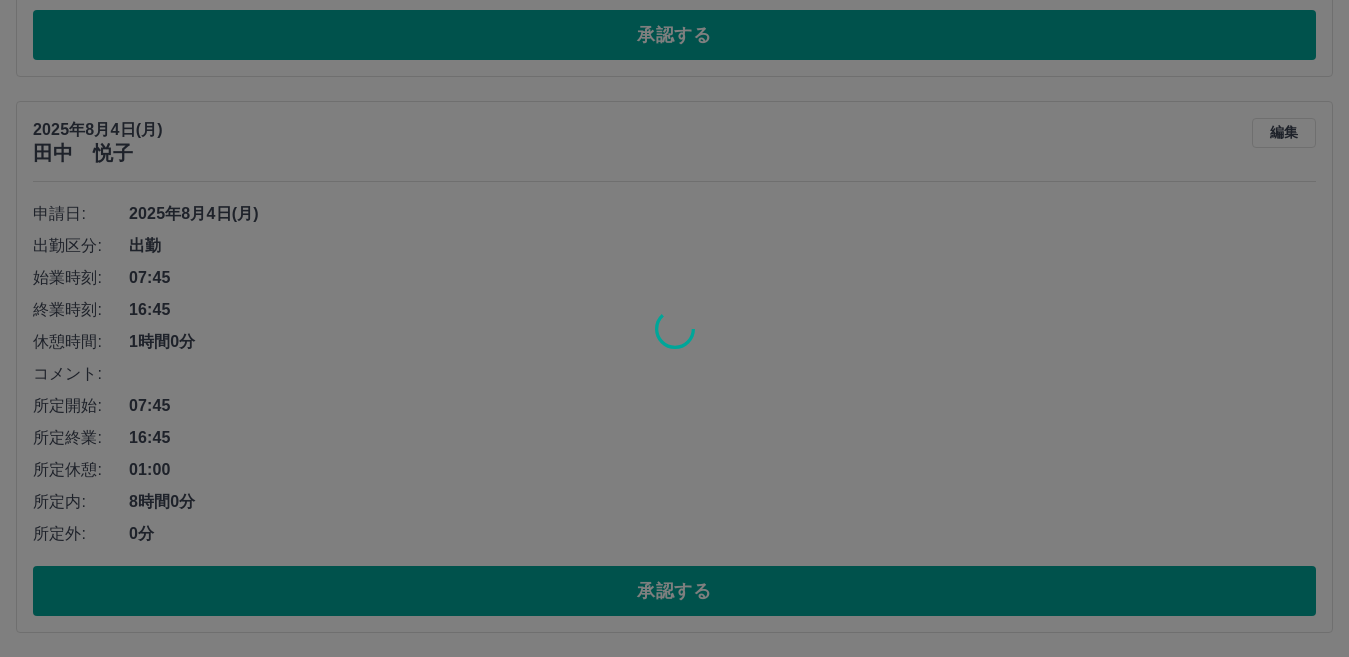 scroll, scrollTop: 1250, scrollLeft: 0, axis: vertical 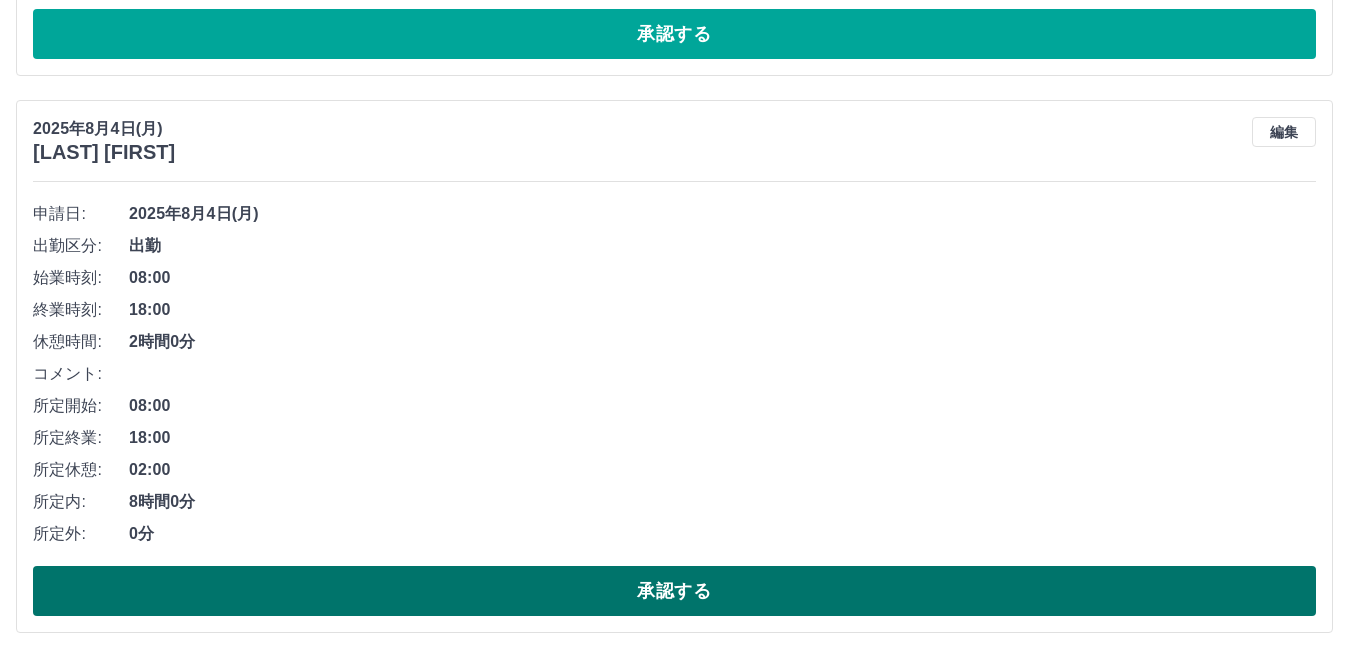click on "承認する" at bounding box center [674, 591] 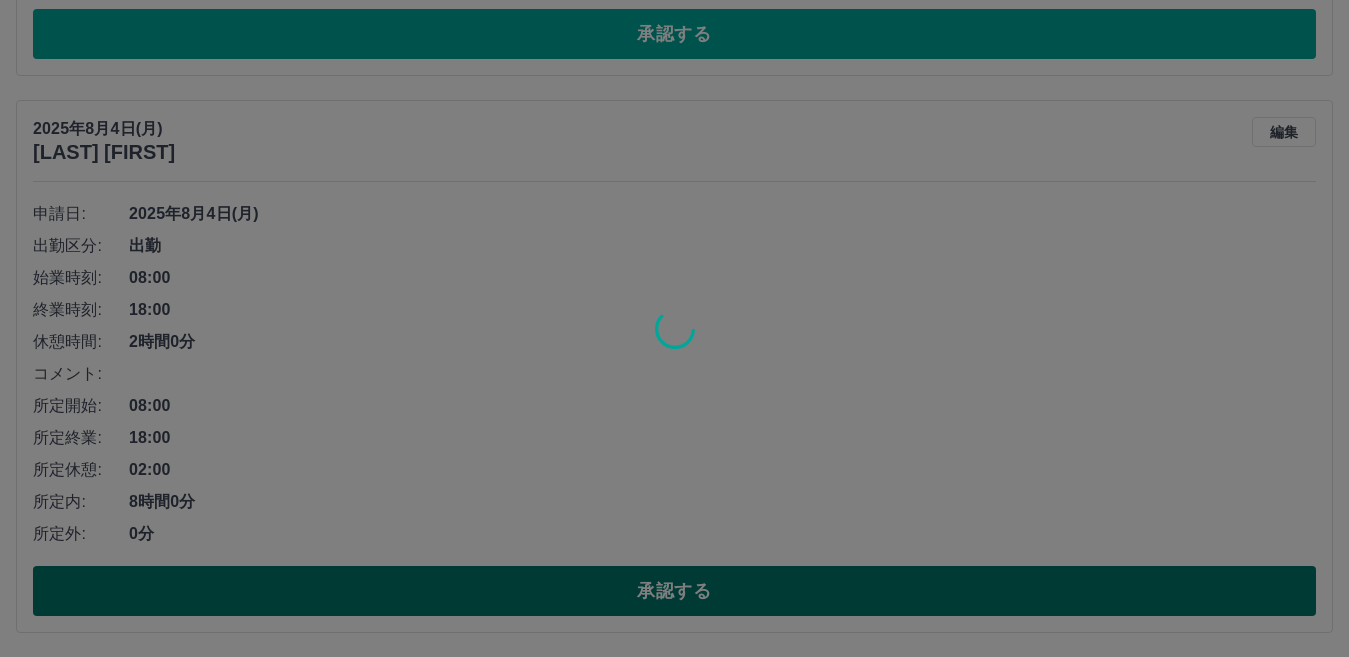 scroll, scrollTop: 693, scrollLeft: 0, axis: vertical 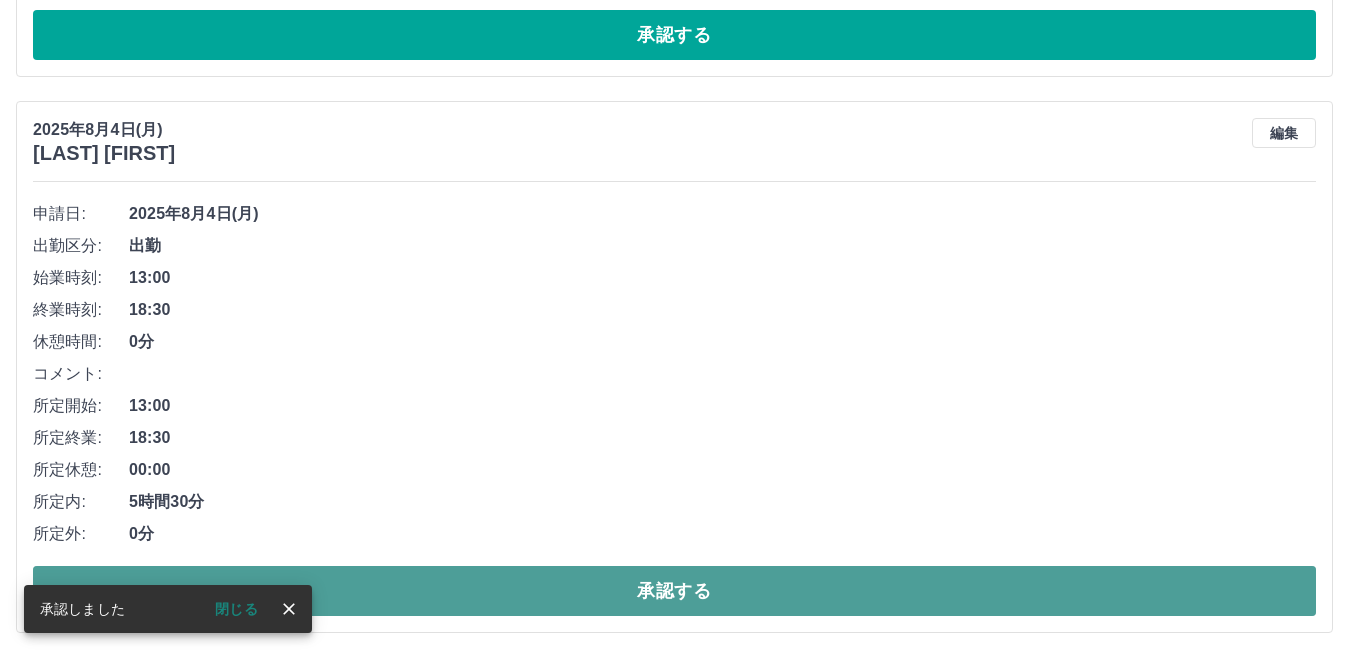 click on "承認する" at bounding box center (674, 591) 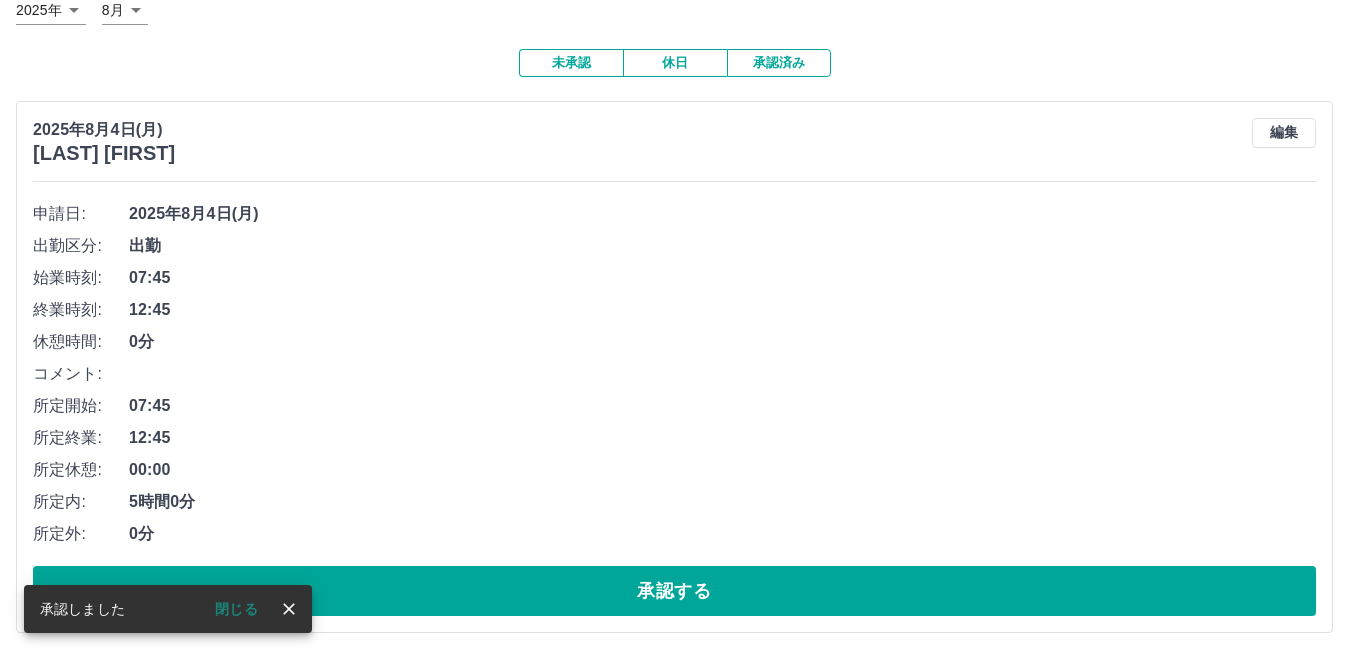 scroll, scrollTop: 137, scrollLeft: 0, axis: vertical 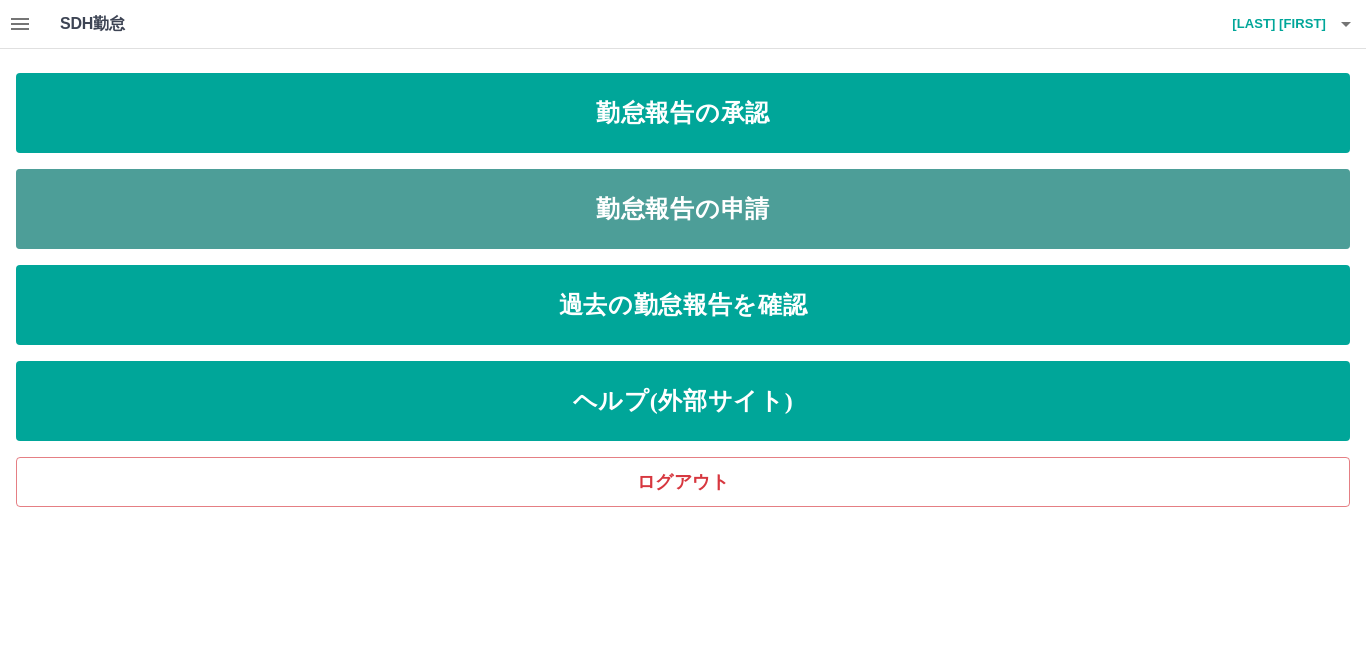 click on "勤怠報告の申請" at bounding box center (683, 209) 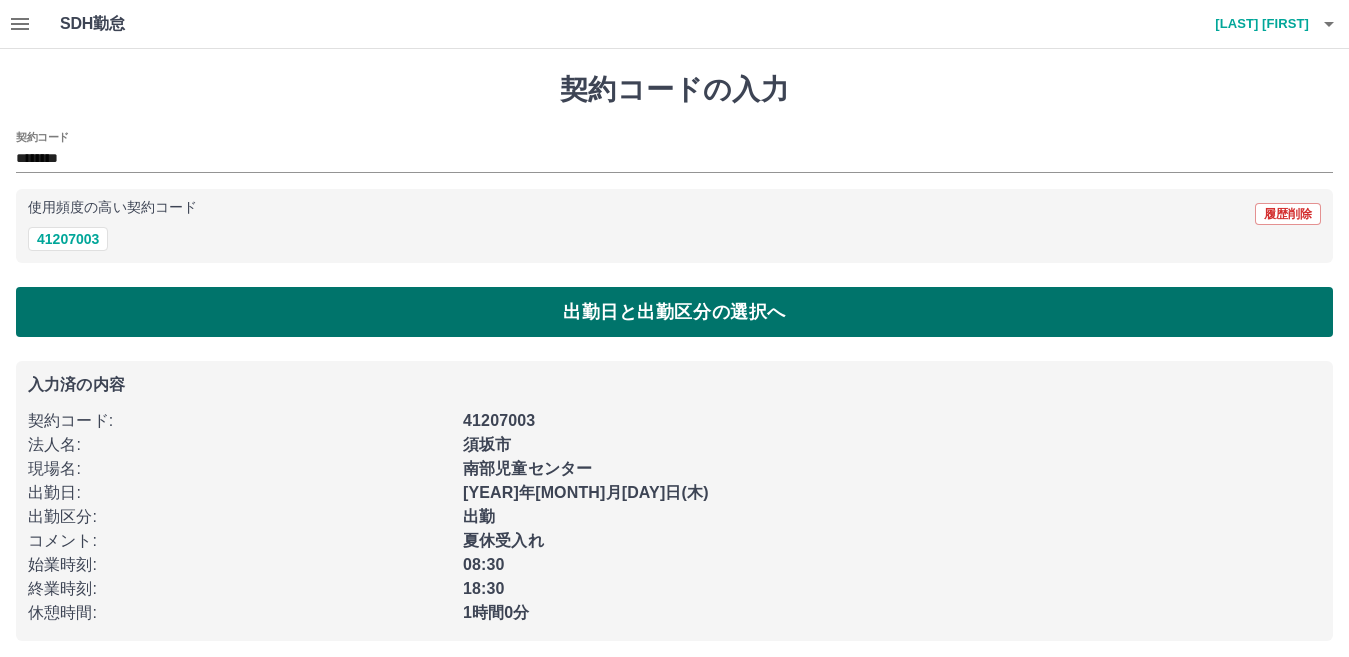 click on "出勤日と出勤区分の選択へ" at bounding box center (674, 312) 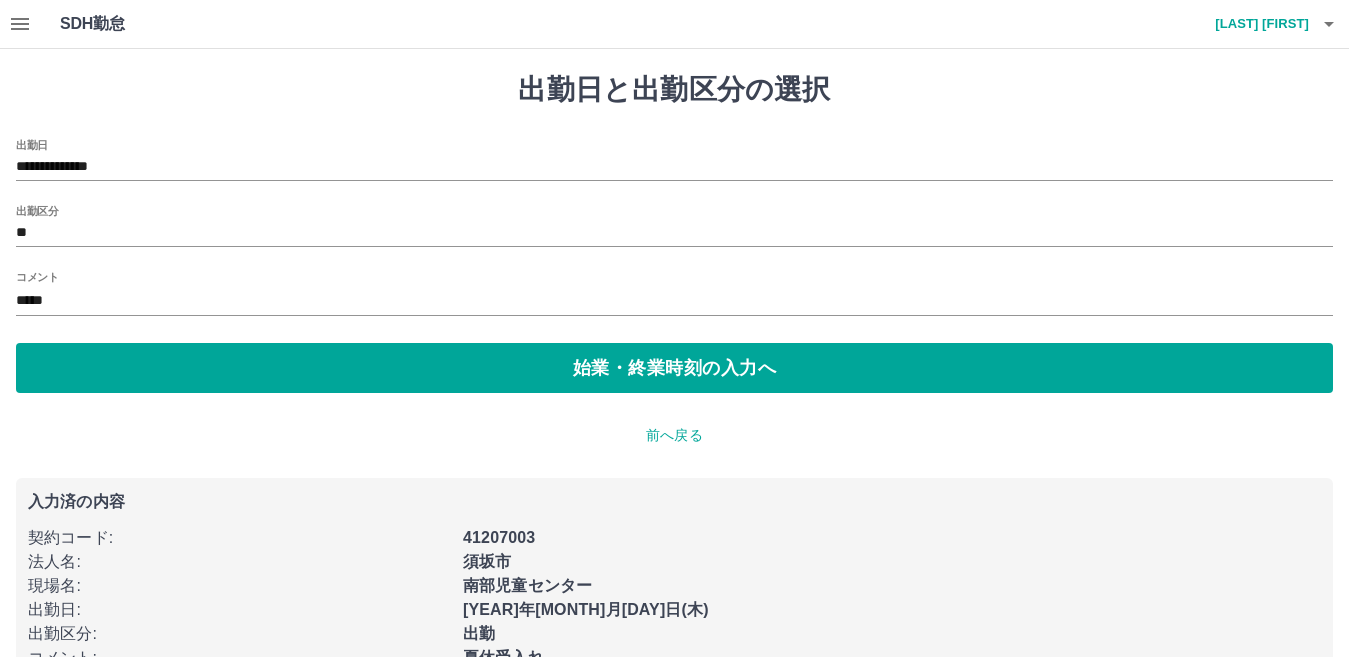 click on "*****" at bounding box center (674, 301) 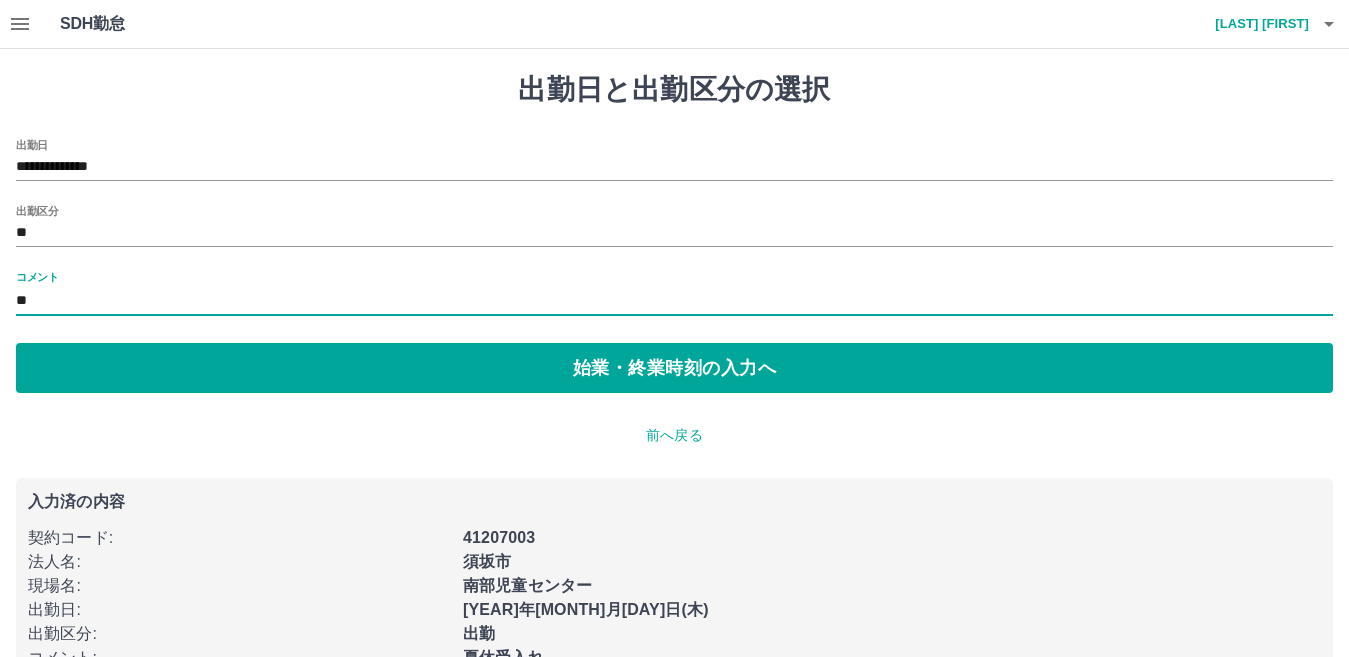 type on "*" 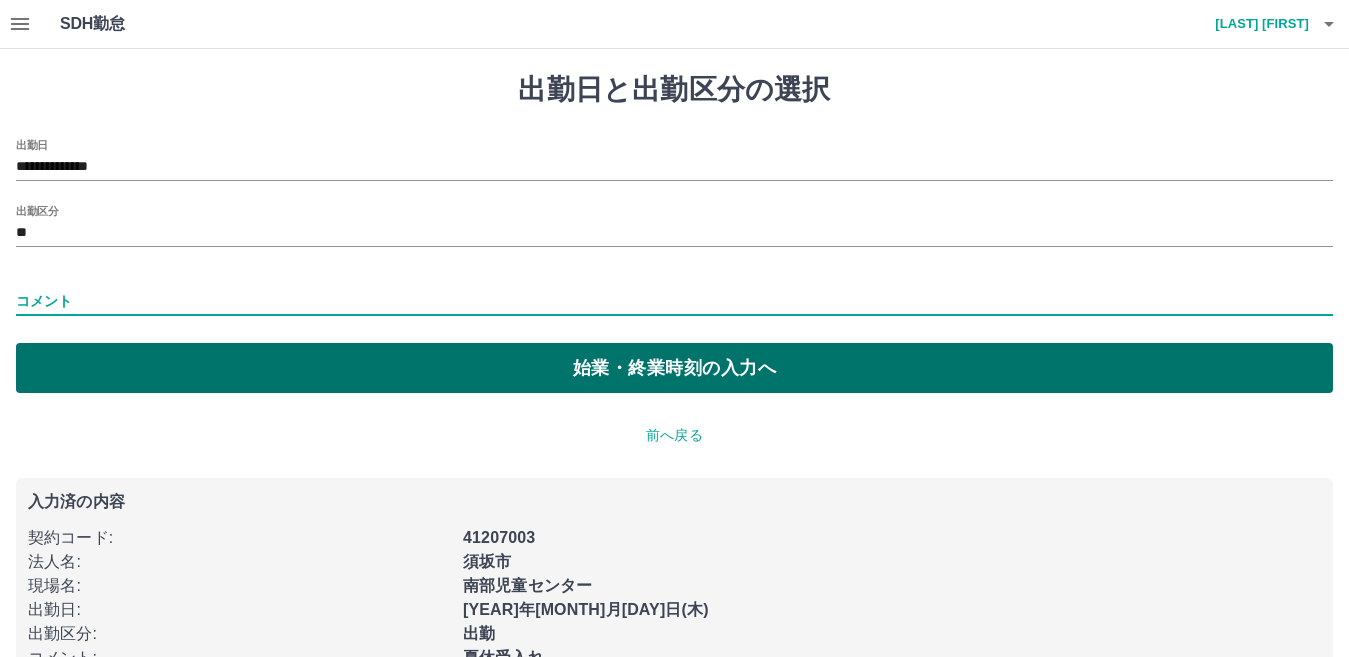 type 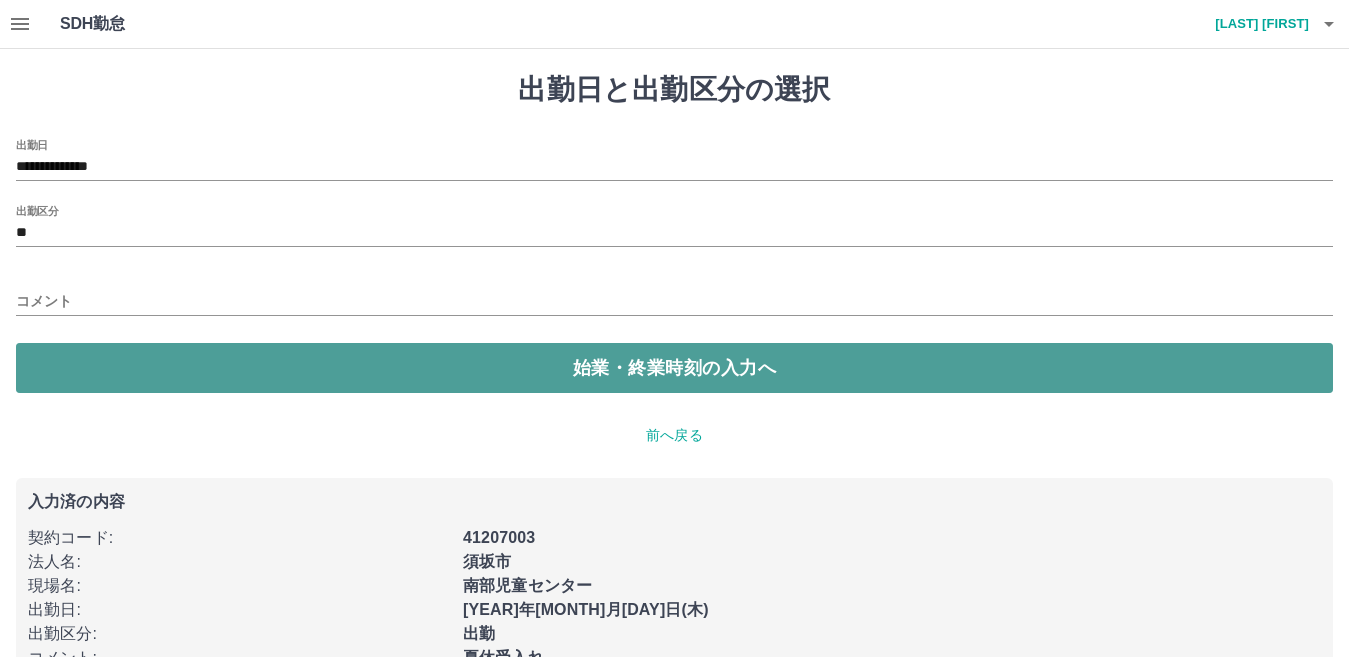 click on "始業・終業時刻の入力へ" at bounding box center (674, 368) 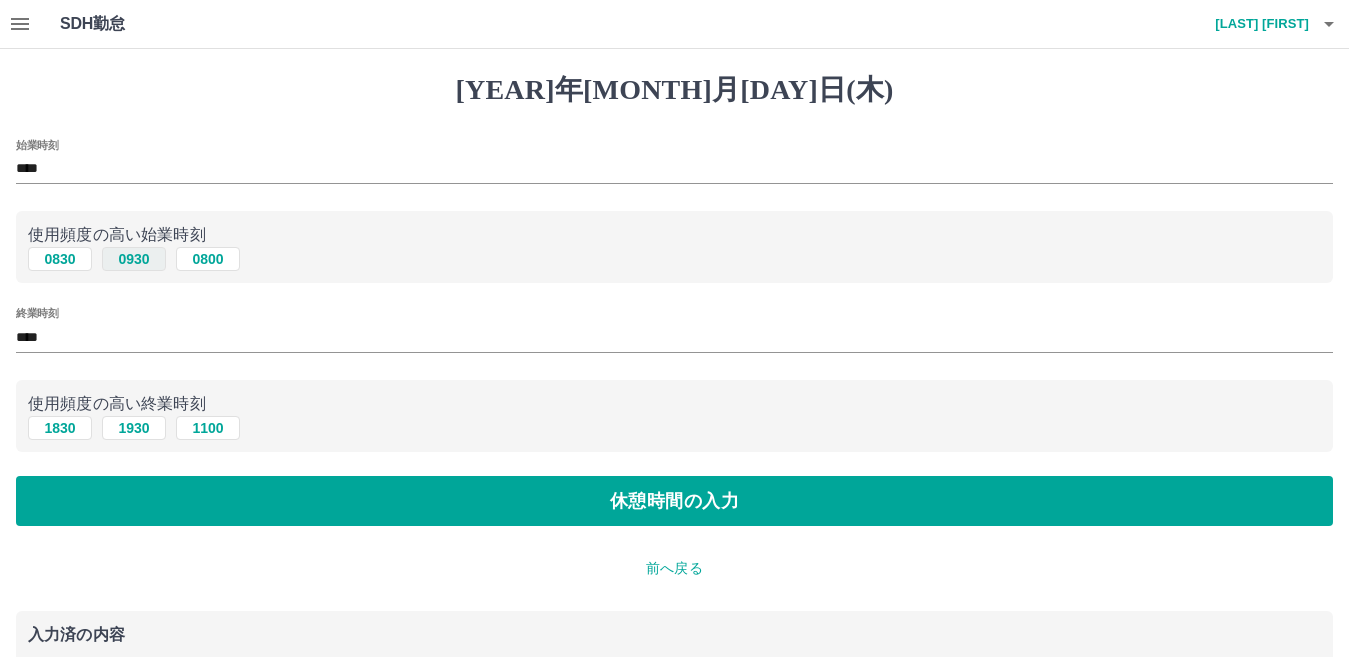 click on "0930" at bounding box center [134, 259] 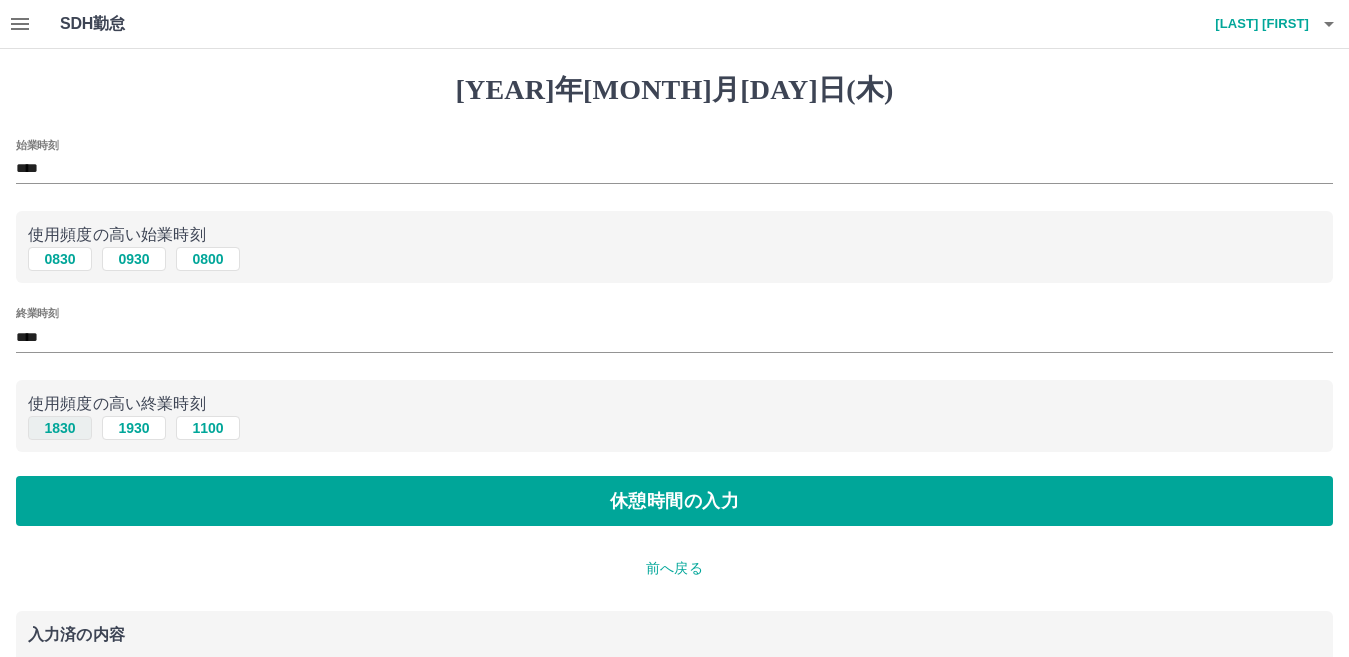 click on "1830" at bounding box center [60, 428] 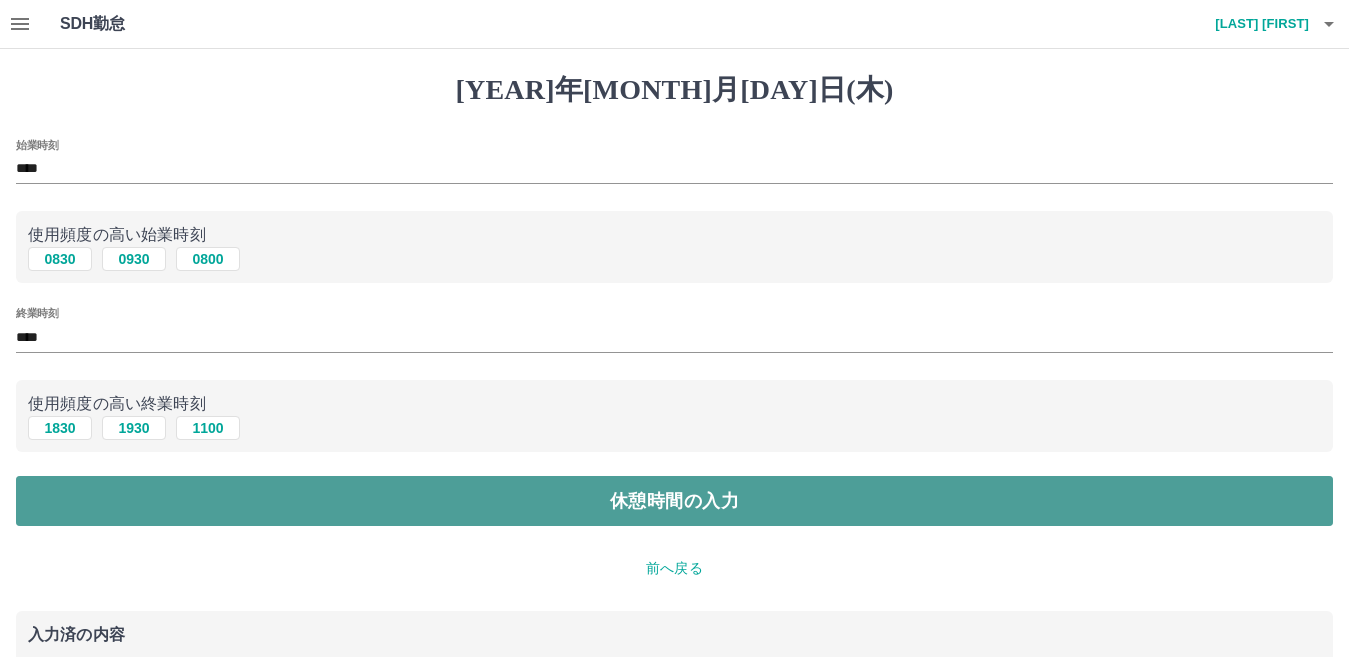click on "休憩時間の入力" at bounding box center [674, 501] 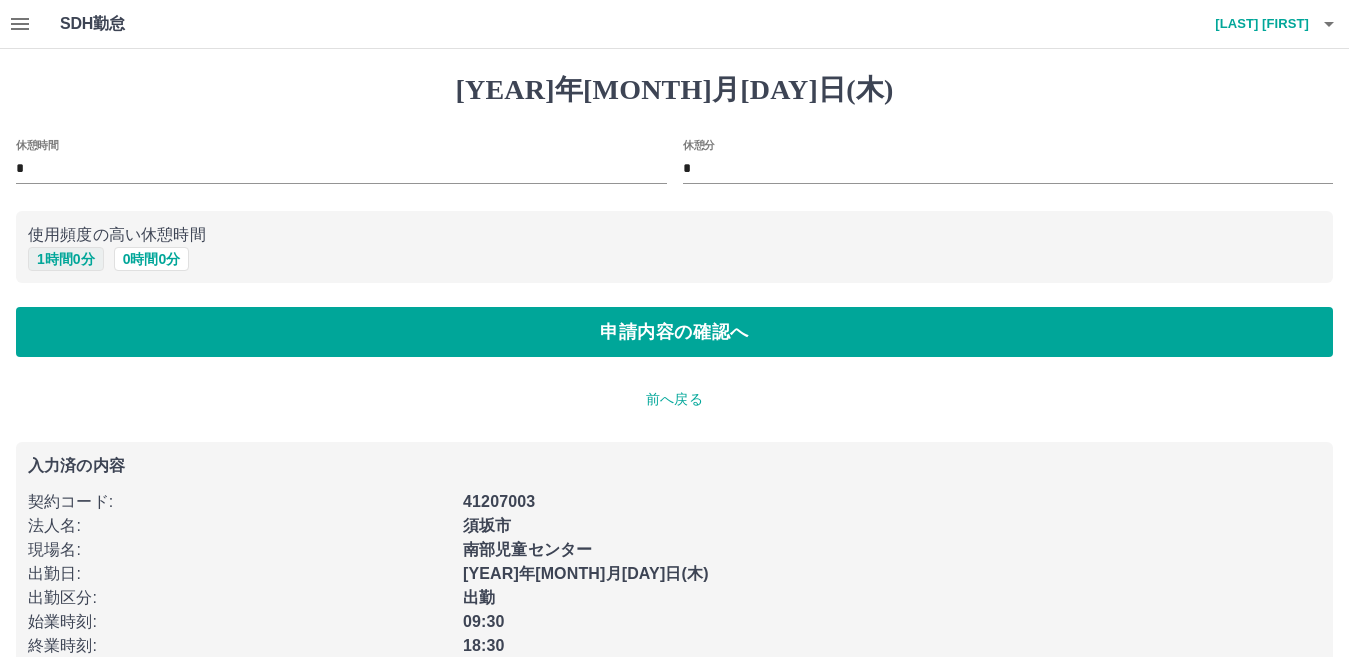 click on "1 時間 0 分" at bounding box center [66, 259] 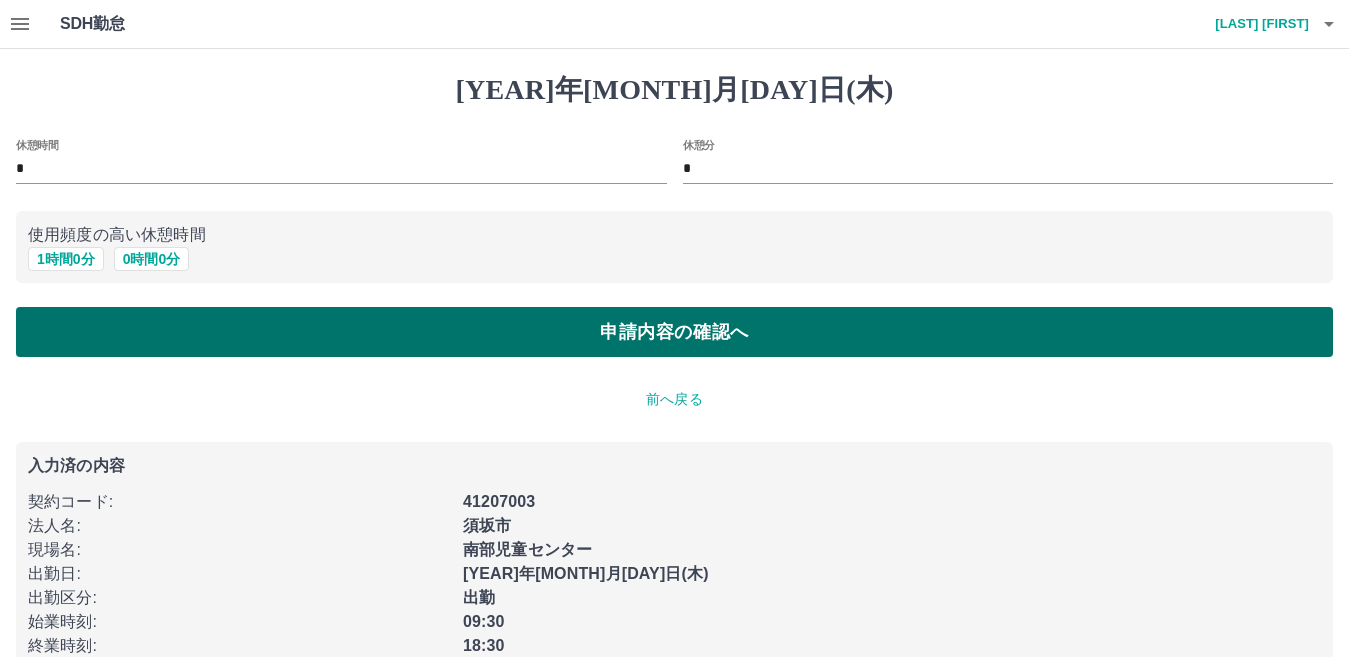 click on "申請内容の確認へ" at bounding box center [674, 332] 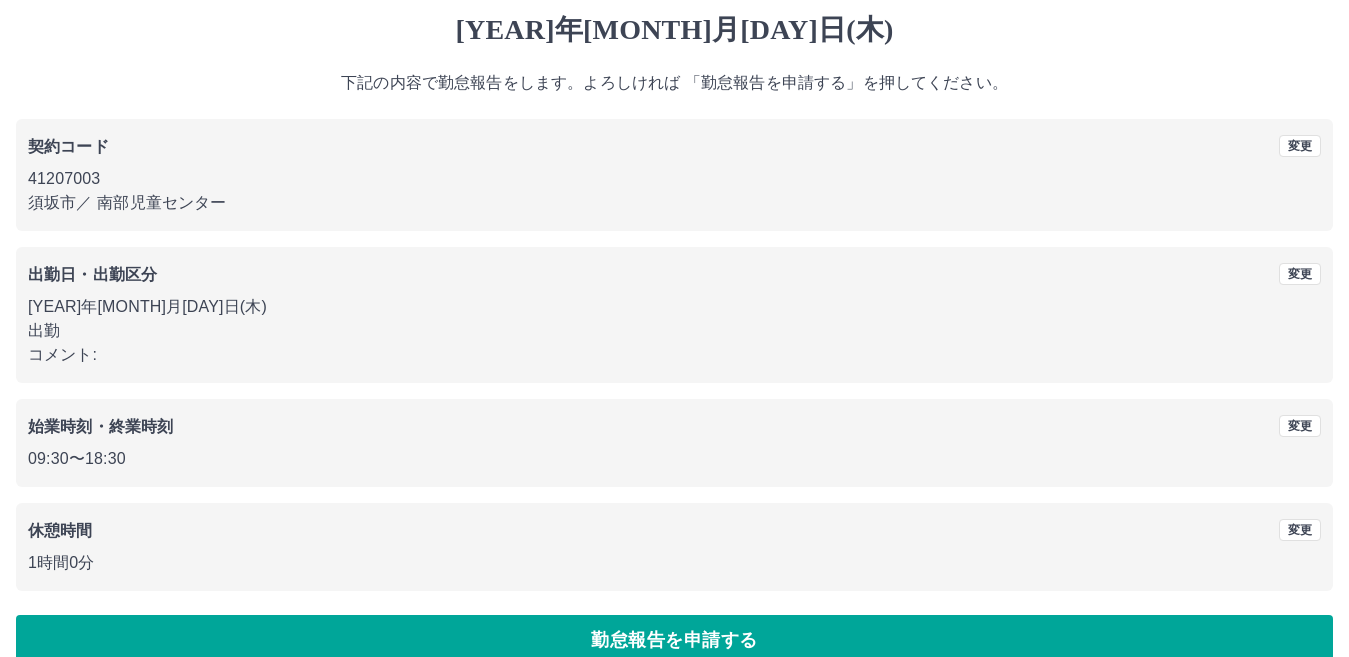 scroll, scrollTop: 92, scrollLeft: 0, axis: vertical 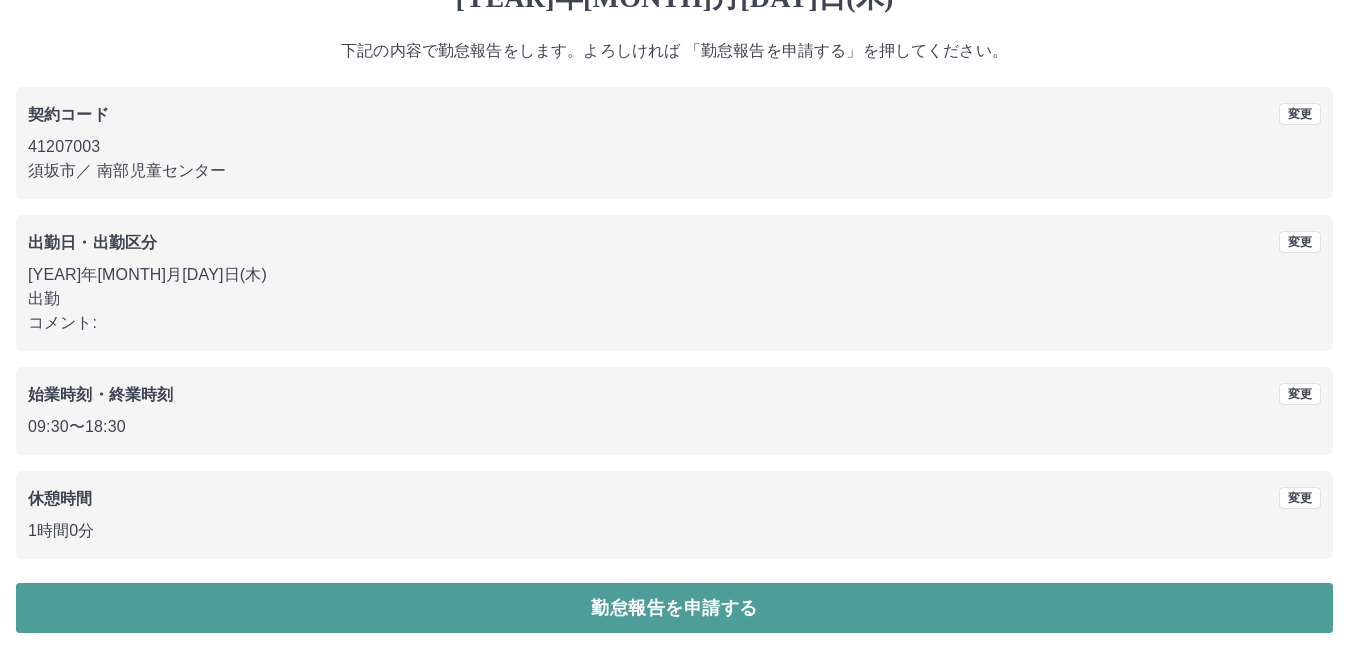 click on "勤怠報告を申請する" at bounding box center [674, 608] 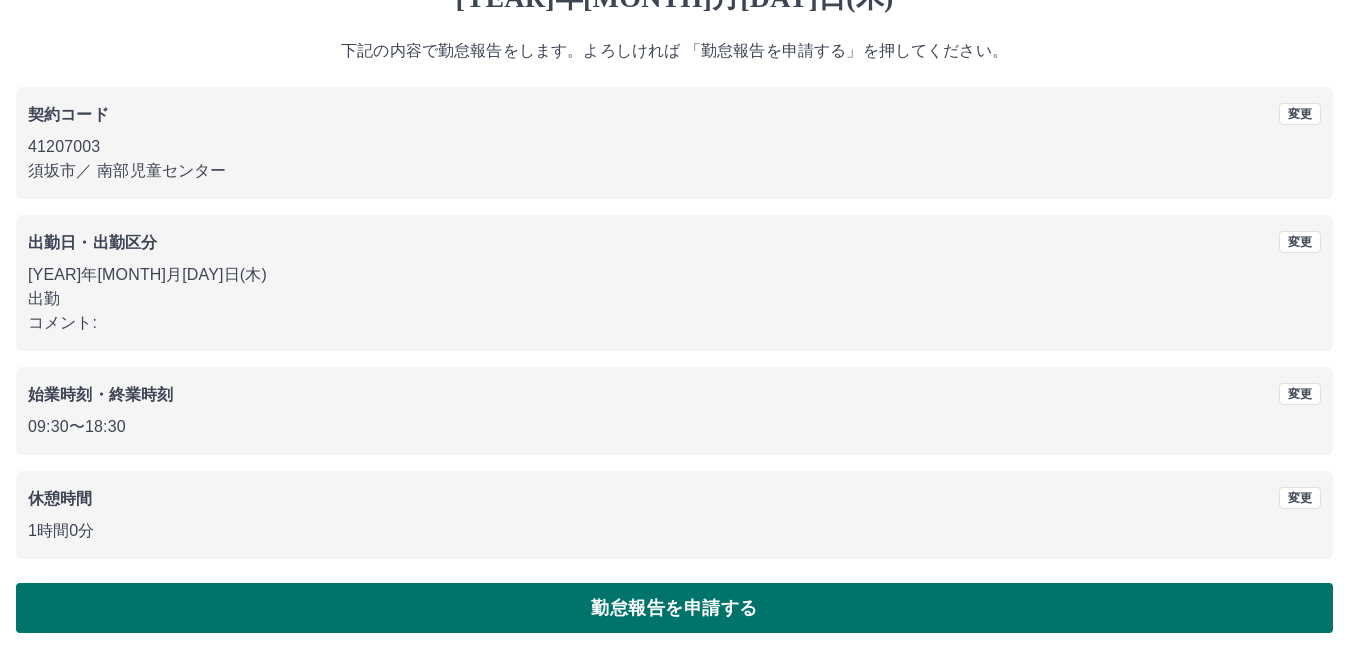 click on "勤怠報告を申請する" at bounding box center [674, 608] 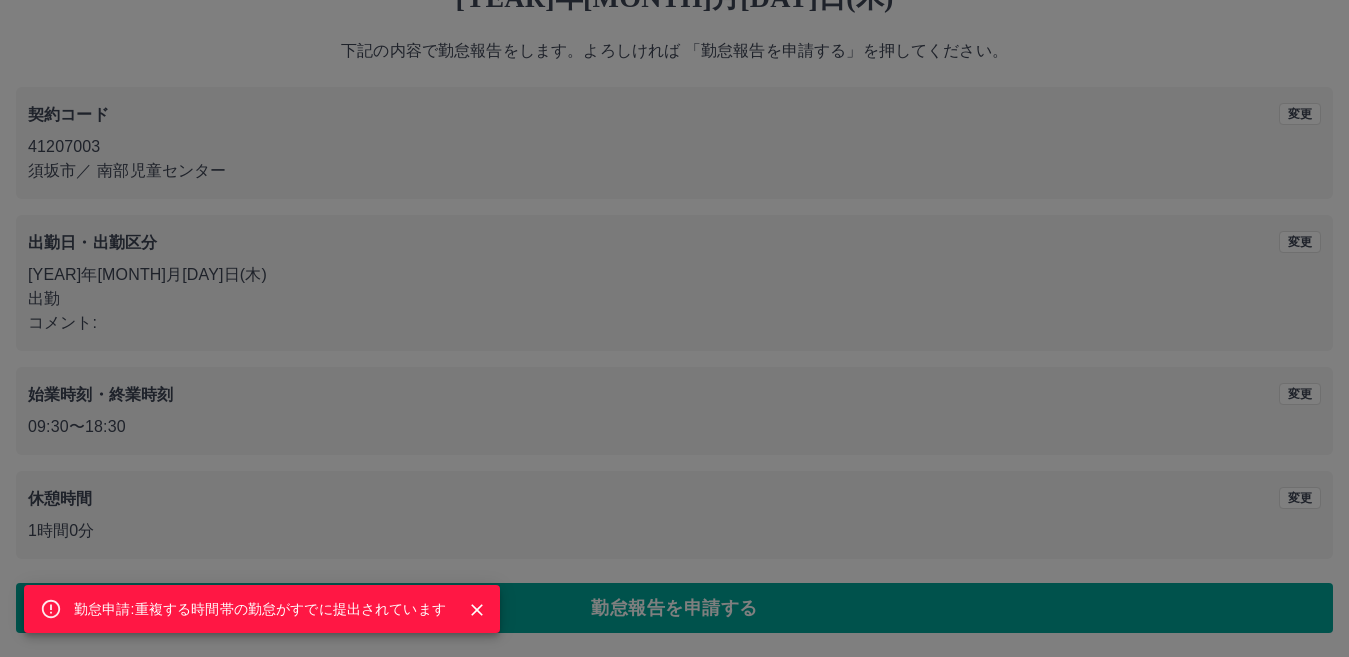 click on "勤怠申請:重複する時間帯の勤怠がすでに提出されています" at bounding box center (674, 328) 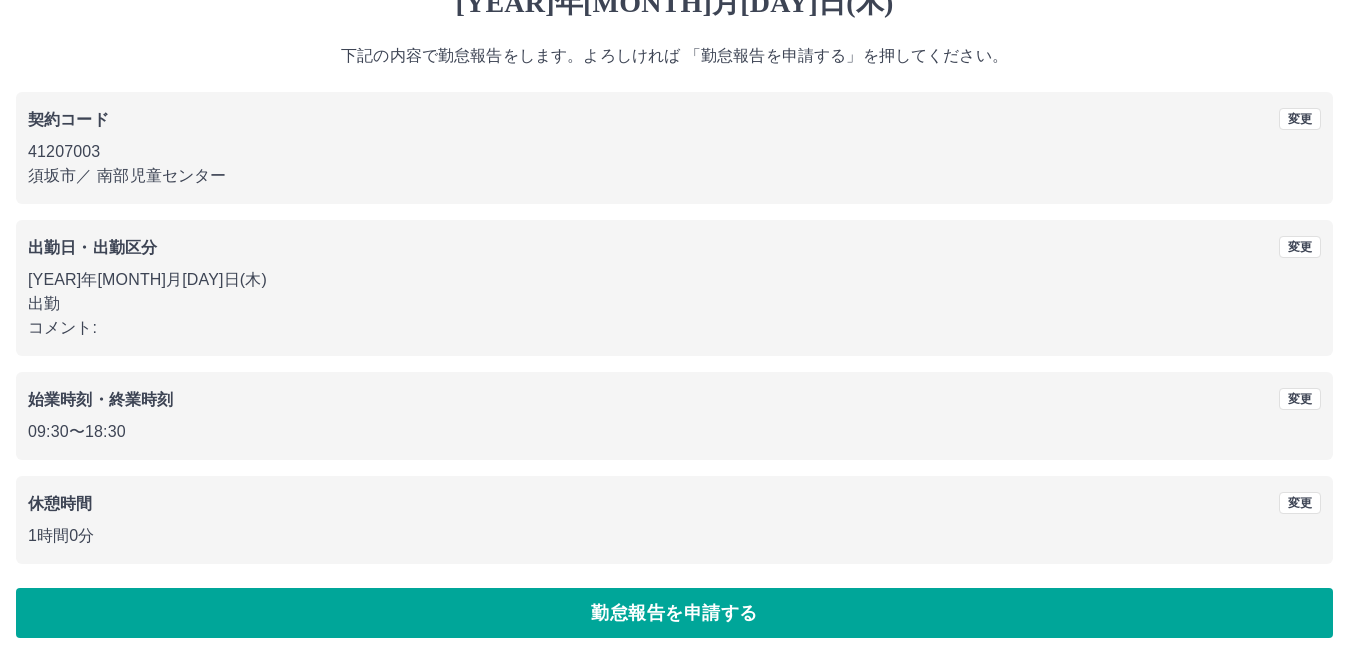scroll, scrollTop: 92, scrollLeft: 0, axis: vertical 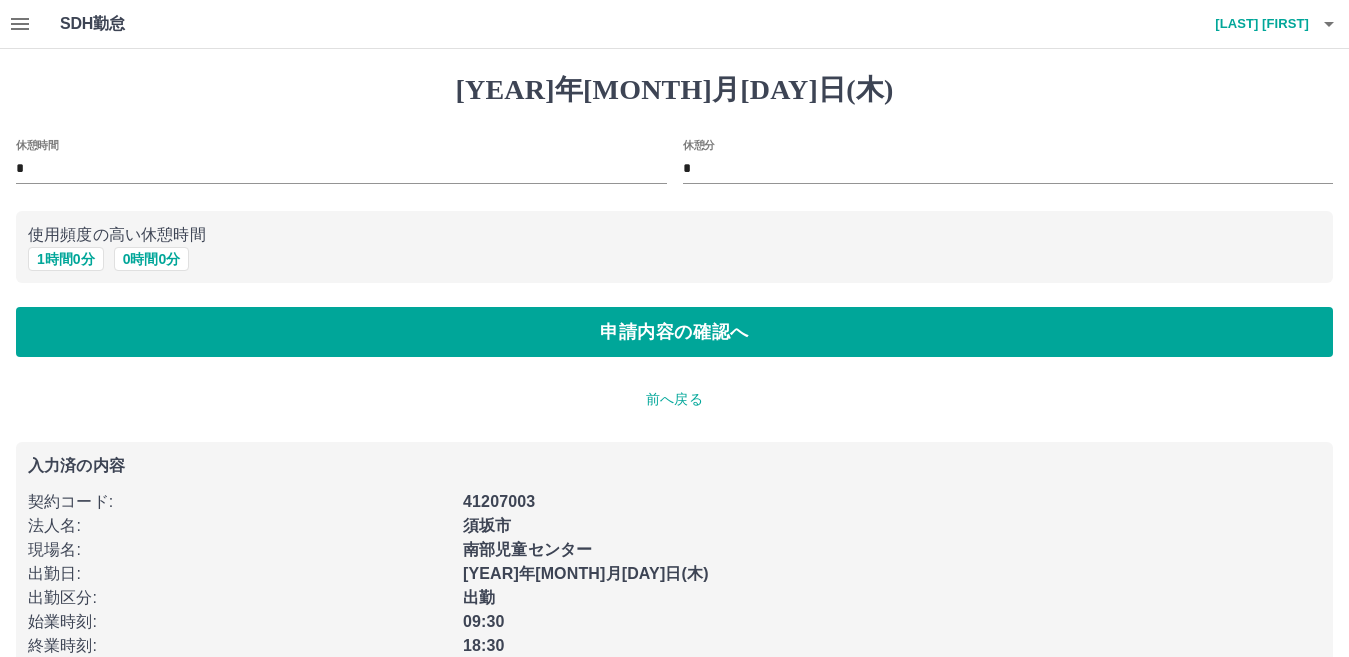 click on "前へ戻る" at bounding box center (674, 399) 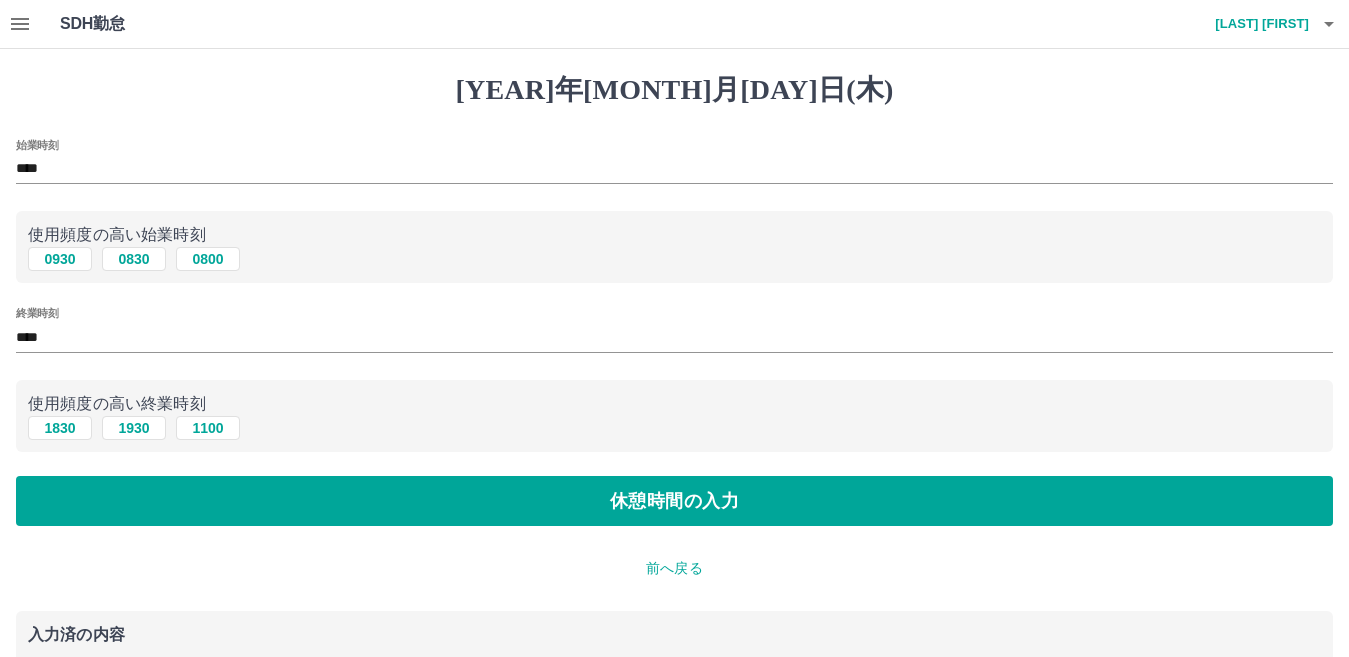 click on "2025年07月24日(木)" at bounding box center [674, 90] 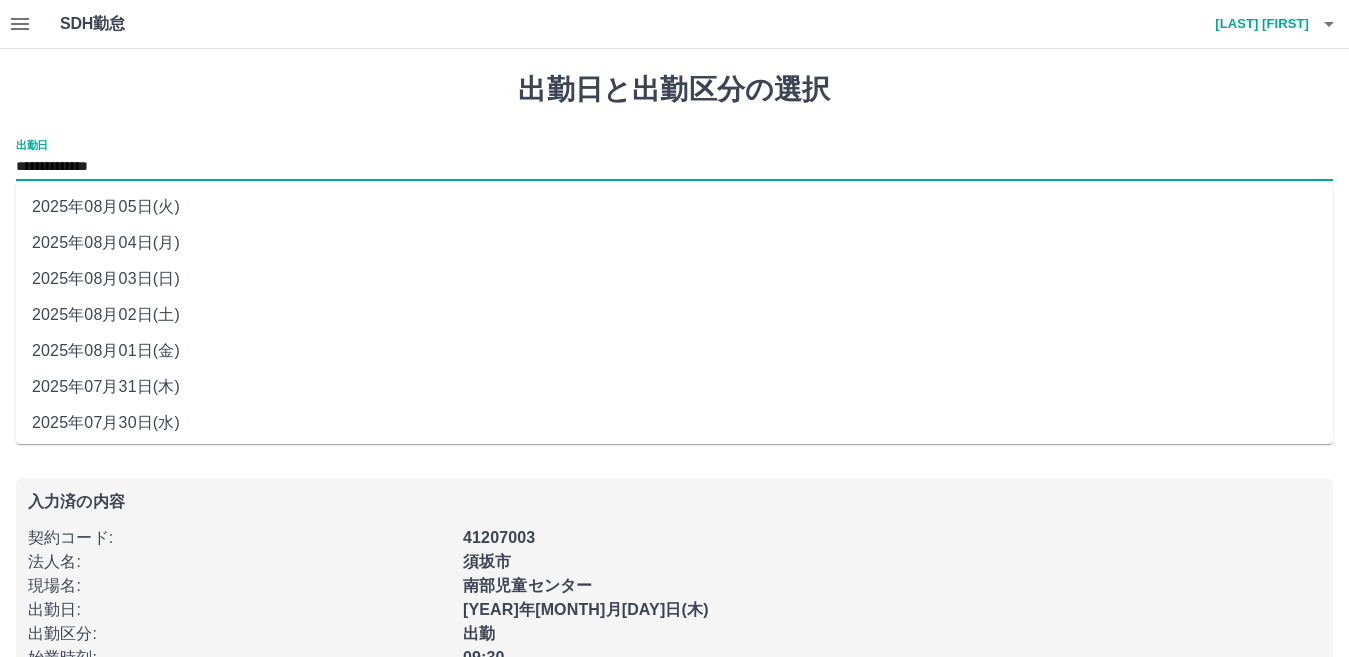 click on "**********" at bounding box center [674, 167] 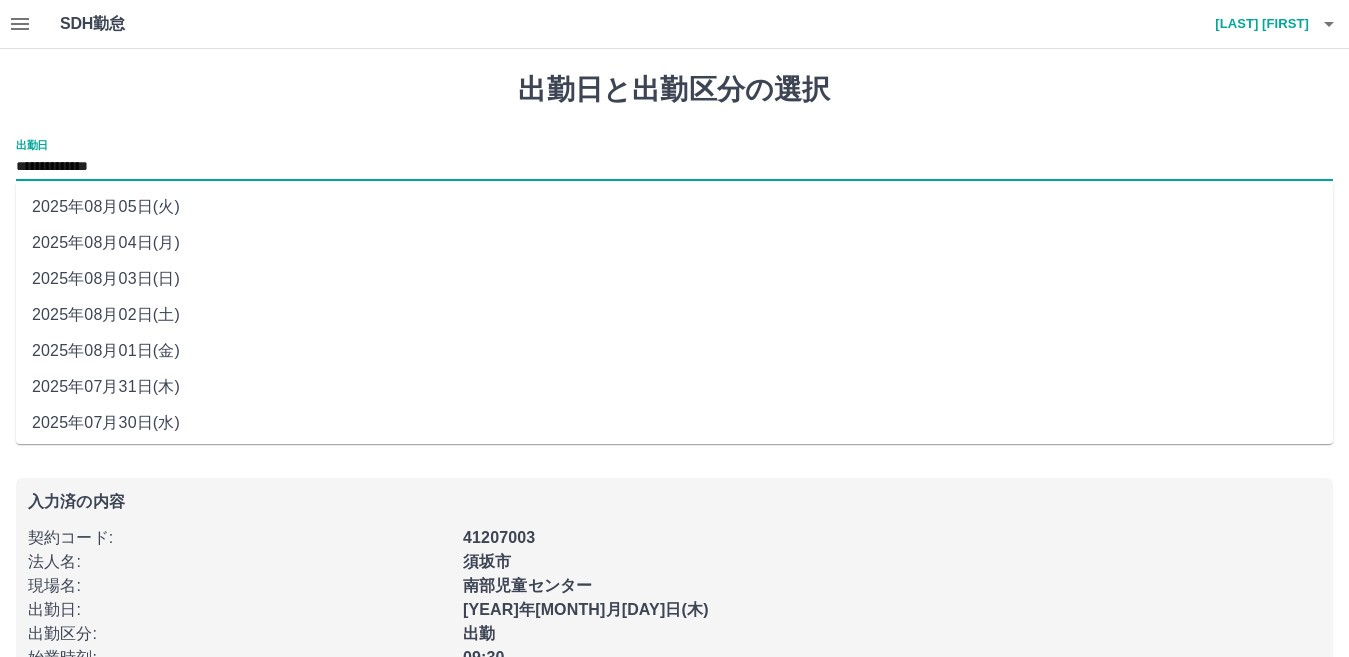 scroll, scrollTop: 77, scrollLeft: 0, axis: vertical 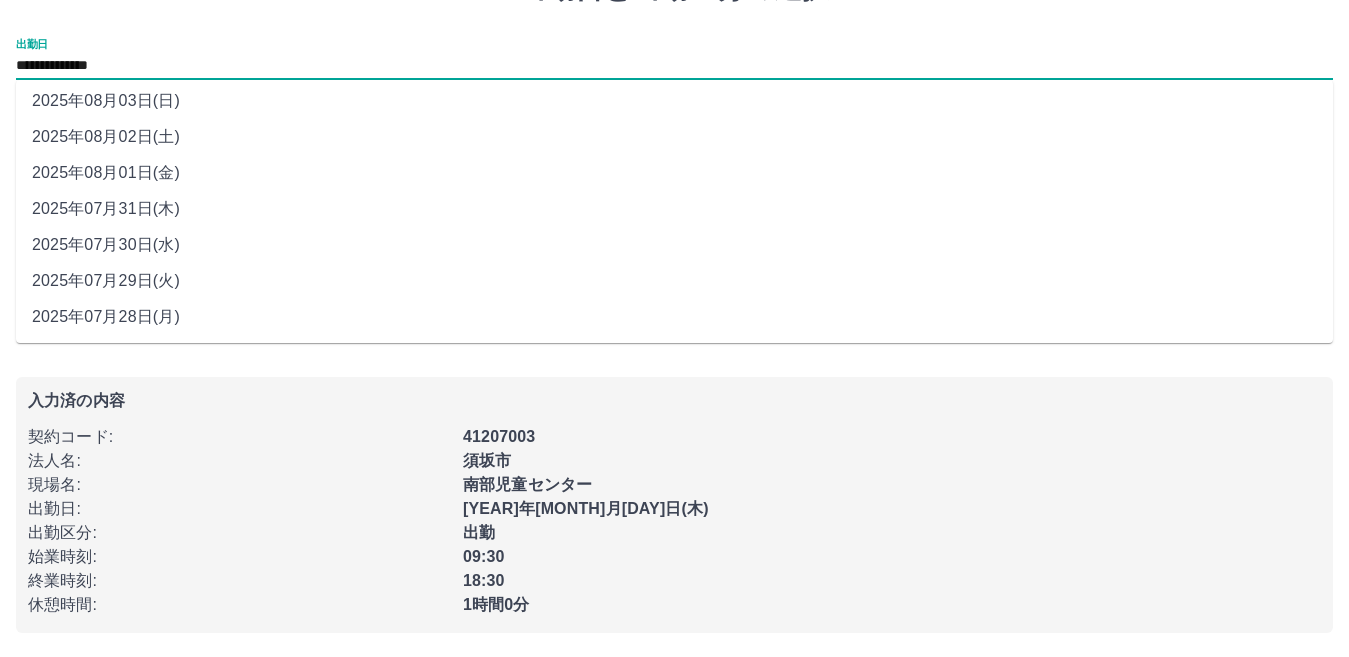 click on "2025年07月28日(月)" at bounding box center (674, 317) 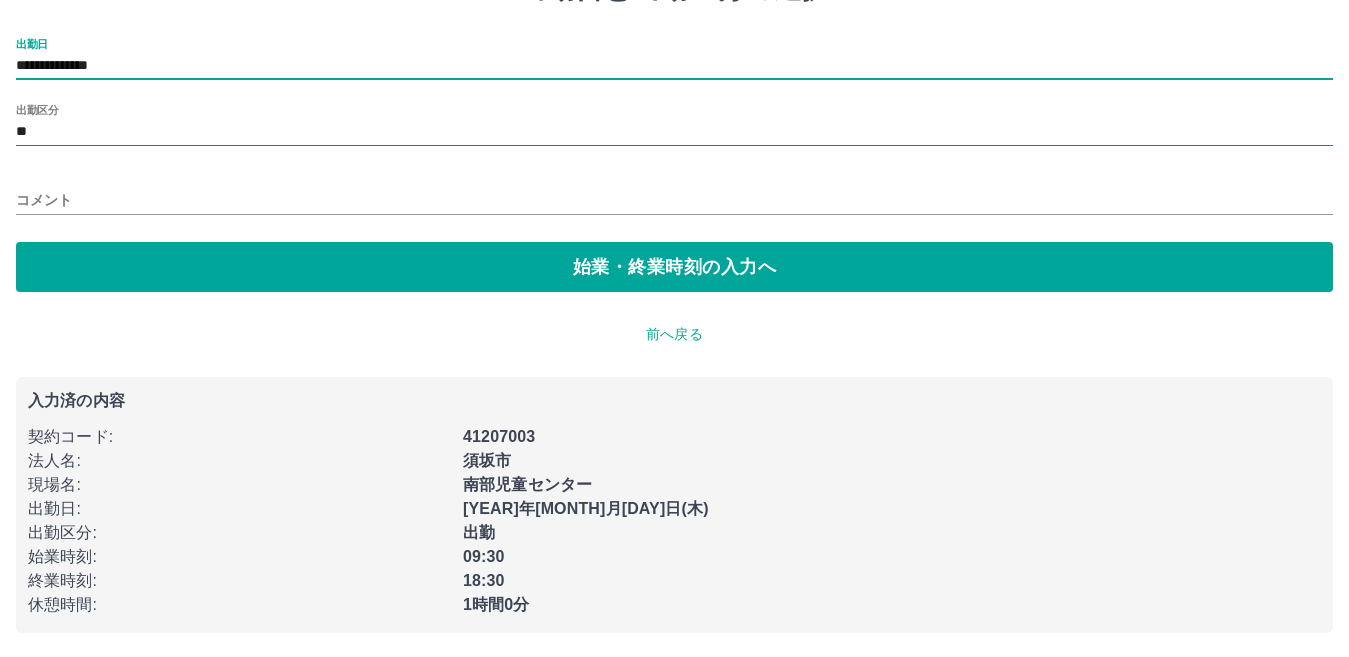 click on "**" at bounding box center (674, 132) 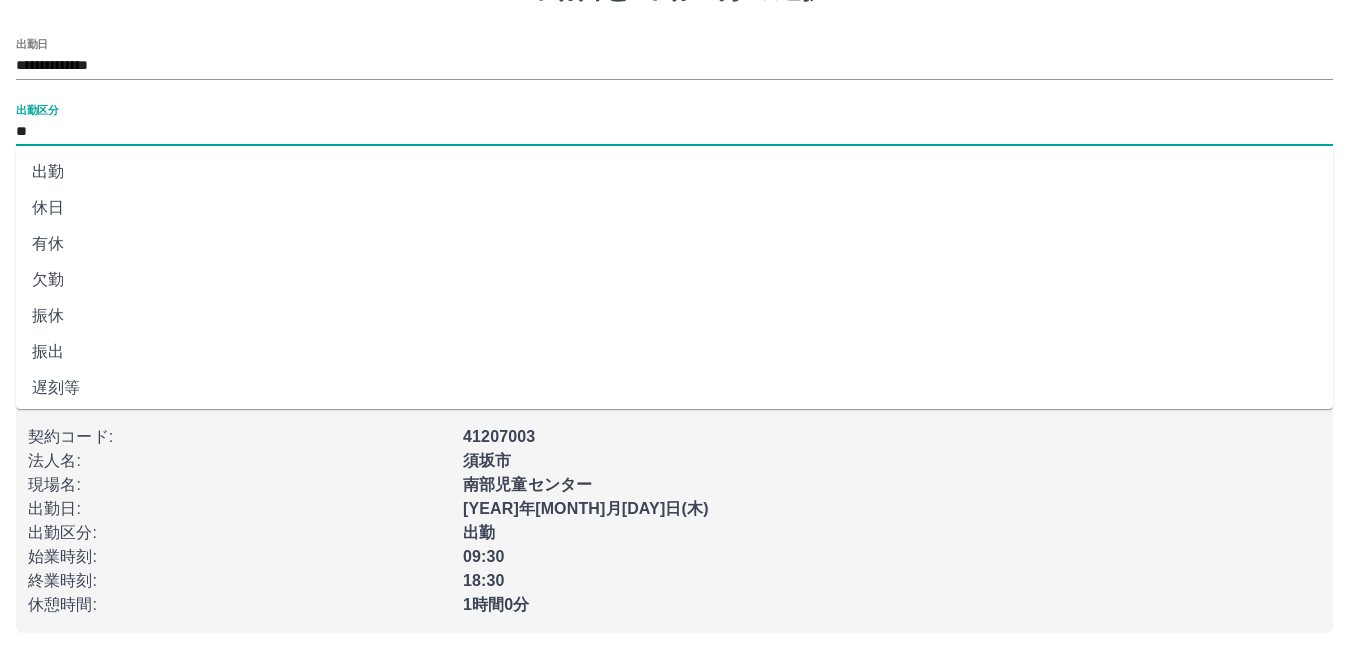 click on "**" at bounding box center (674, 132) 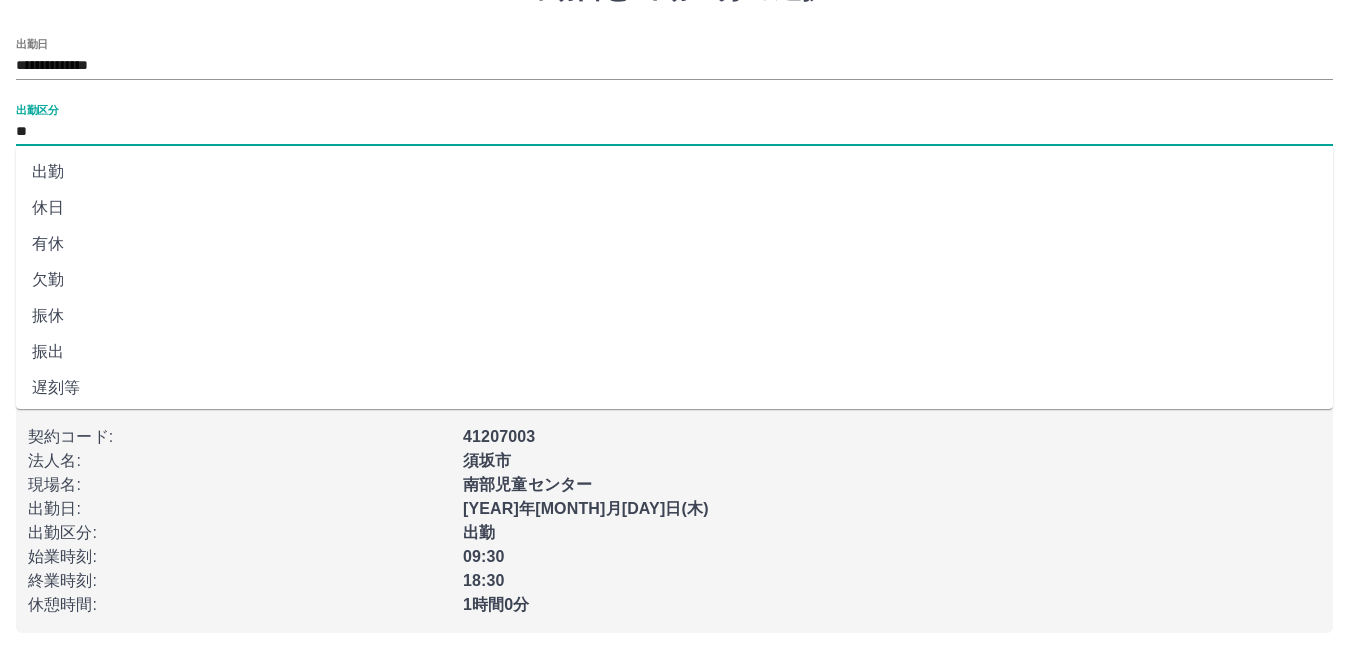 click on "南部児童センター" at bounding box center (886, 479) 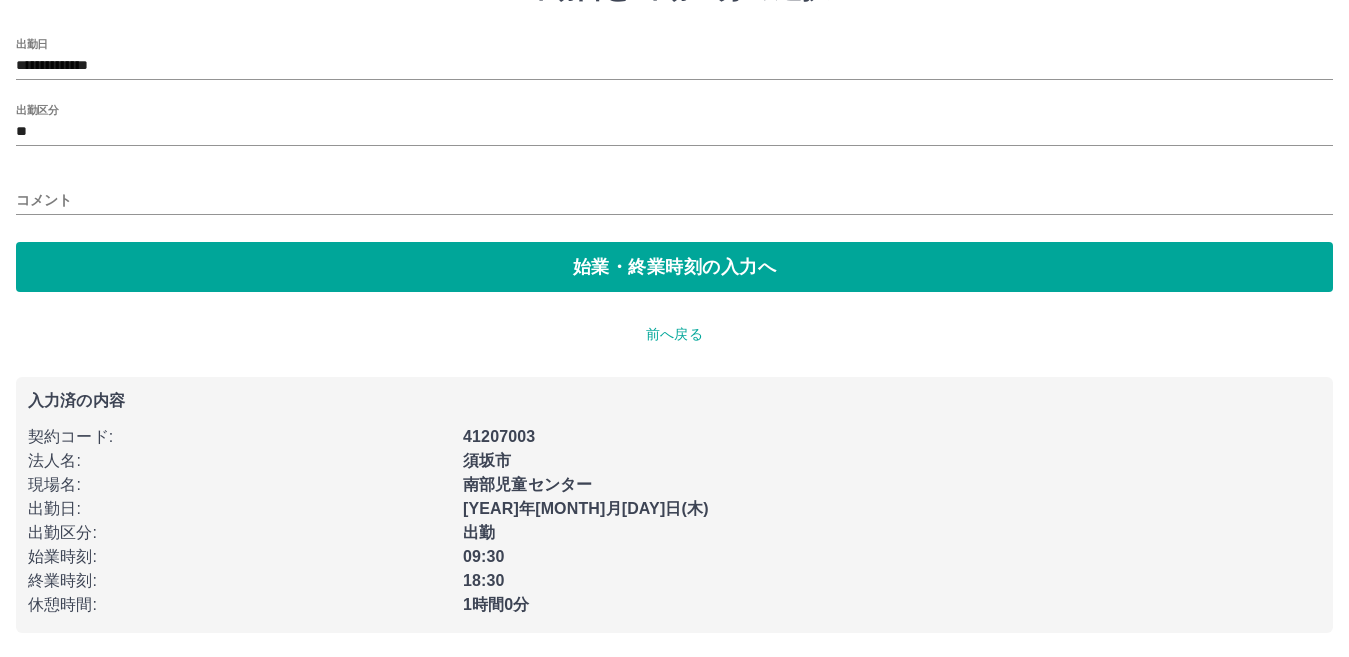 click on "コメント" at bounding box center [674, 200] 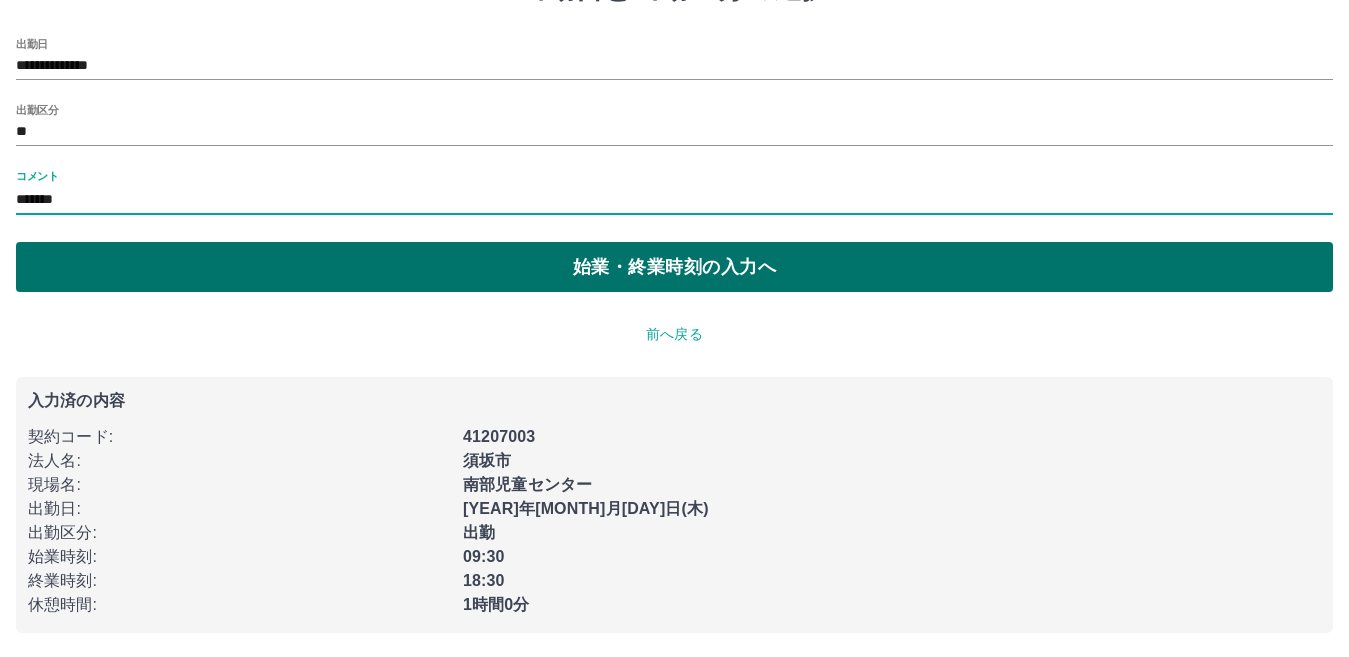 type on "*******" 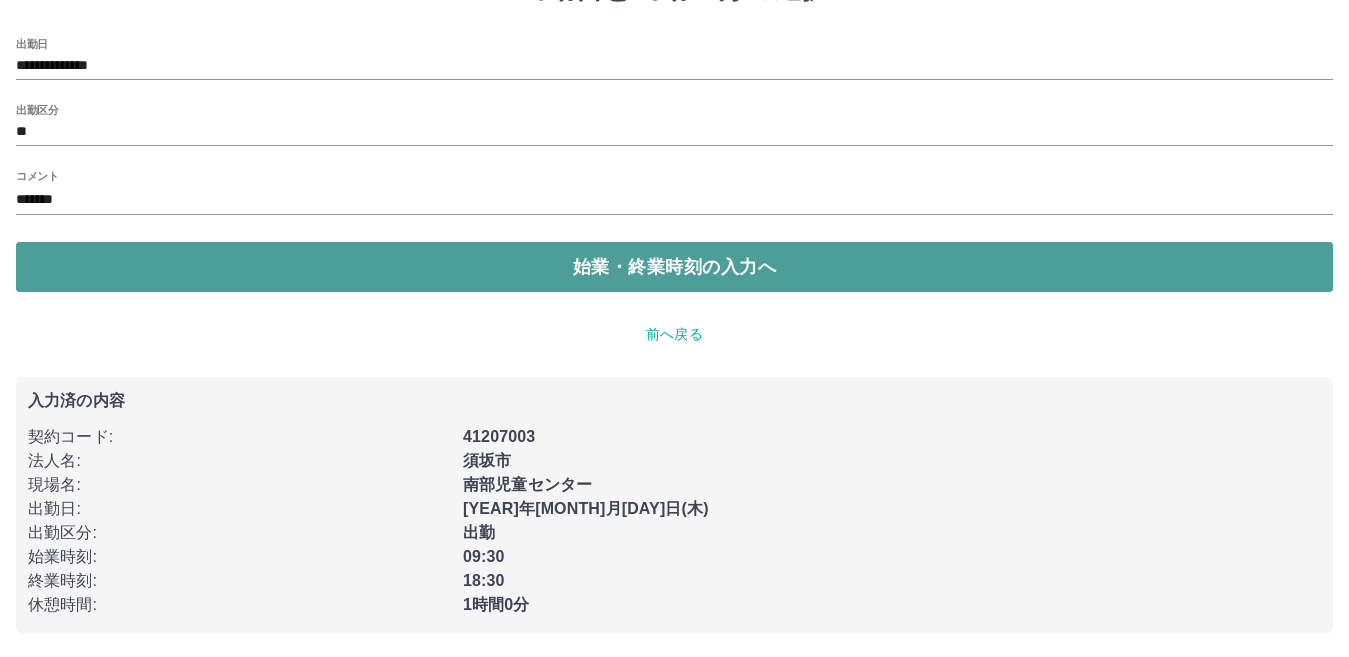 click on "始業・終業時刻の入力へ" at bounding box center (674, 267) 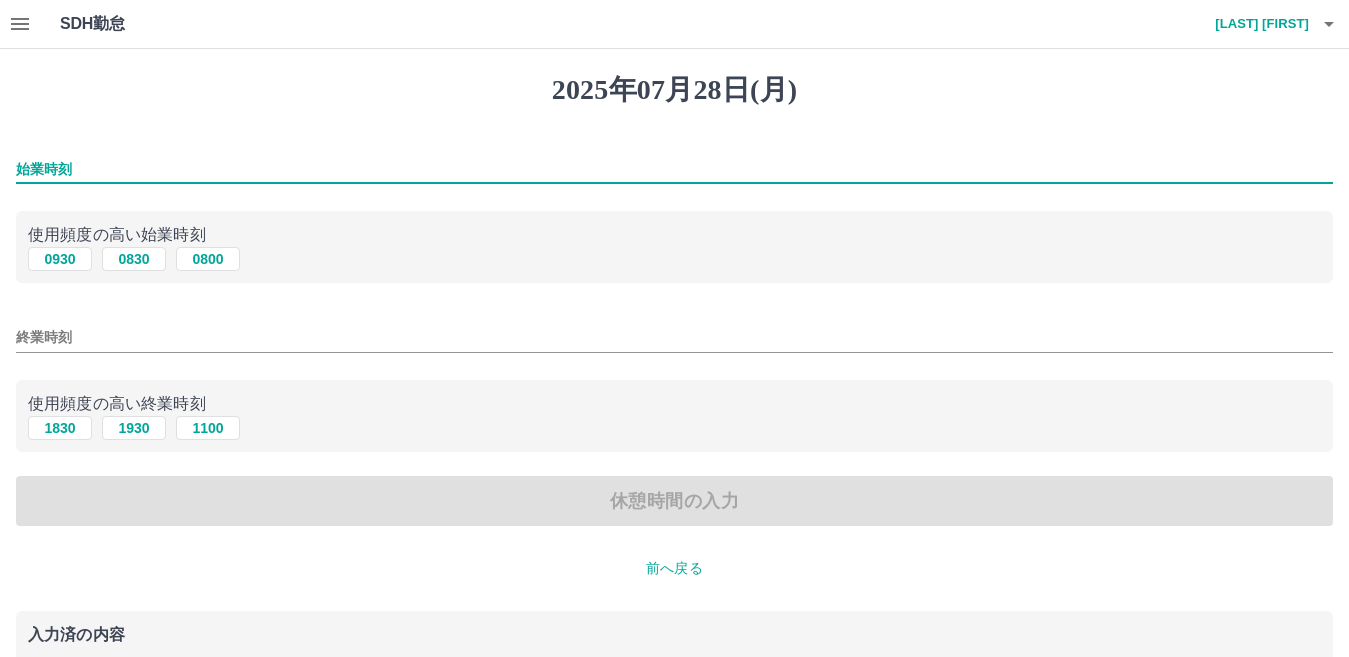 click on "始業時刻" at bounding box center [674, 169] 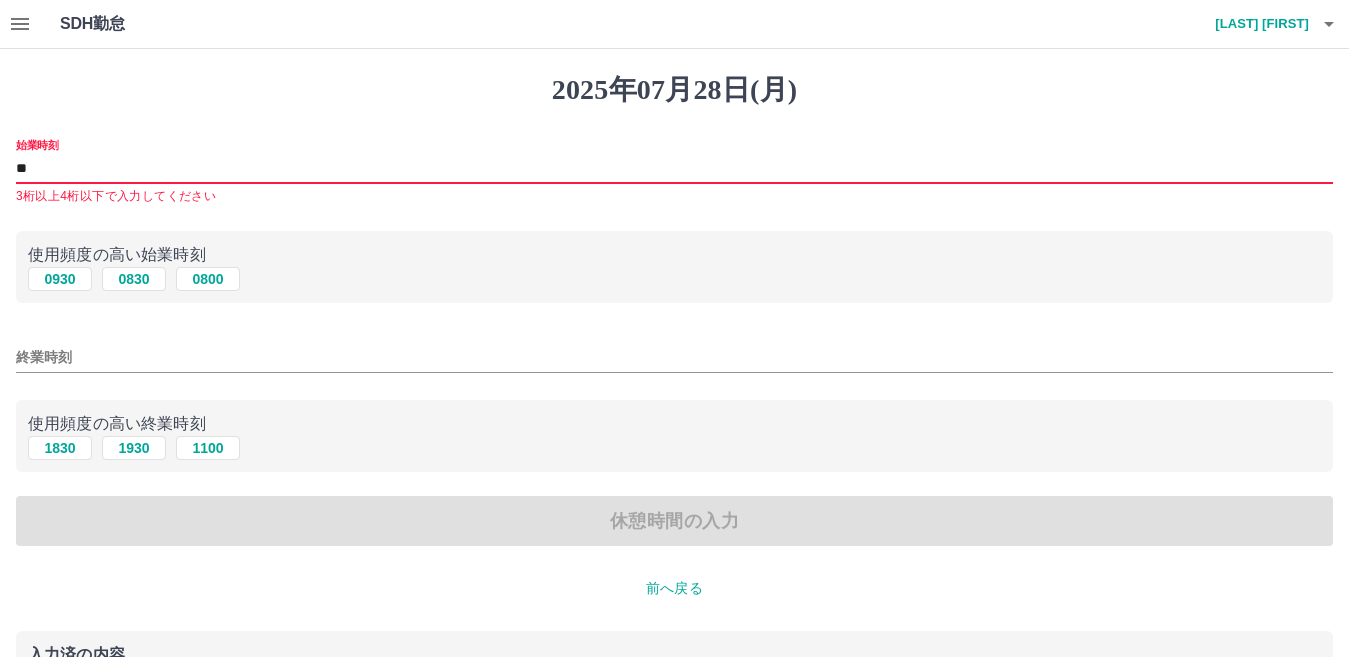 type on "***" 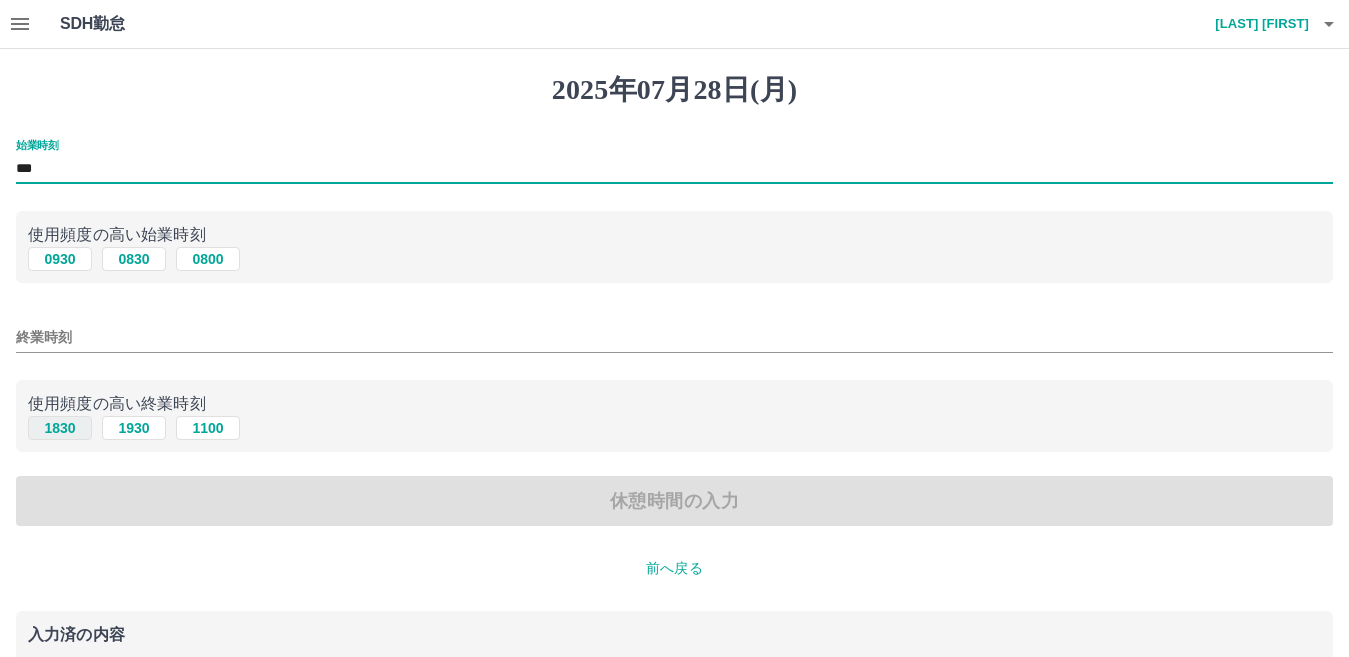 click on "1830" at bounding box center (60, 428) 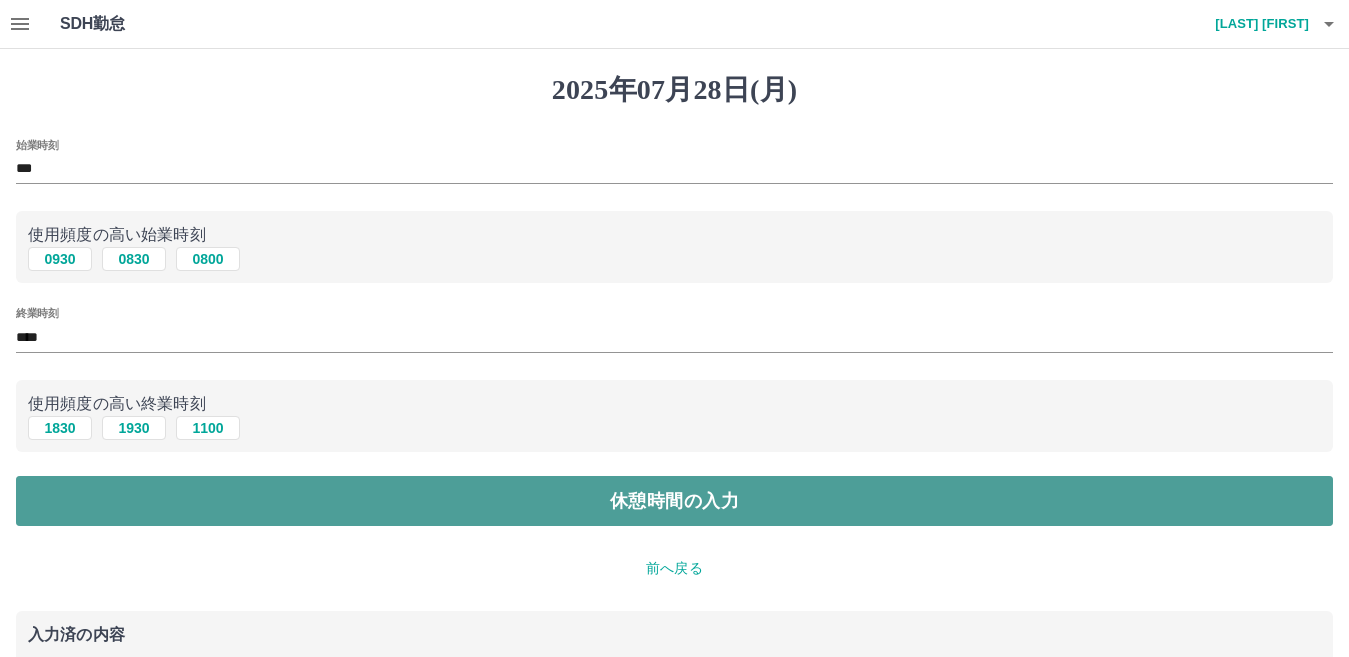 click on "休憩時間の入力" at bounding box center (674, 501) 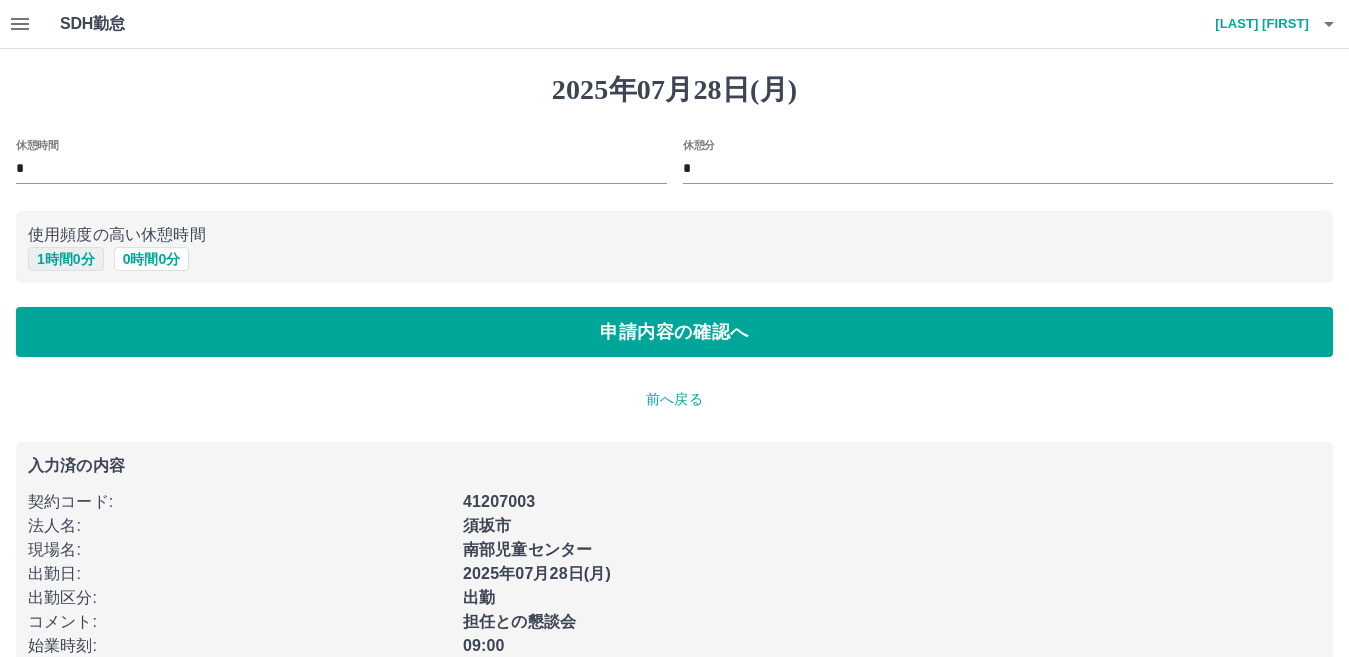 click on "1 時間 0 分" at bounding box center (66, 259) 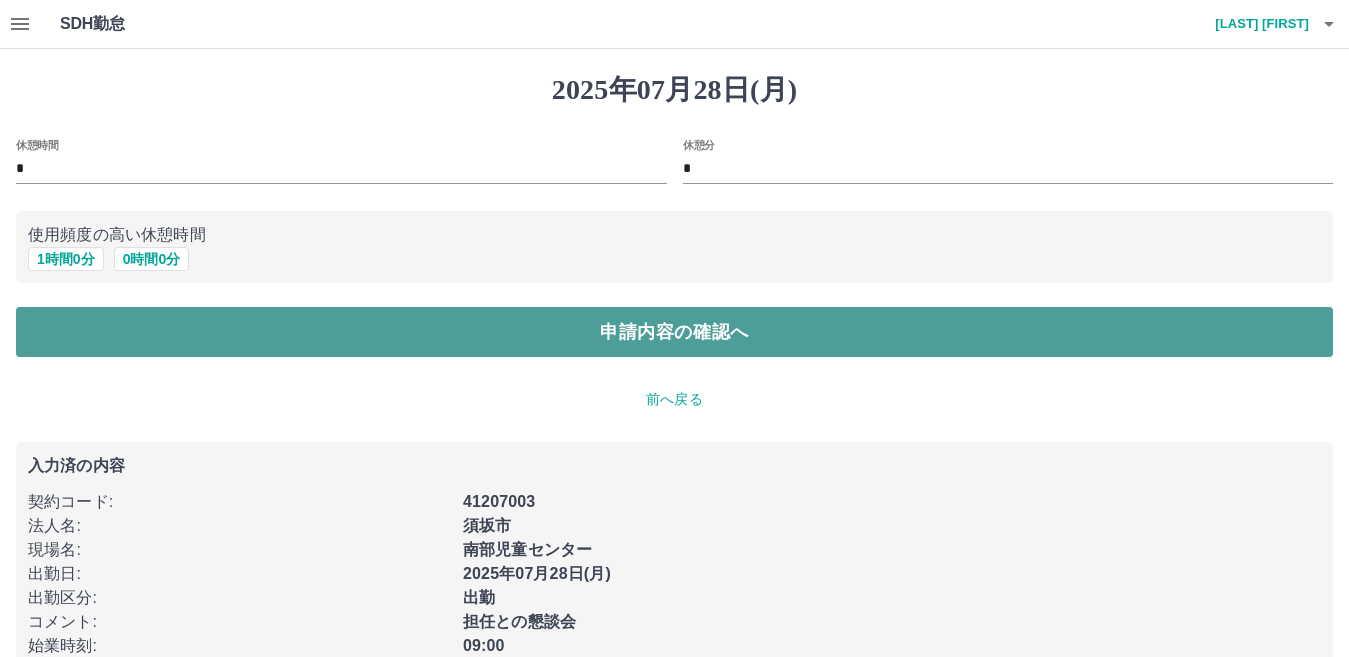 click on "申請内容の確認へ" at bounding box center [674, 332] 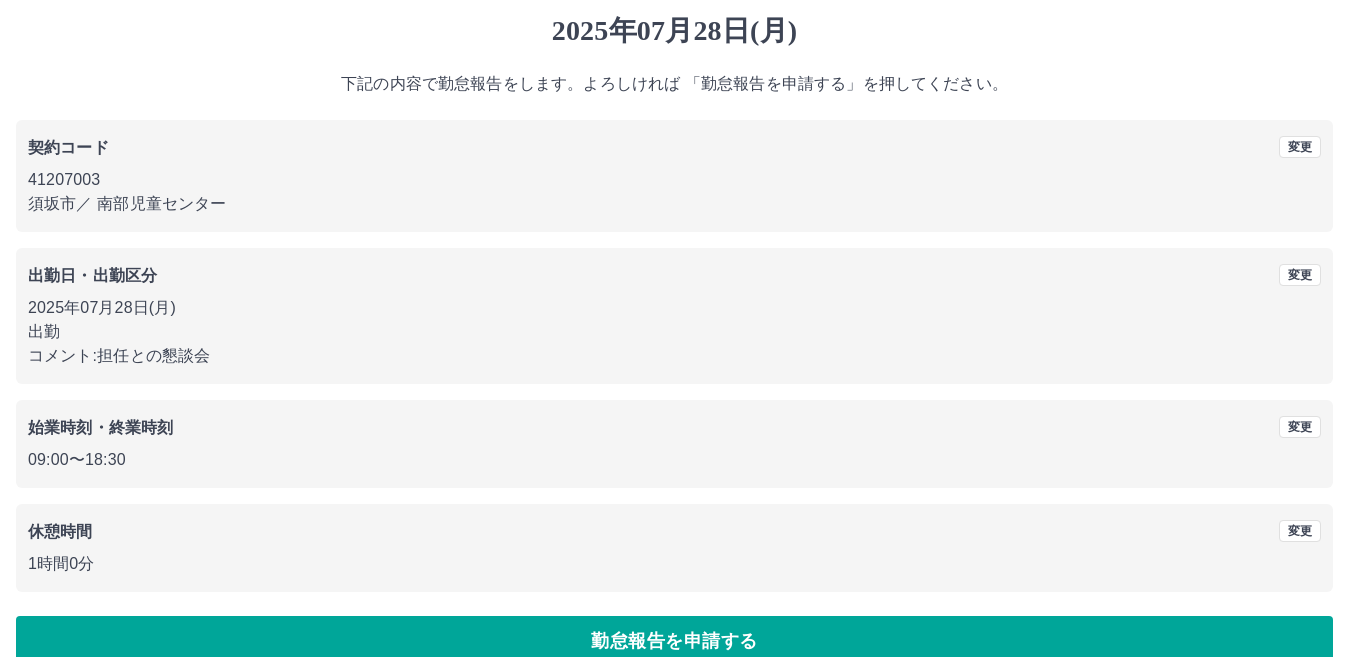 scroll, scrollTop: 92, scrollLeft: 0, axis: vertical 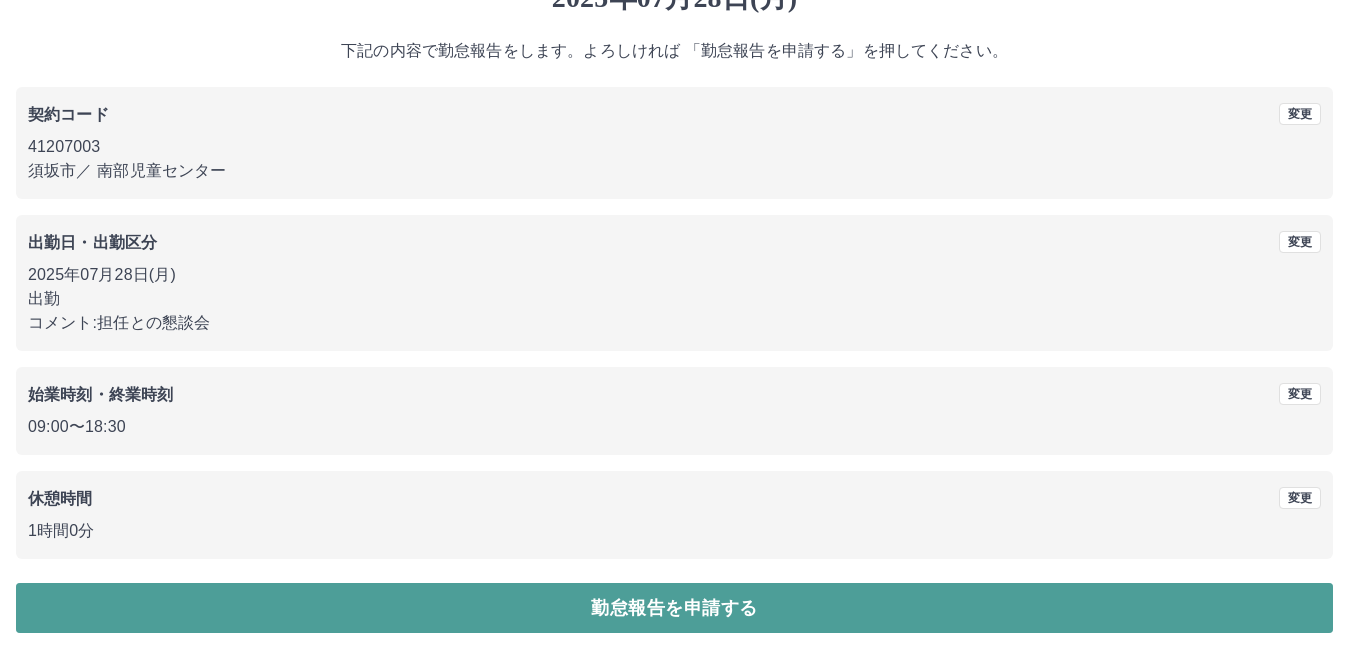click on "勤怠報告を申請する" at bounding box center (674, 608) 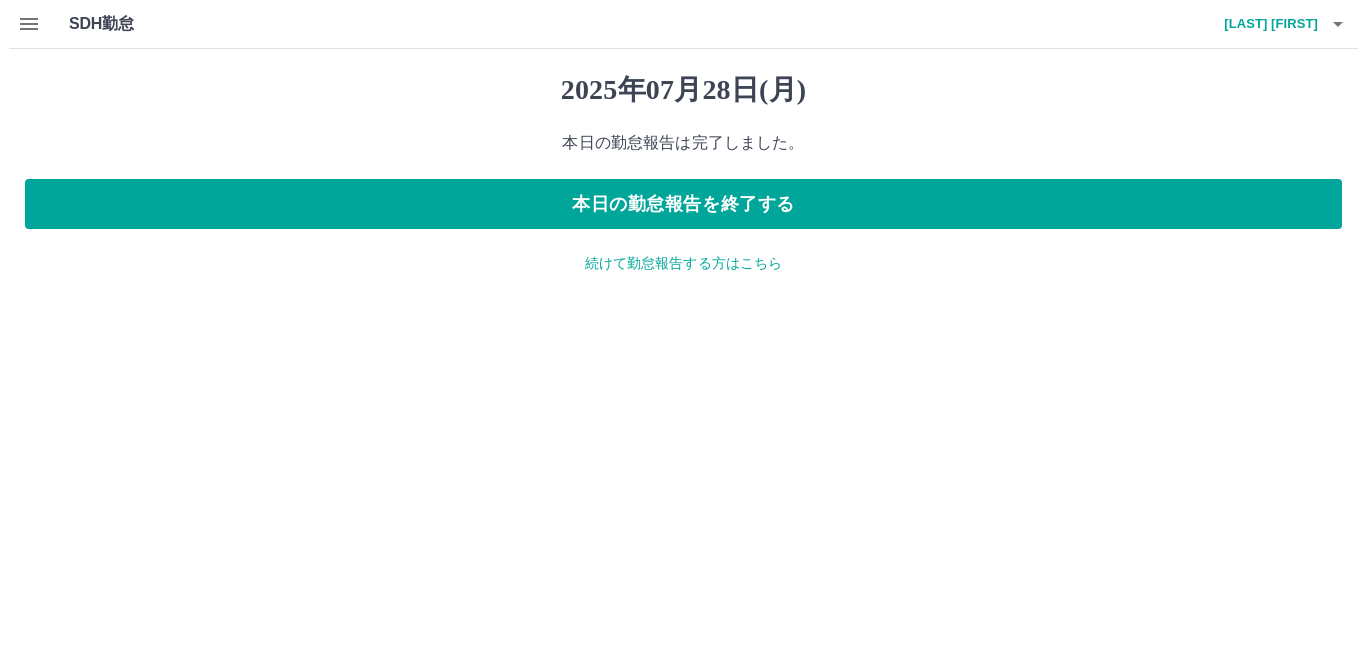 scroll, scrollTop: 0, scrollLeft: 0, axis: both 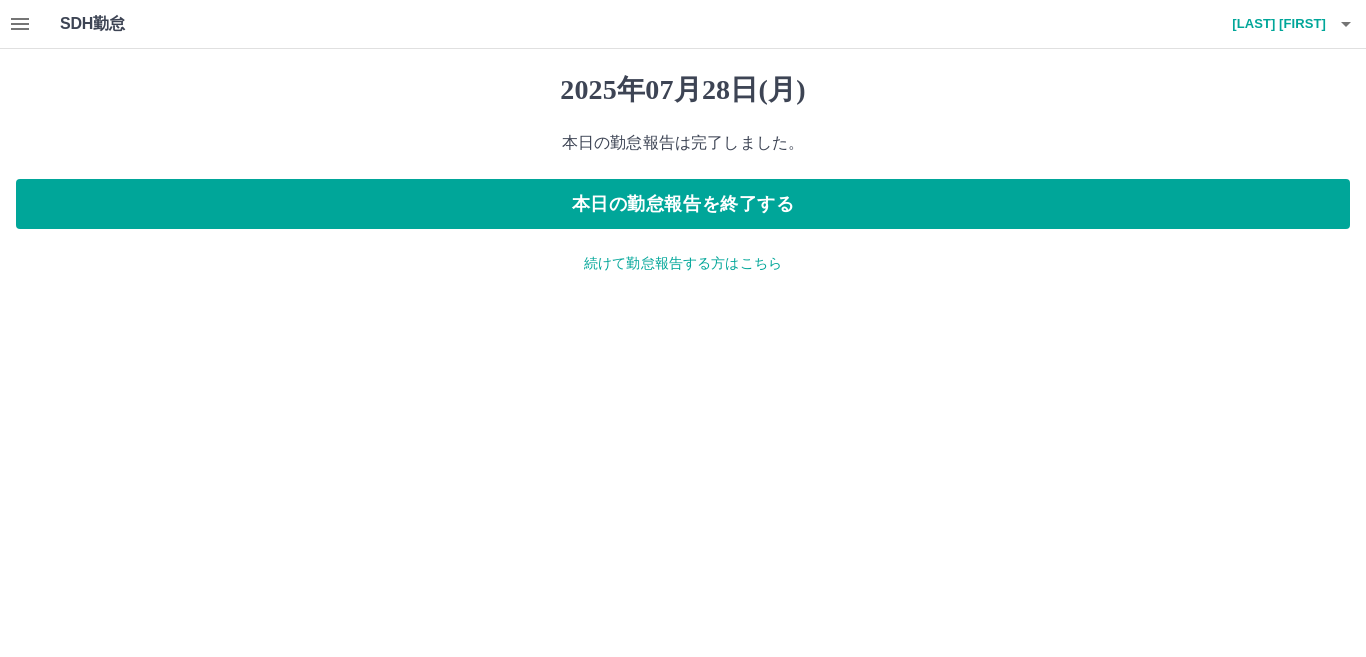click on "続けて勤怠報告する方はこちら" at bounding box center [683, 263] 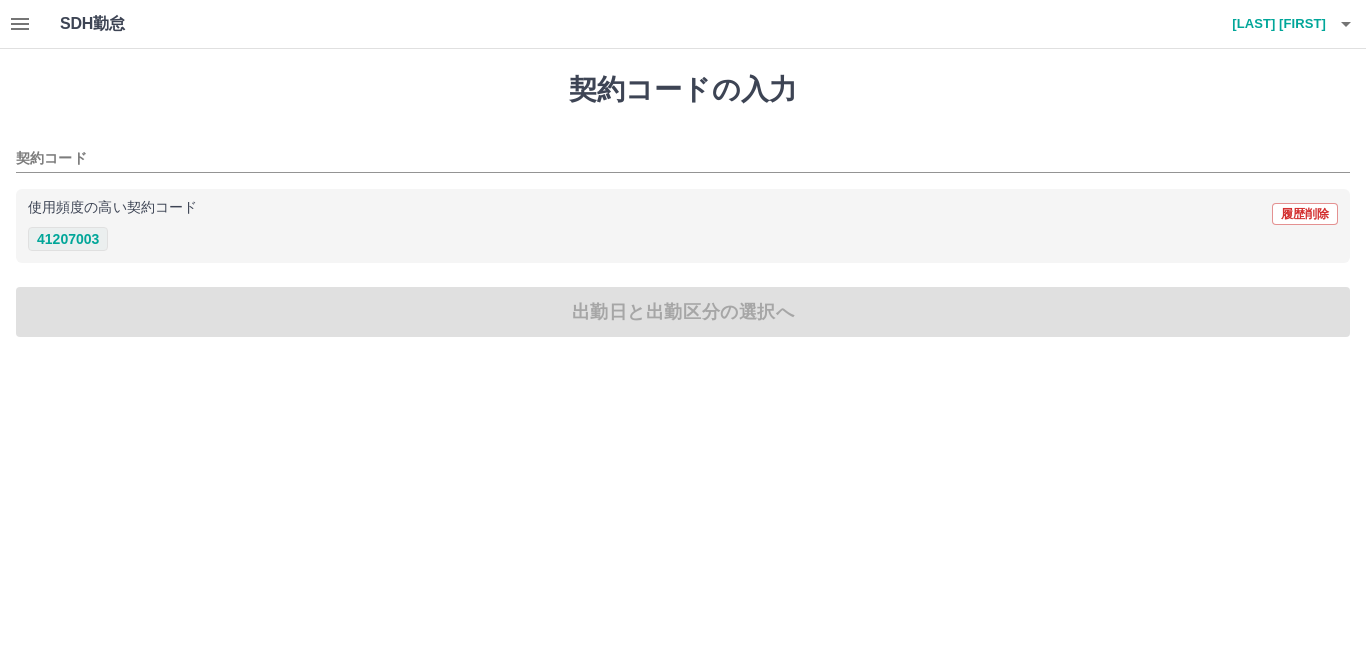 click on "41207003" at bounding box center [68, 239] 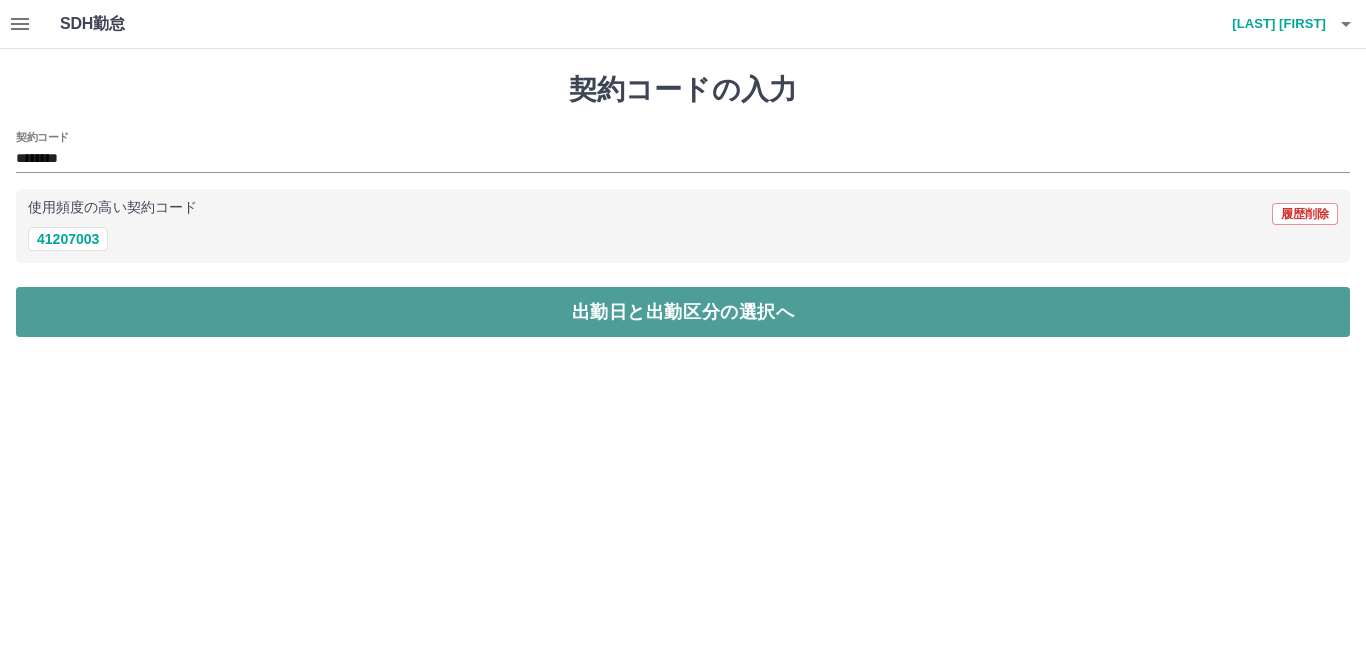 click on "出勤日と出勤区分の選択へ" at bounding box center (683, 312) 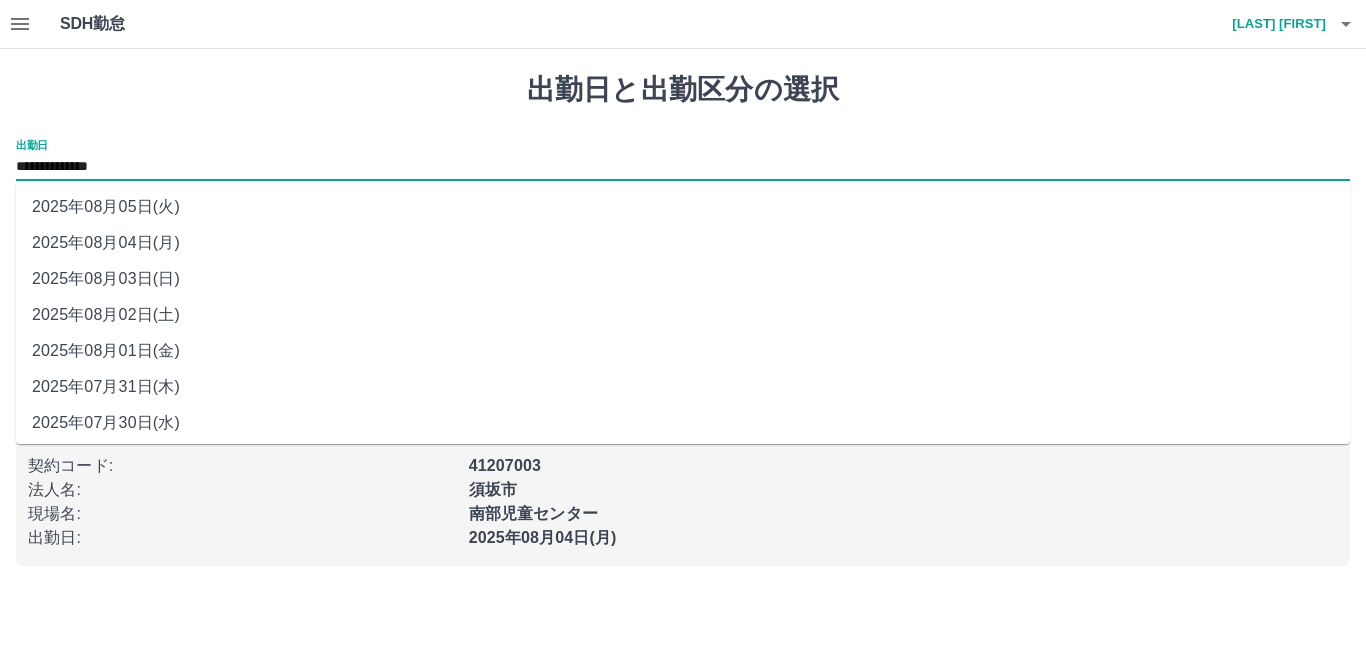 click on "**********" at bounding box center [683, 167] 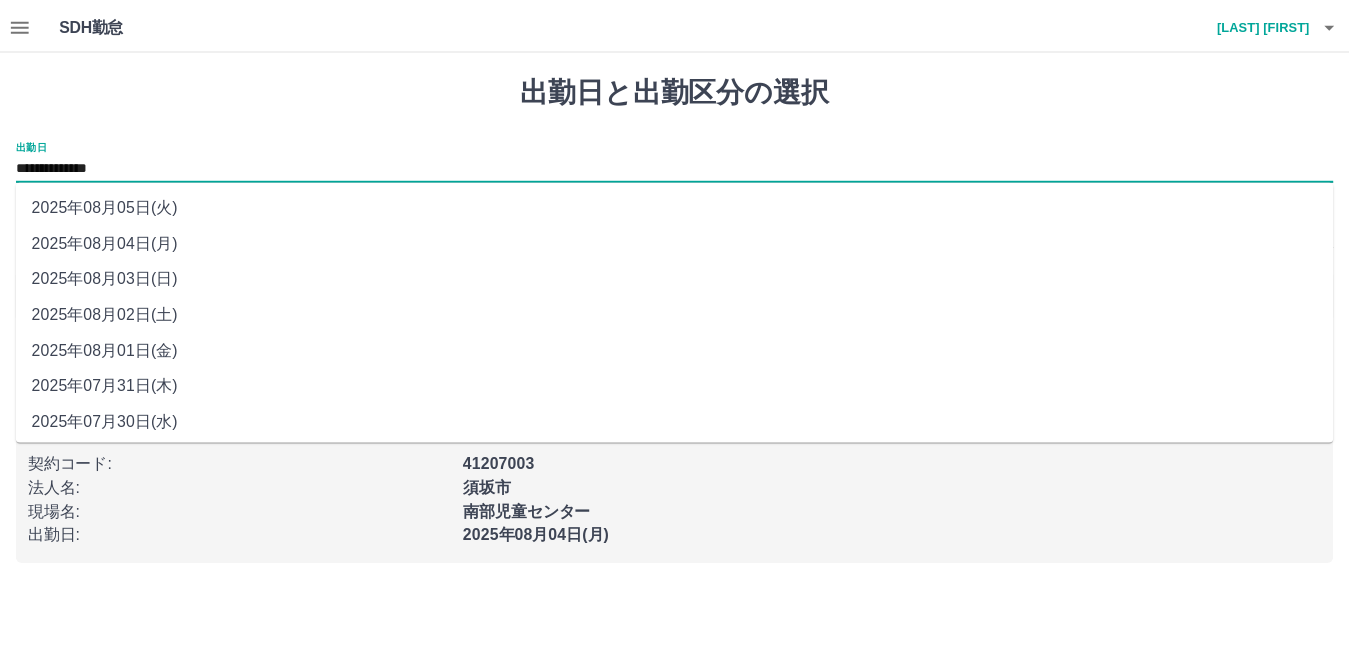 scroll, scrollTop: 77, scrollLeft: 0, axis: vertical 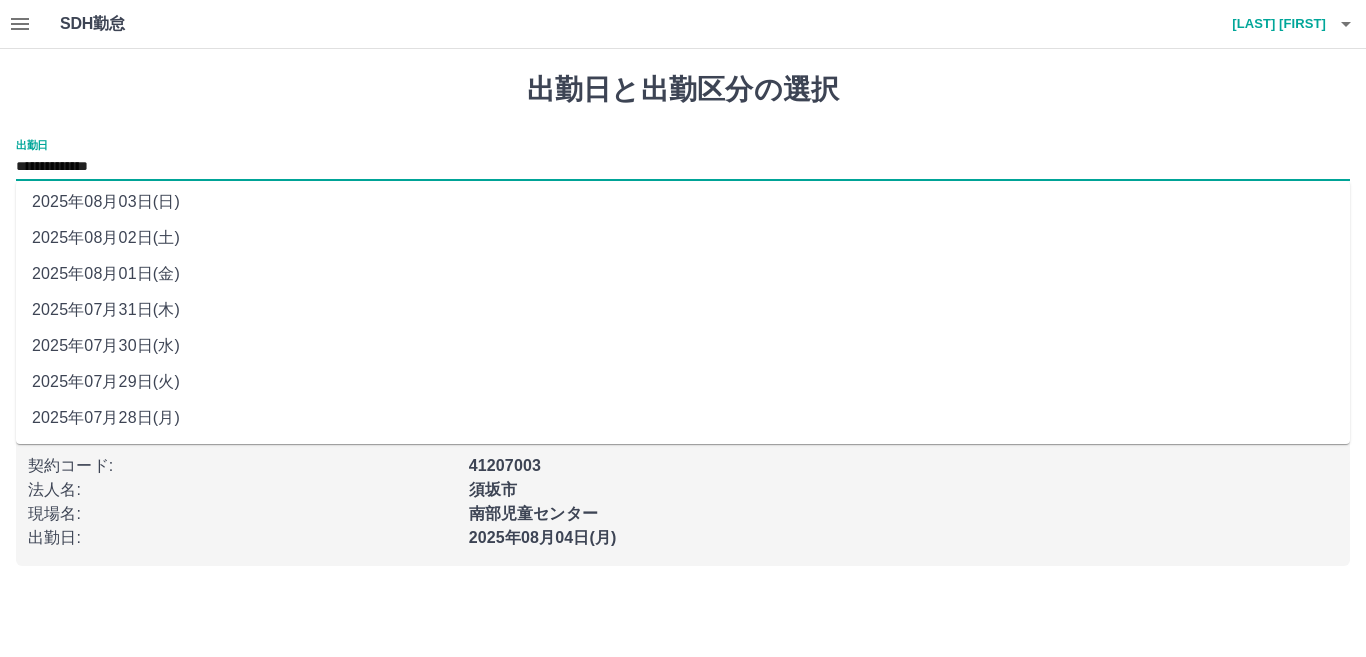 click on "2025年07月29日(火)" at bounding box center [683, 382] 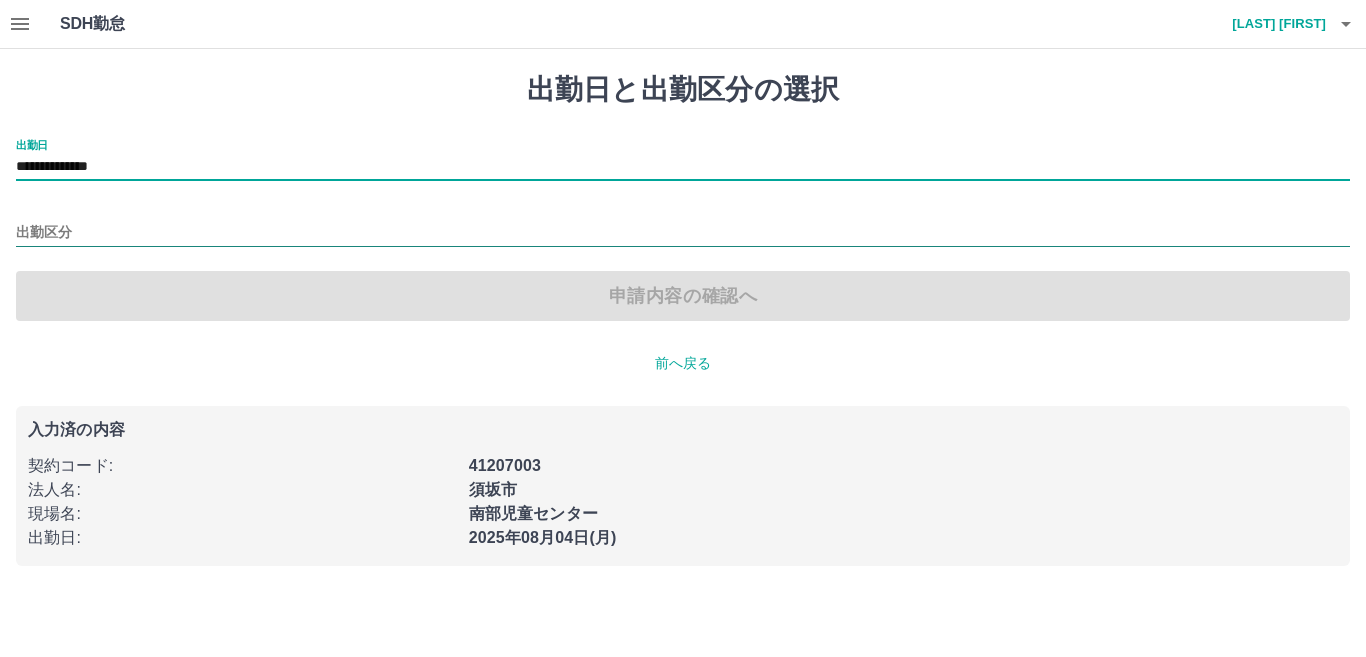 click on "出勤区分" at bounding box center [683, 233] 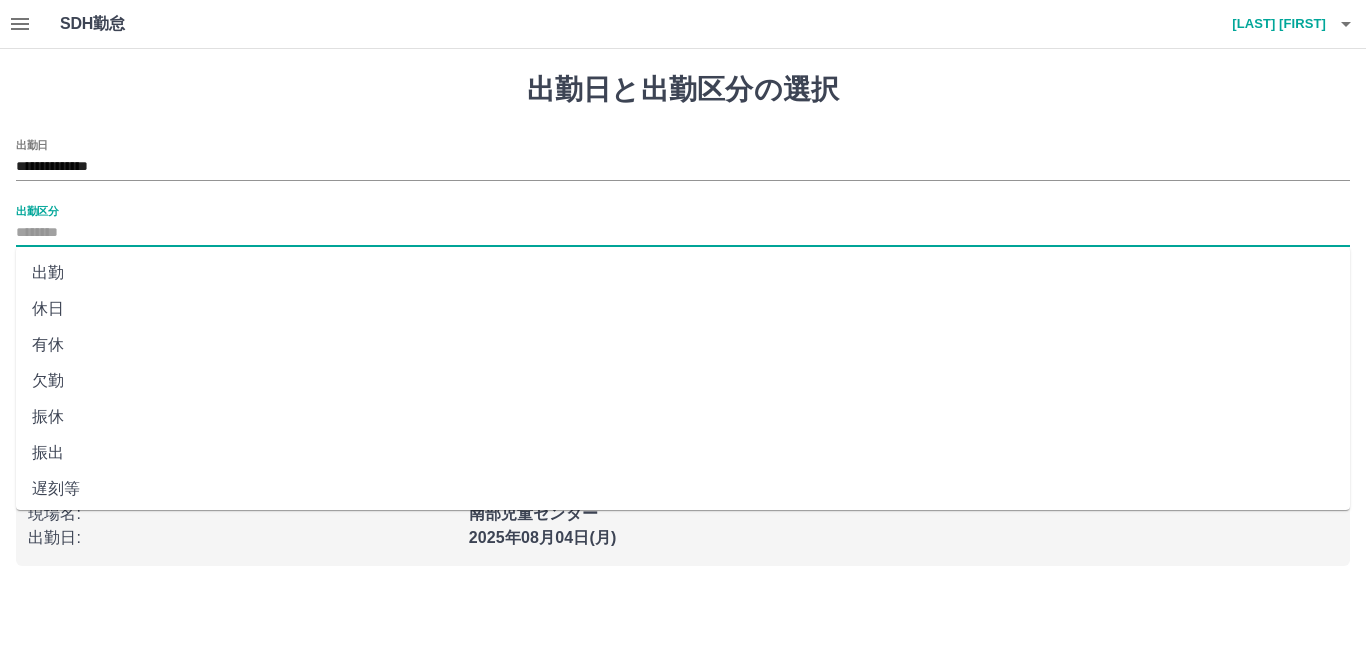click on "出勤" at bounding box center [683, 273] 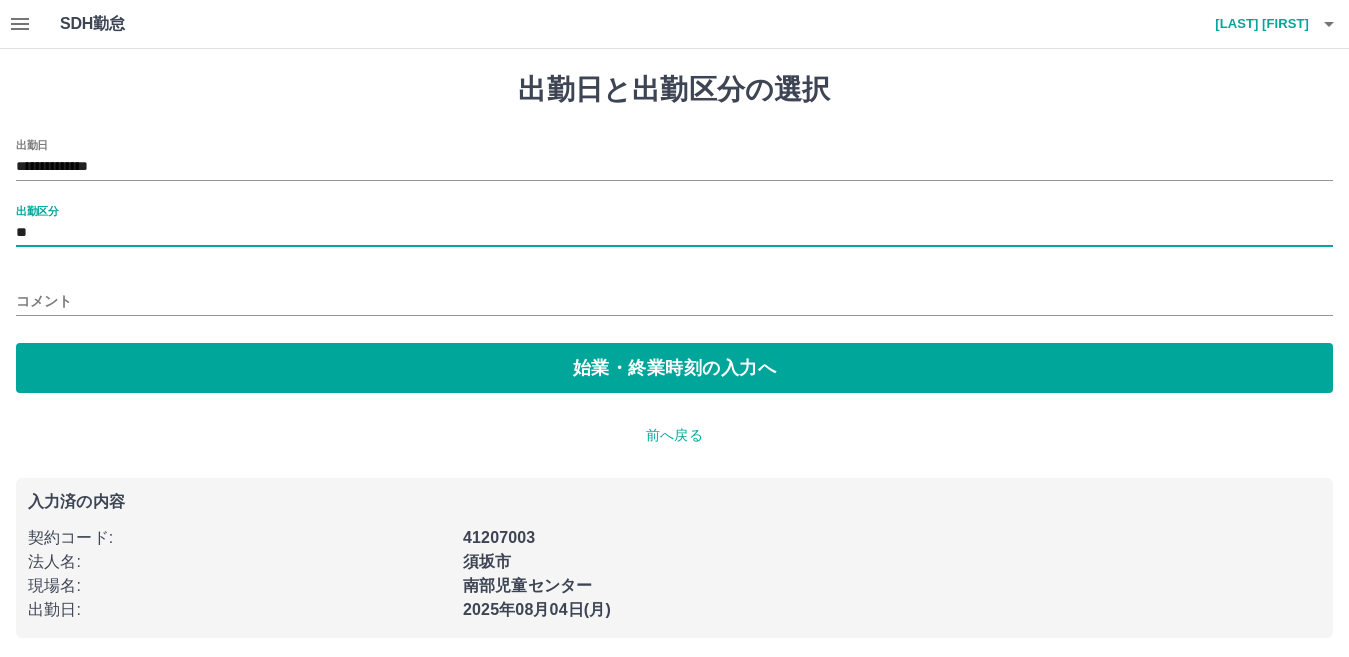 click on "コメント" at bounding box center [674, 301] 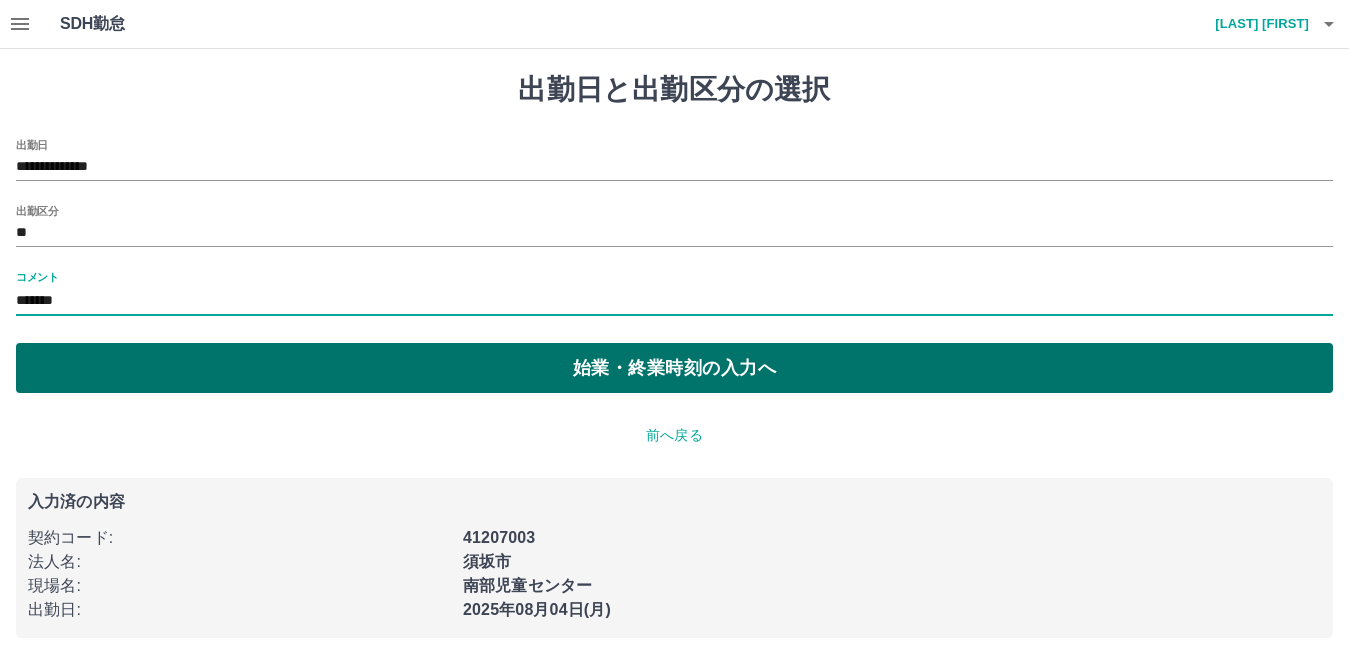 type on "*******" 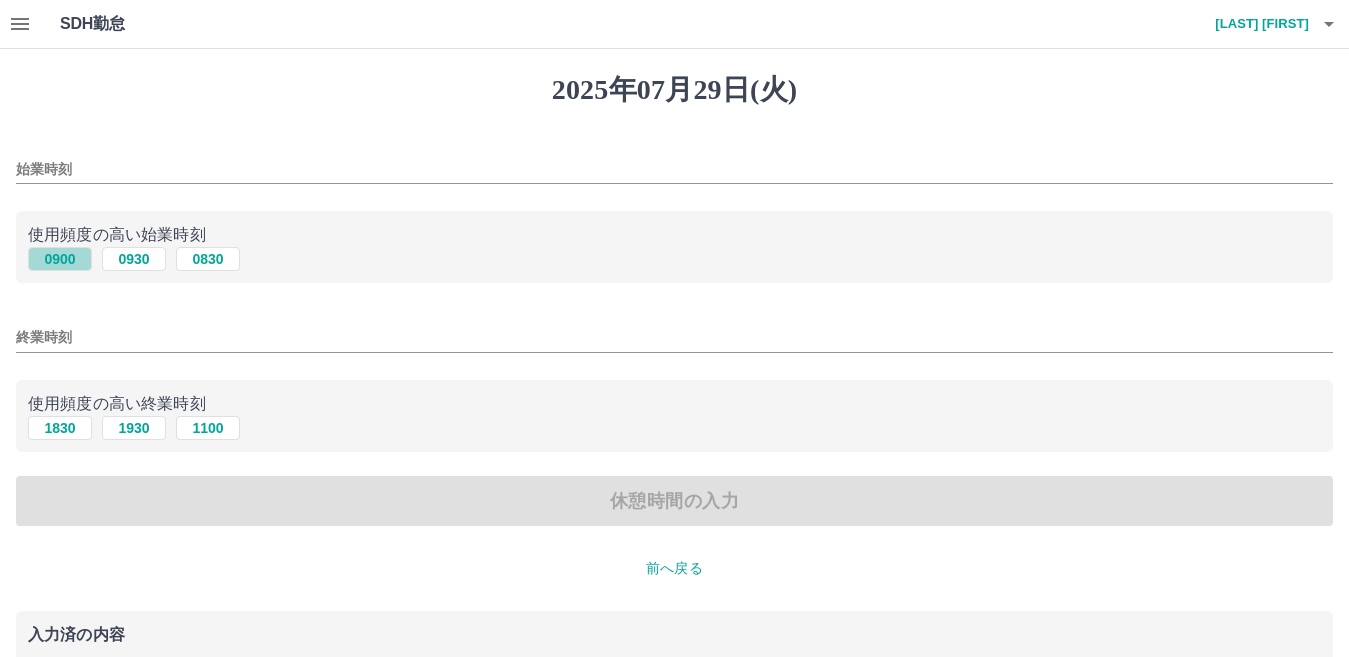 click on "0900" at bounding box center (60, 259) 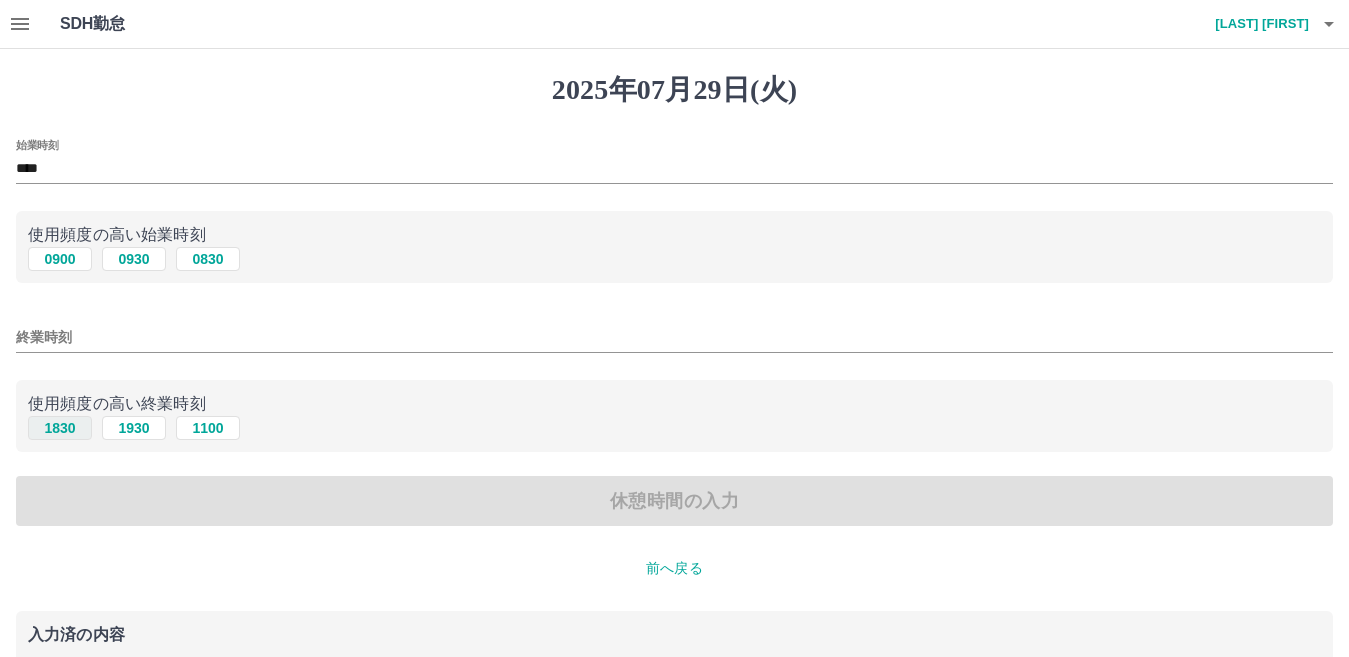click on "1830" at bounding box center [60, 428] 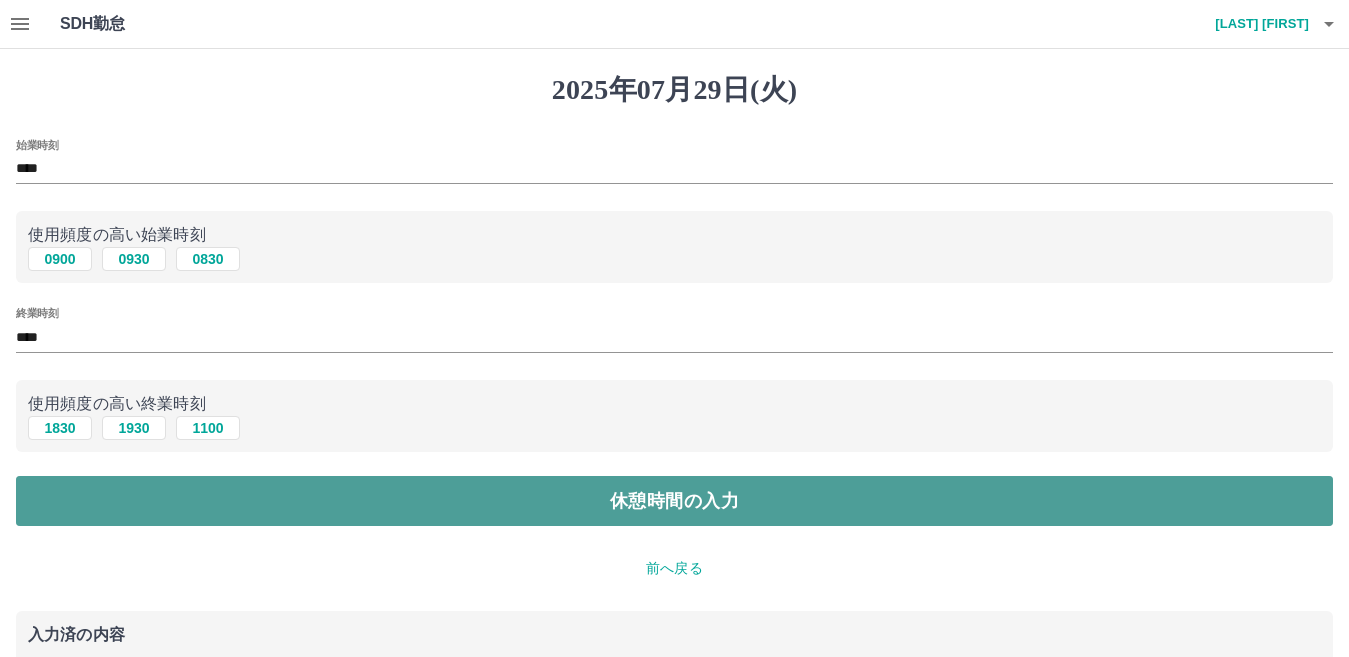 click on "休憩時間の入力" at bounding box center [674, 501] 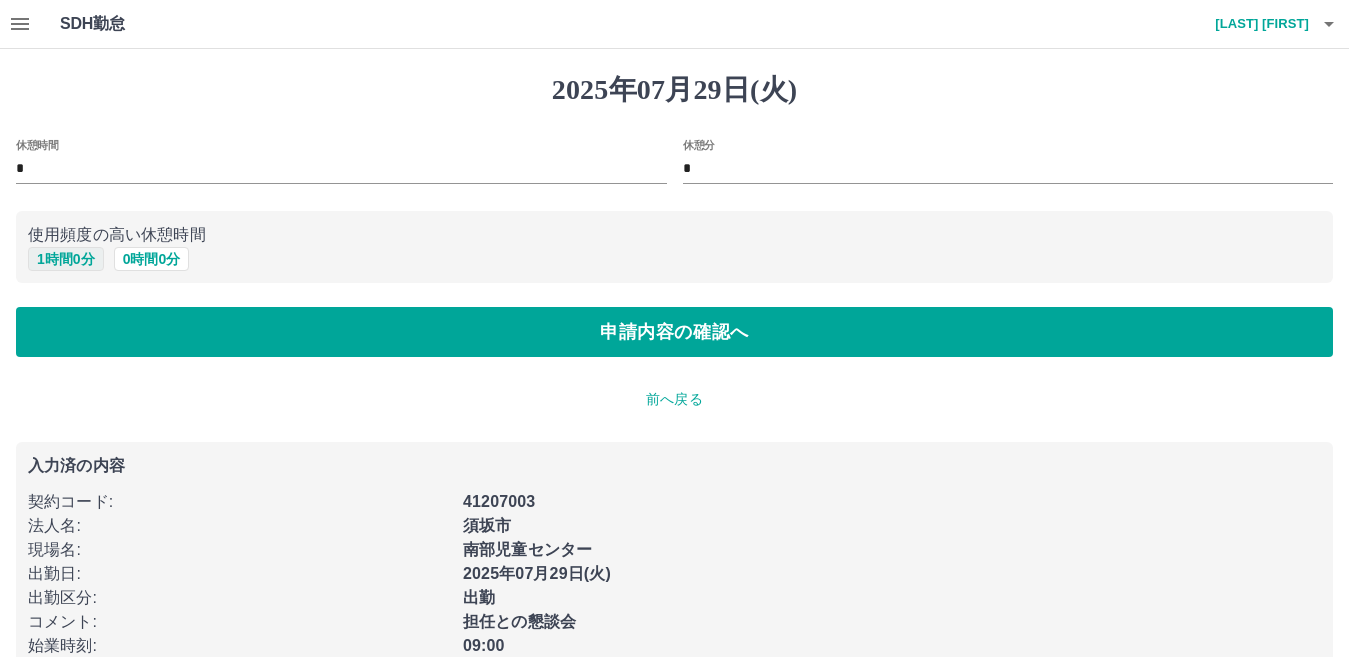 click on "1 時間 0 分" at bounding box center (66, 259) 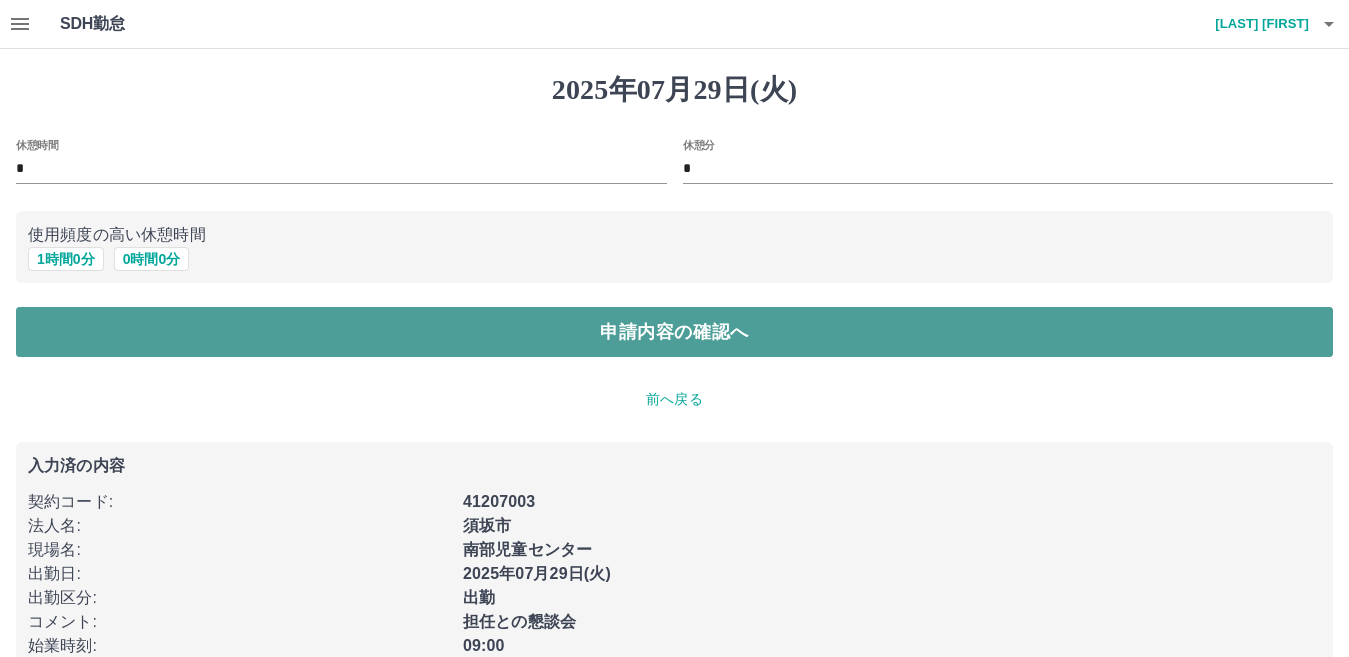 click on "申請内容の確認へ" at bounding box center [674, 332] 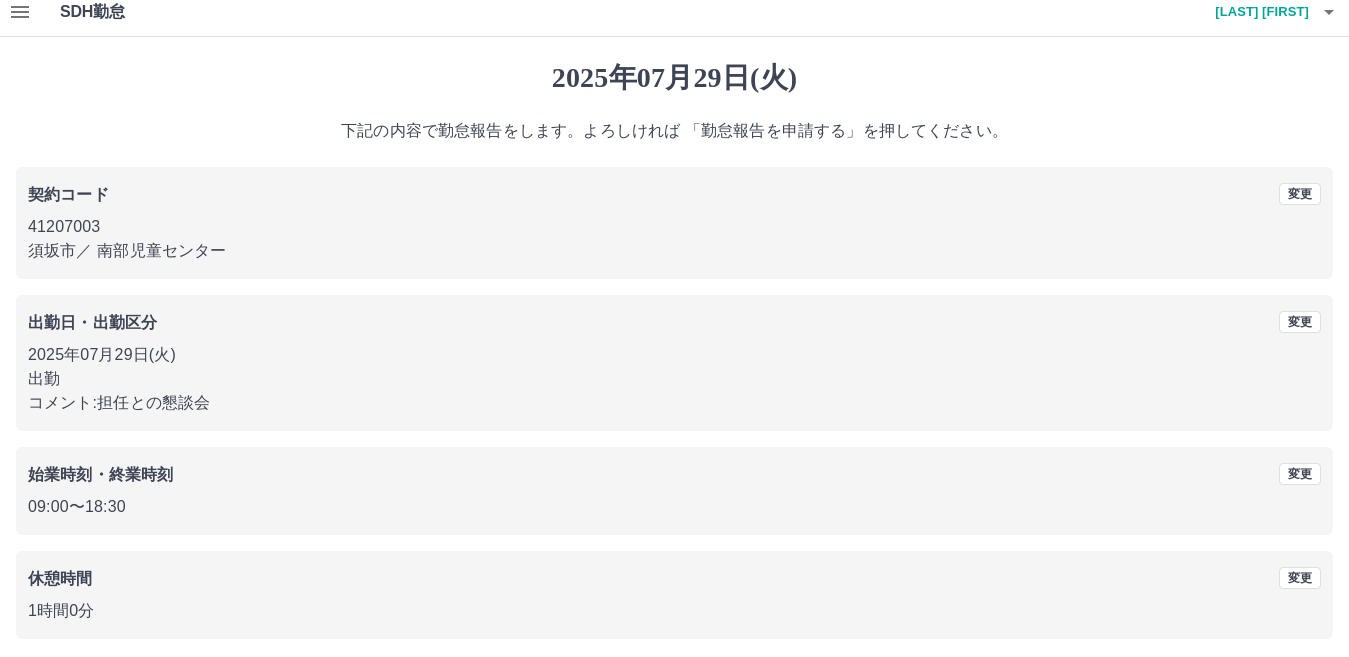 scroll, scrollTop: 92, scrollLeft: 0, axis: vertical 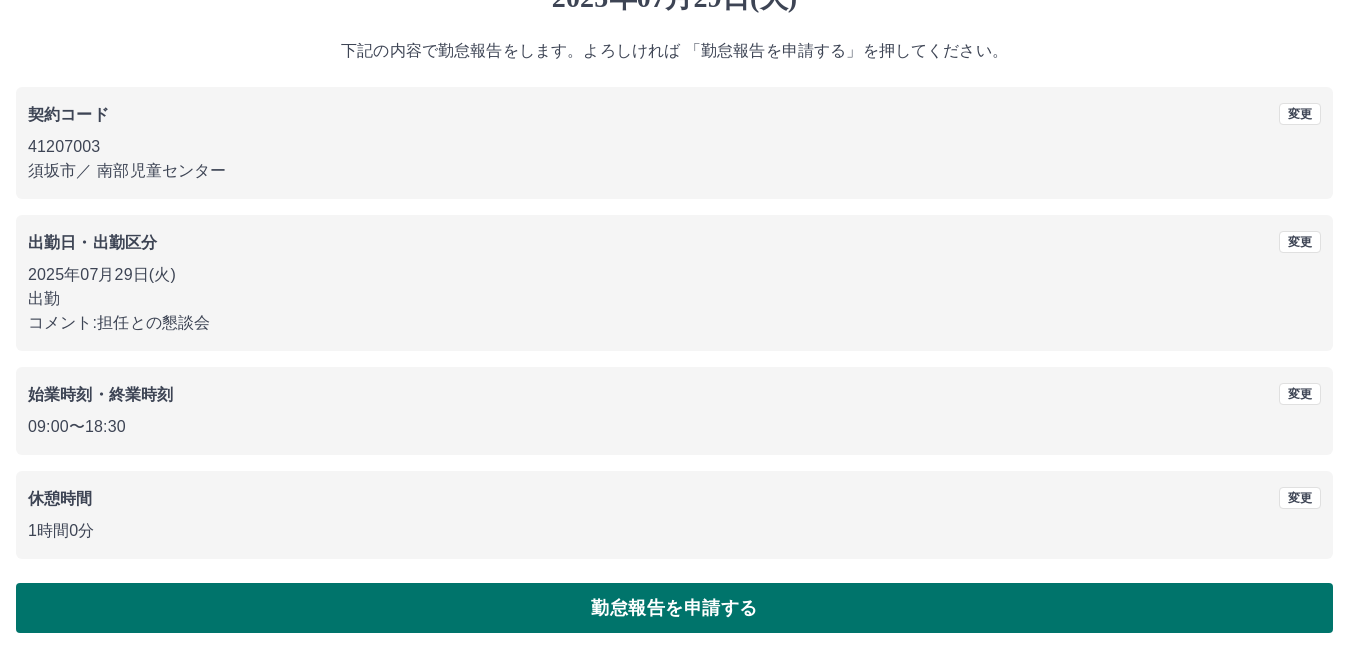 click on "勤怠報告を申請する" at bounding box center (674, 608) 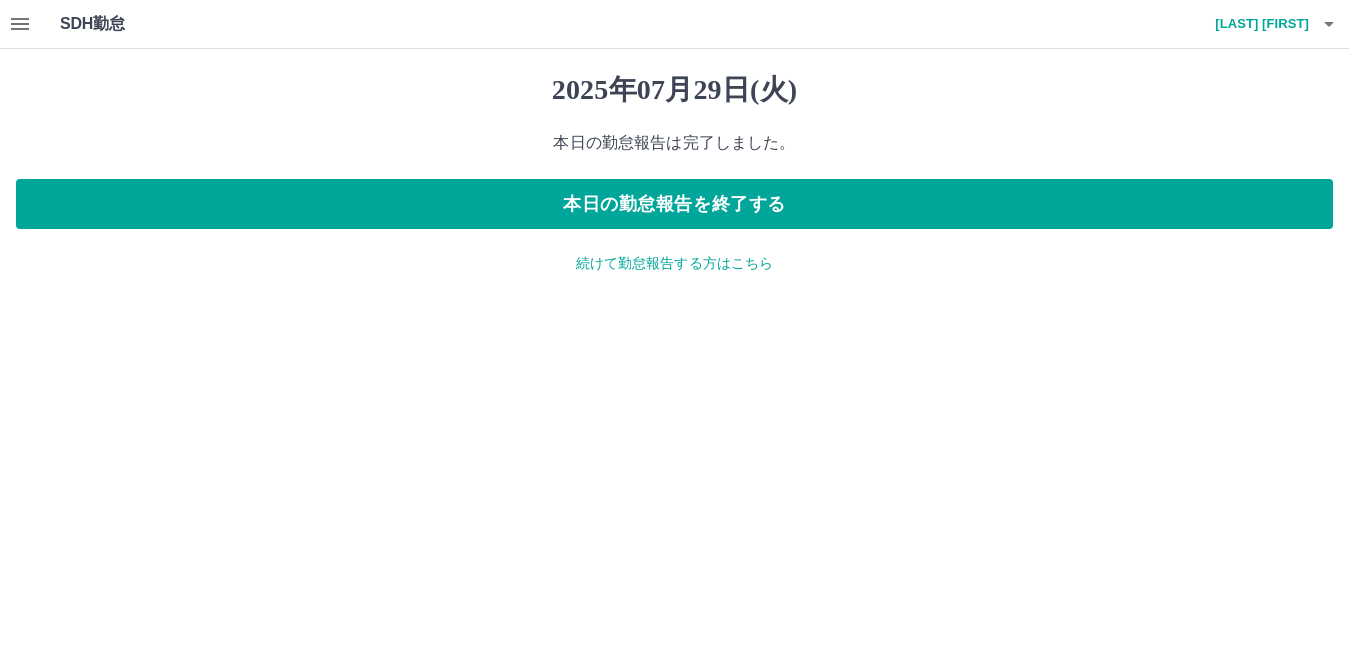 scroll, scrollTop: 0, scrollLeft: 0, axis: both 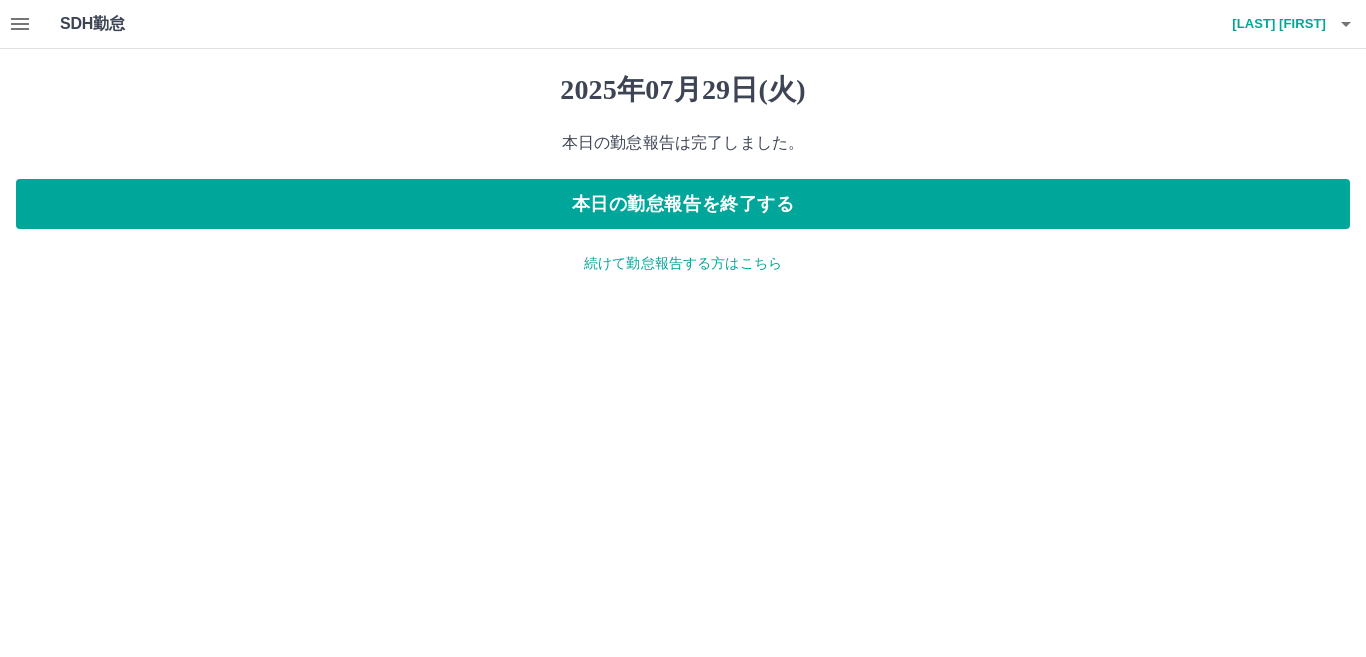 click on "続けて勤怠報告する方はこちら" at bounding box center (683, 263) 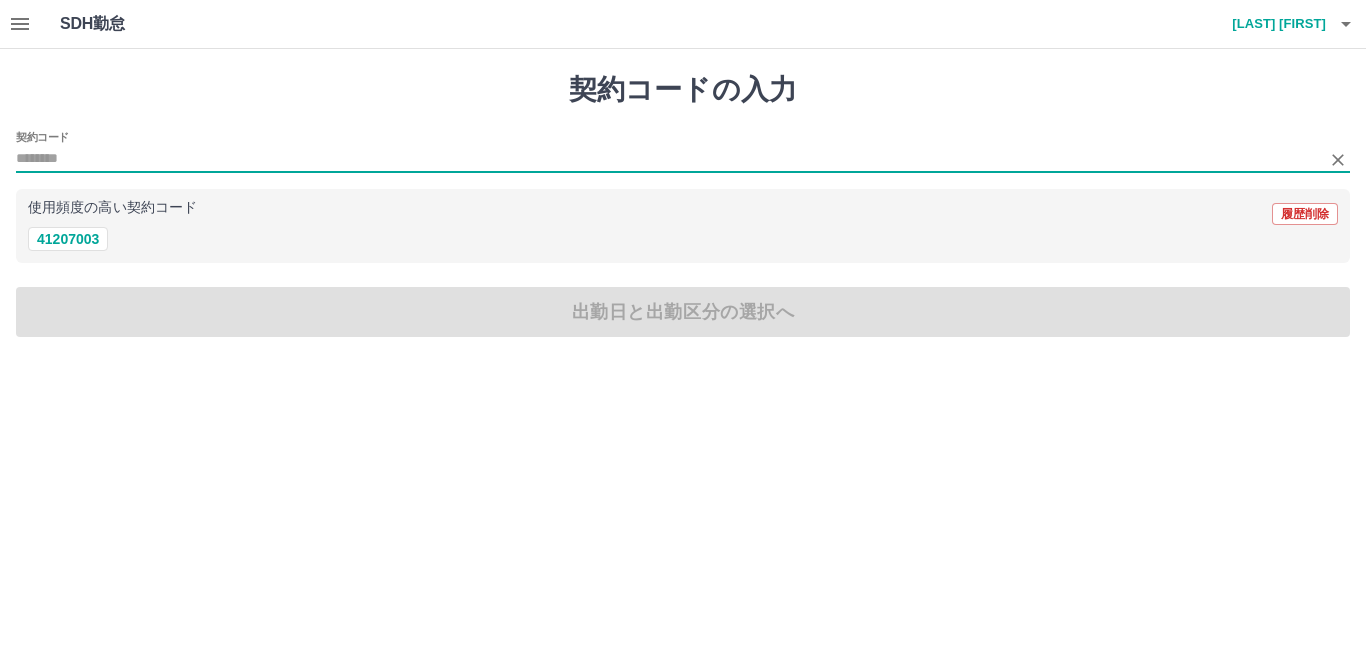 click on "契約コード" at bounding box center (668, 159) 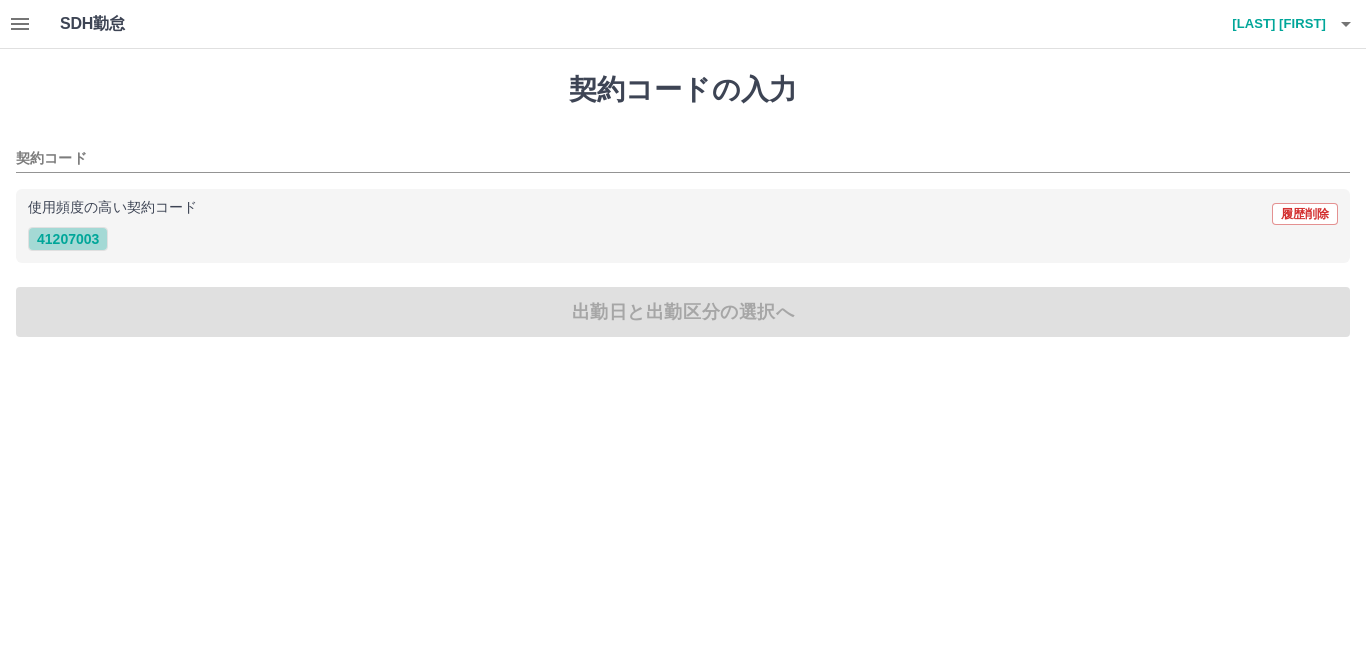 click on "41207003" at bounding box center (68, 239) 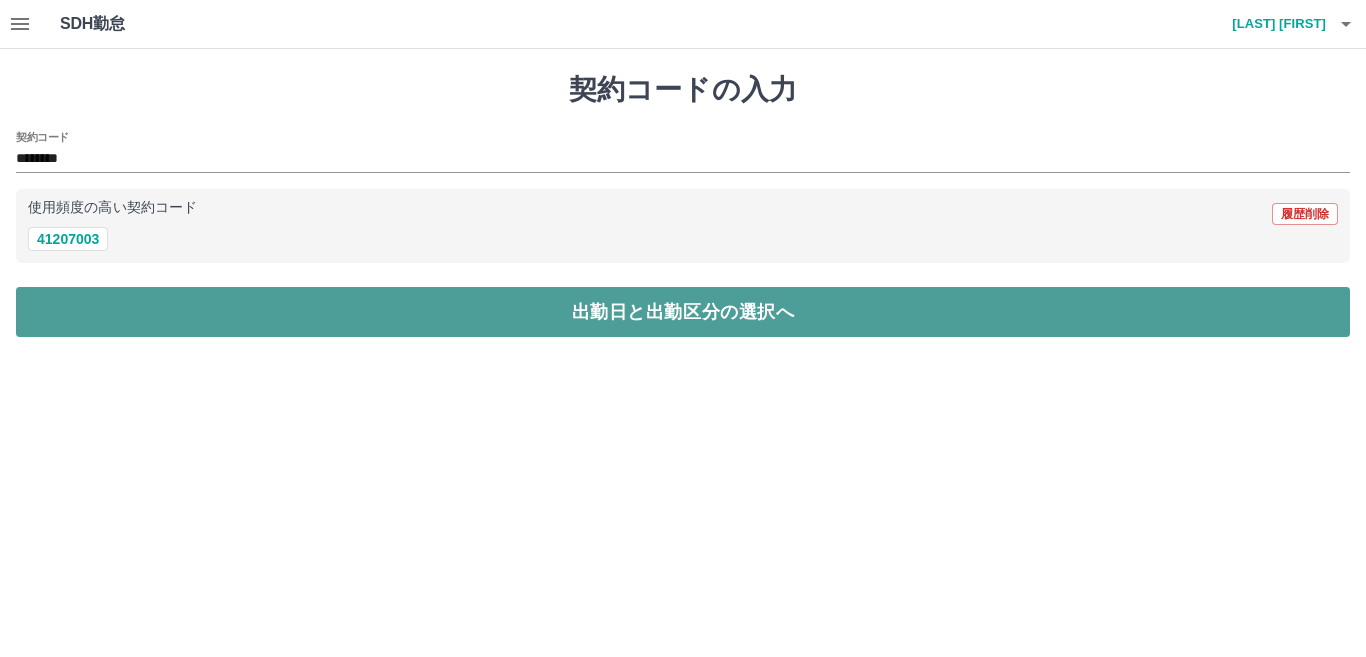 click on "出勤日と出勤区分の選択へ" at bounding box center (683, 312) 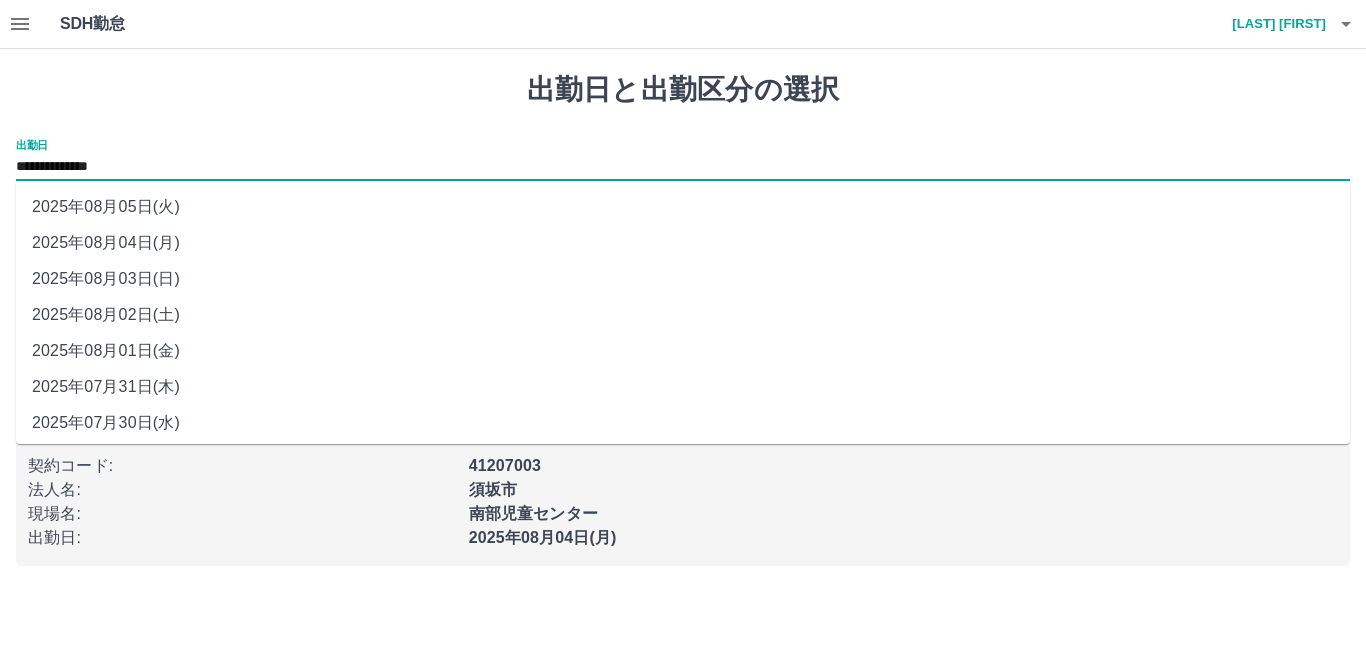 click on "**********" at bounding box center (683, 167) 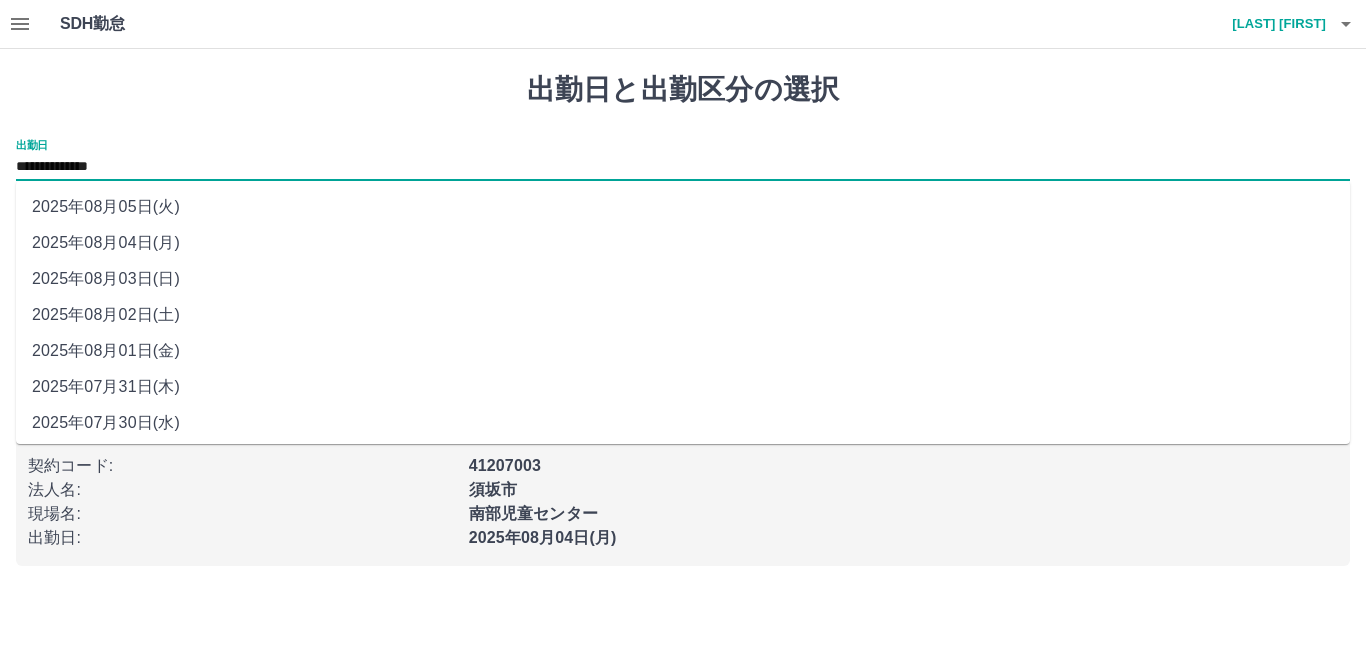 click on "2025年07月30日(水)" at bounding box center (683, 423) 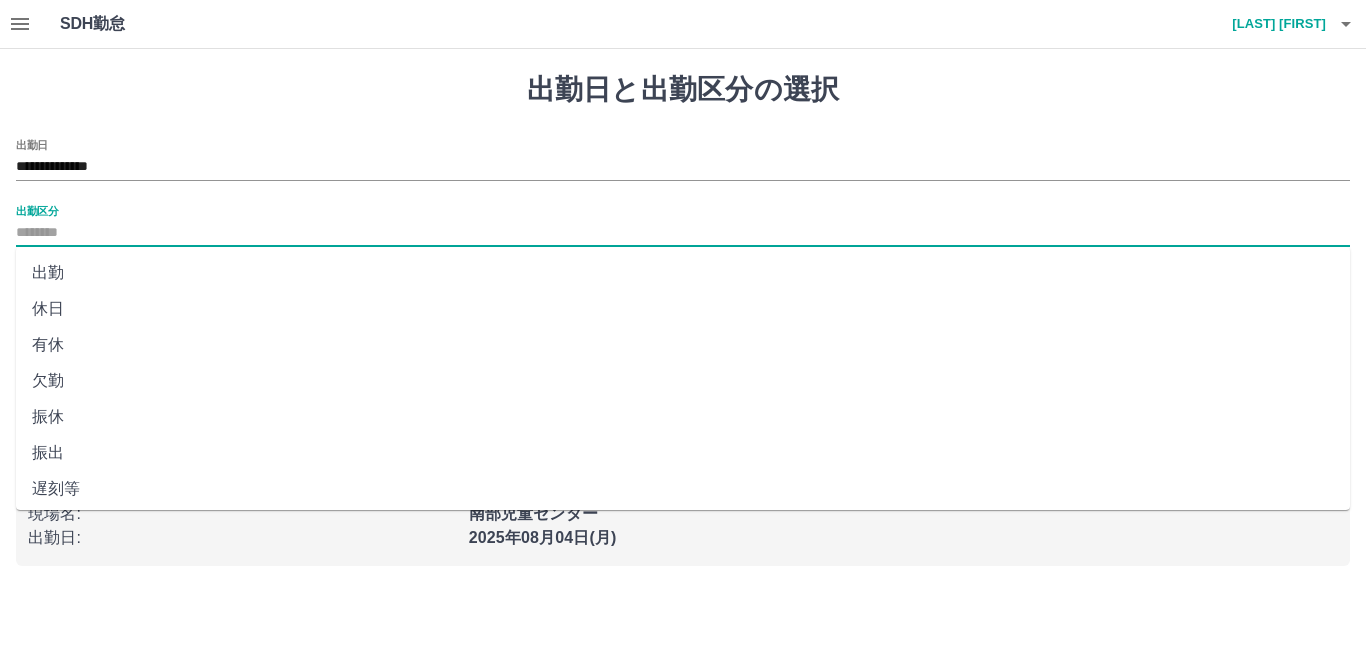 click on "出勤区分" at bounding box center [683, 233] 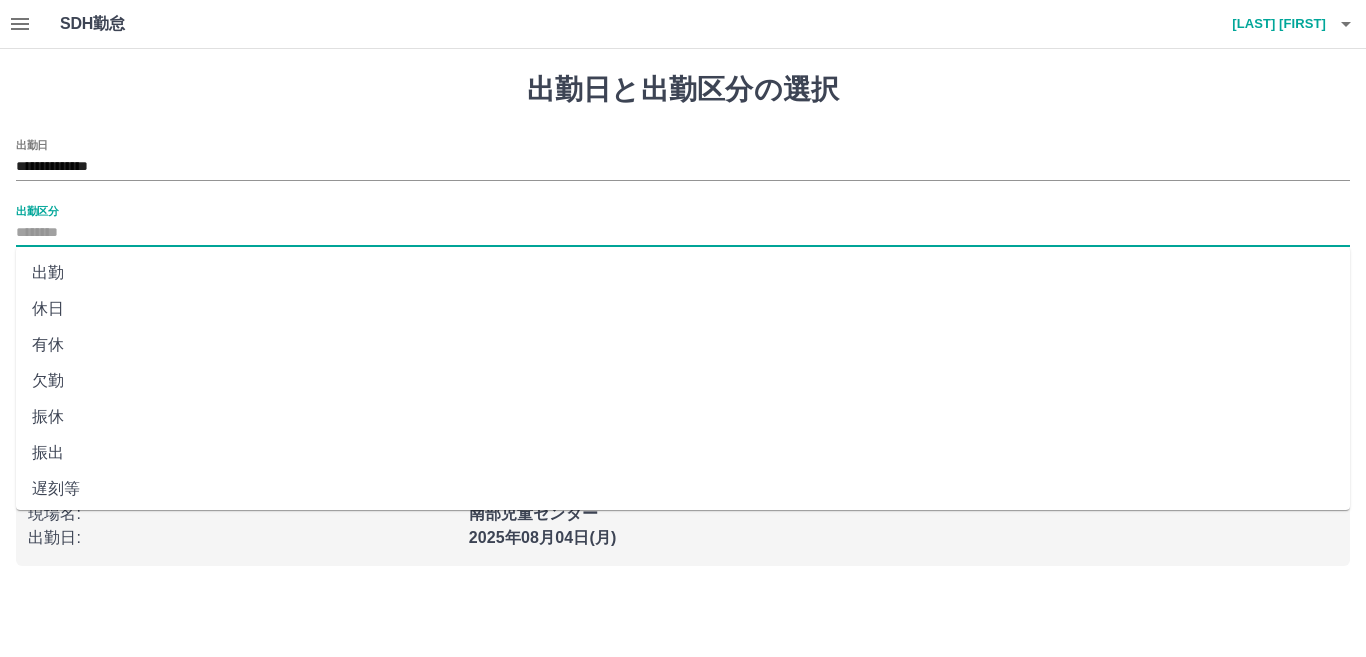 click on "出勤" at bounding box center (683, 273) 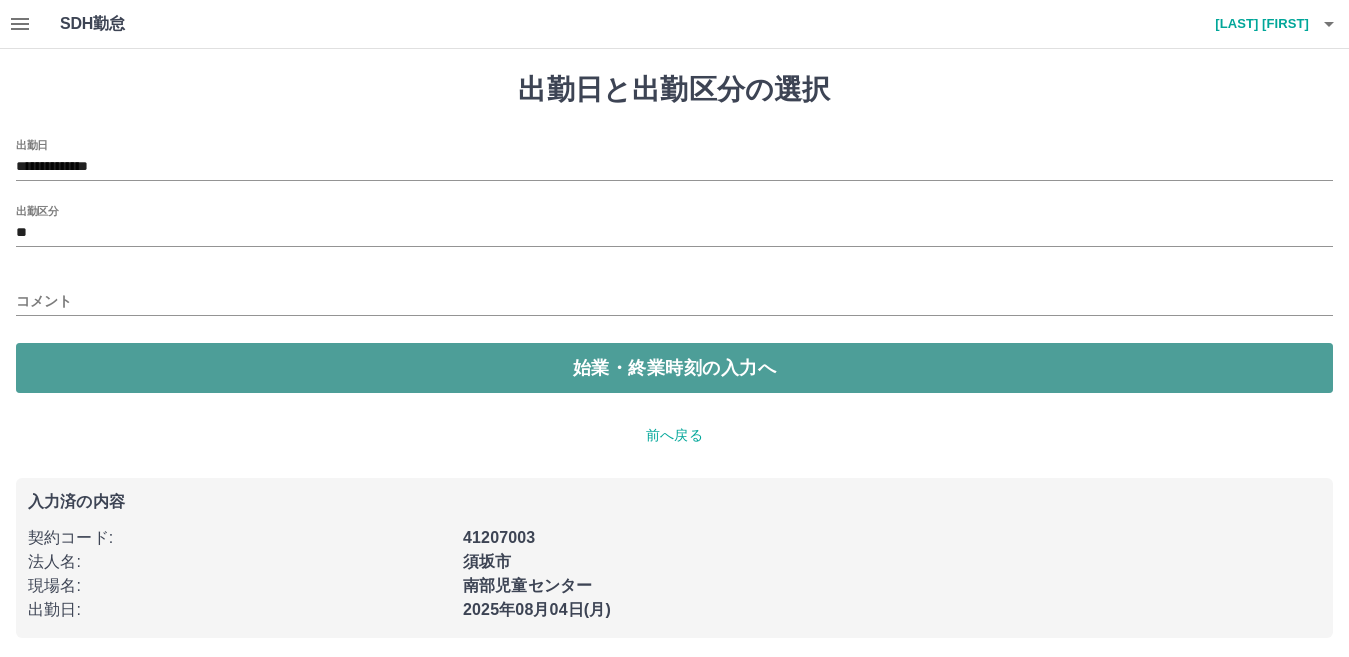 click on "始業・終業時刻の入力へ" at bounding box center [674, 368] 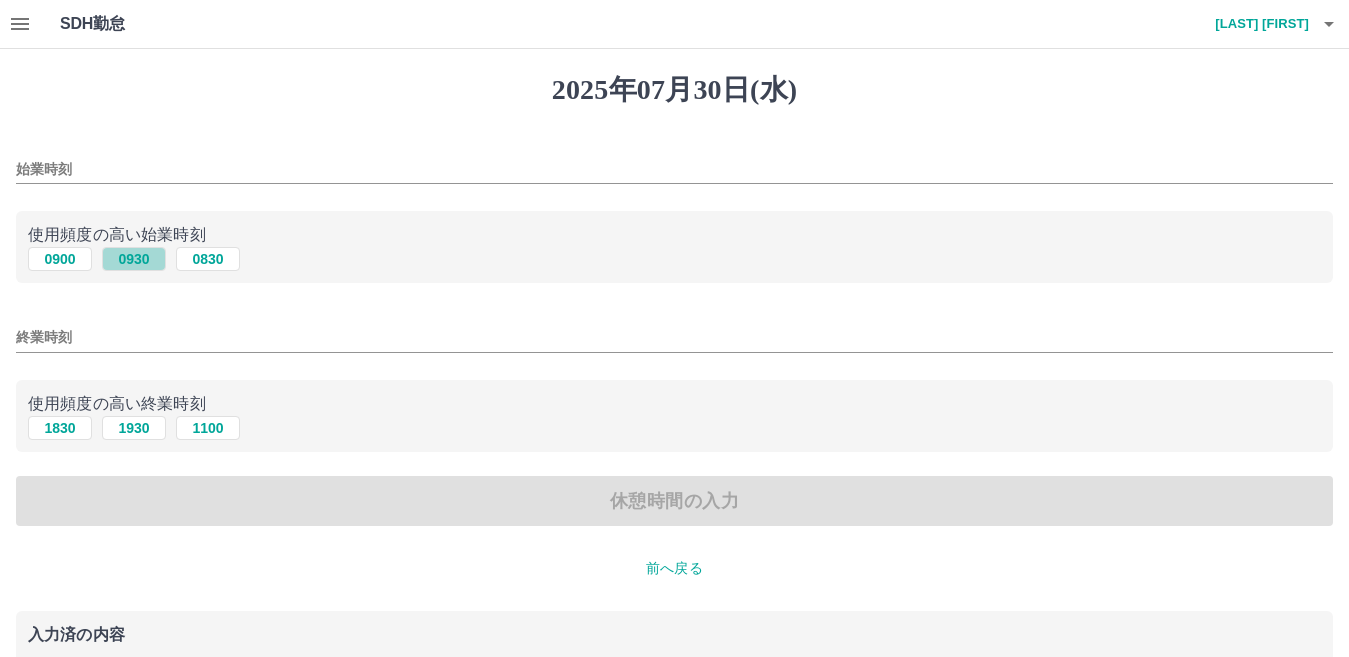 click on "0930" at bounding box center (134, 259) 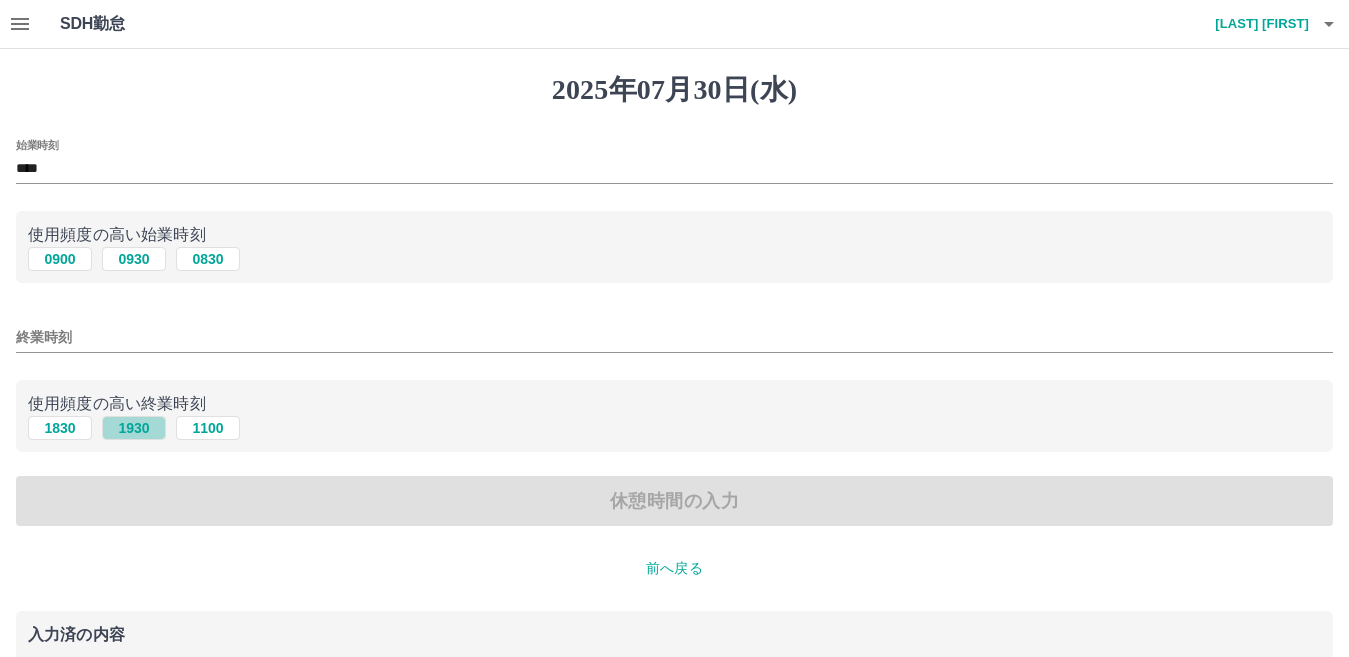click on "1930" at bounding box center [134, 428] 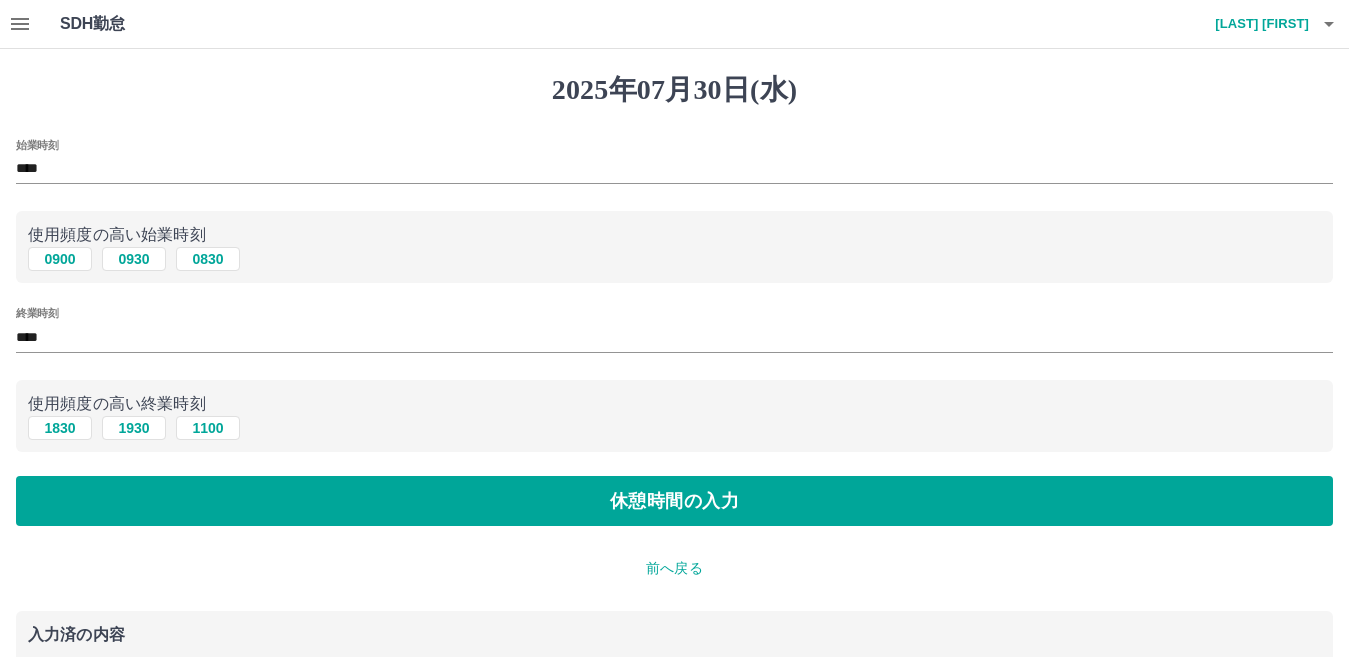 click on "前へ戻る" at bounding box center [674, 568] 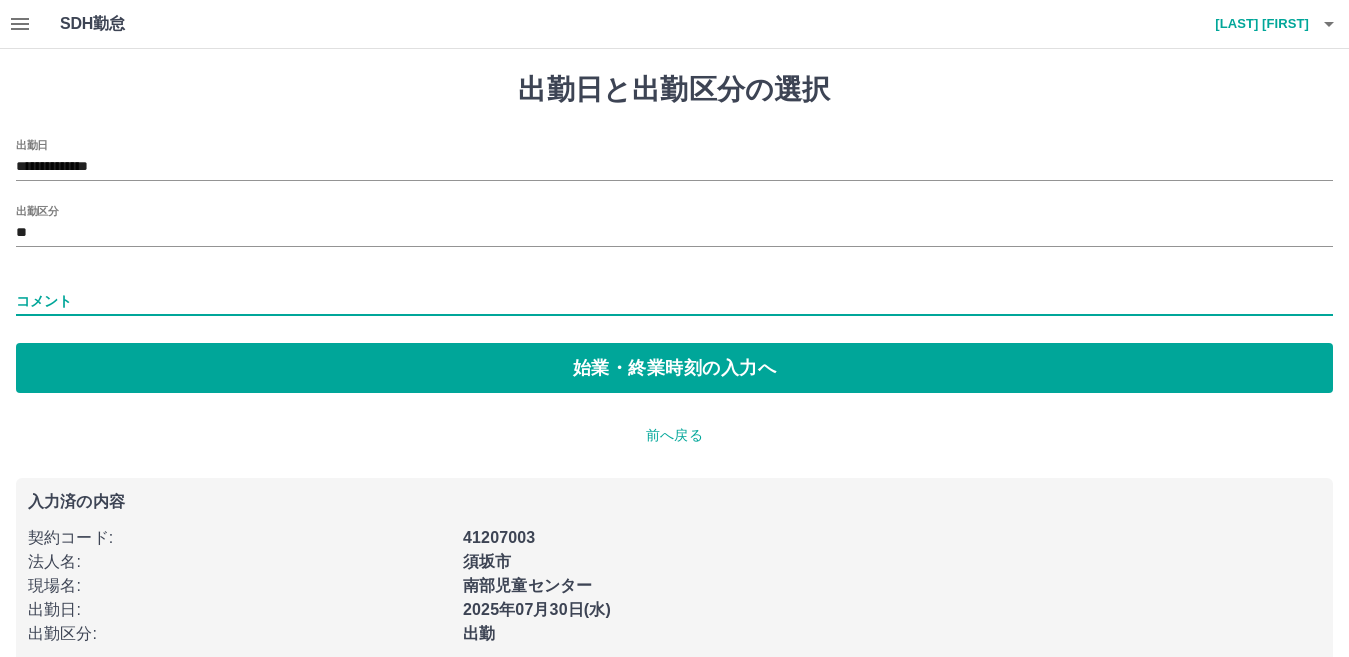 click on "コメント" at bounding box center [674, 301] 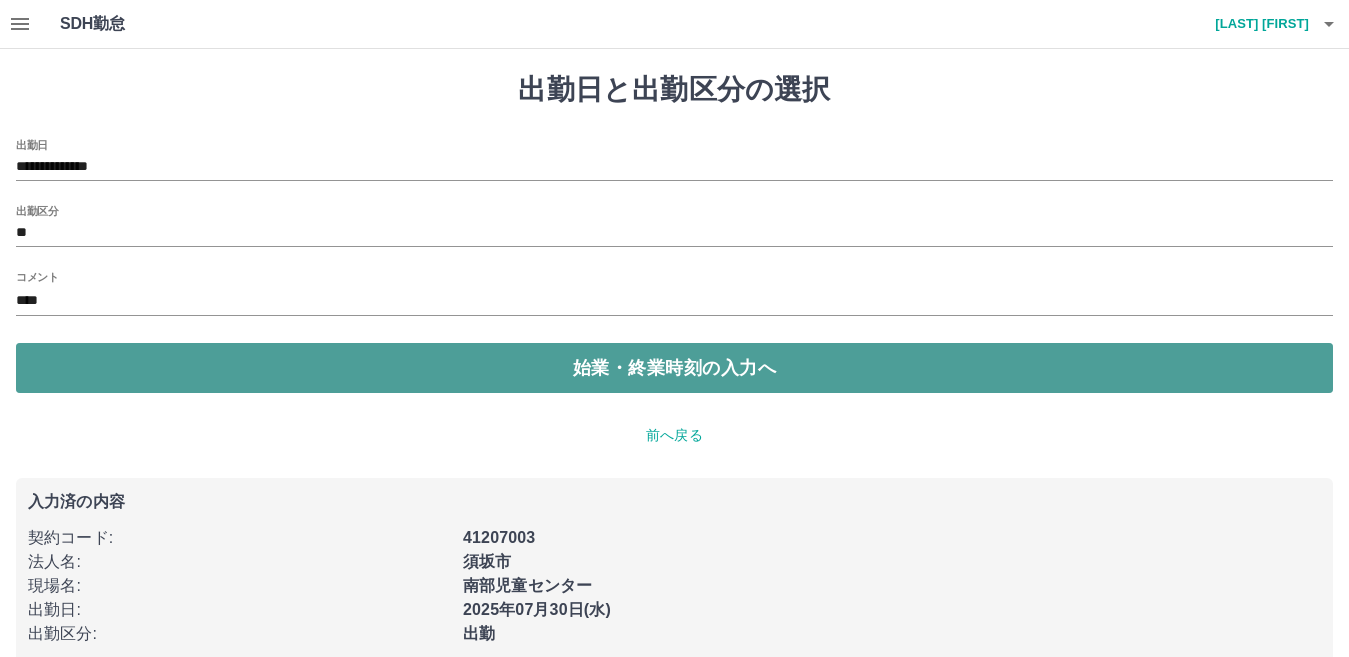 click on "始業・終業時刻の入力へ" at bounding box center (674, 368) 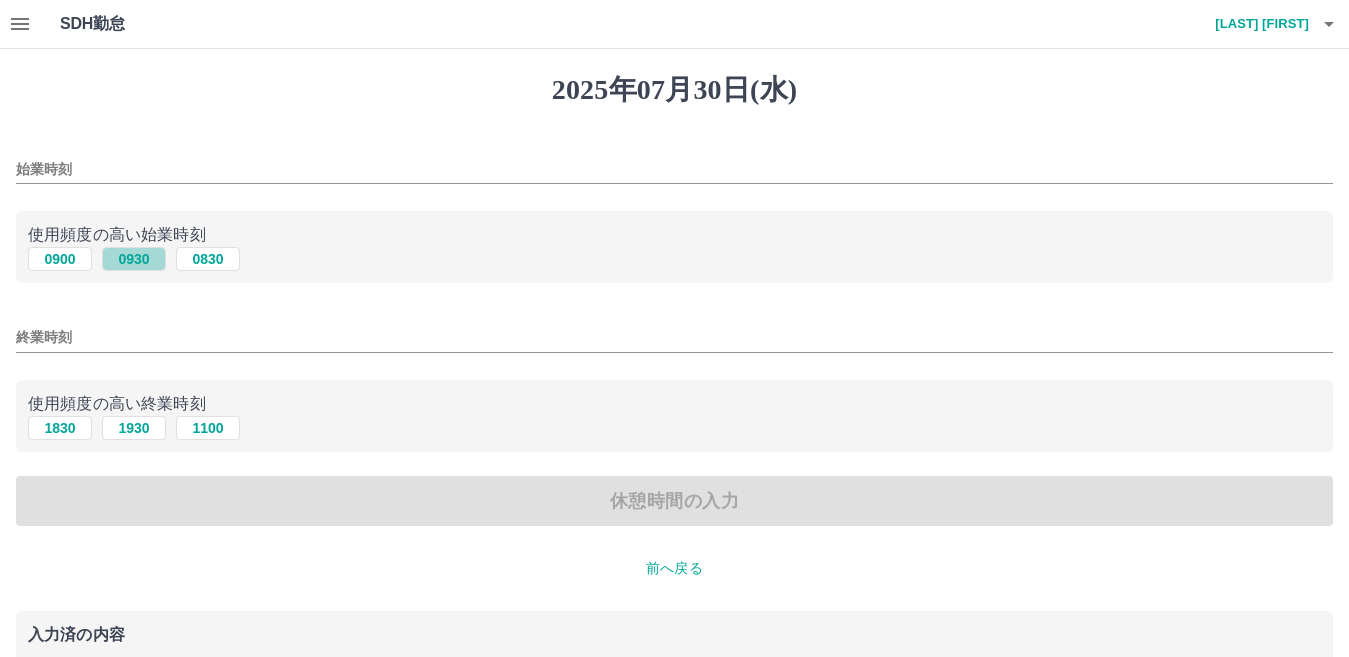 click on "0930" at bounding box center (134, 259) 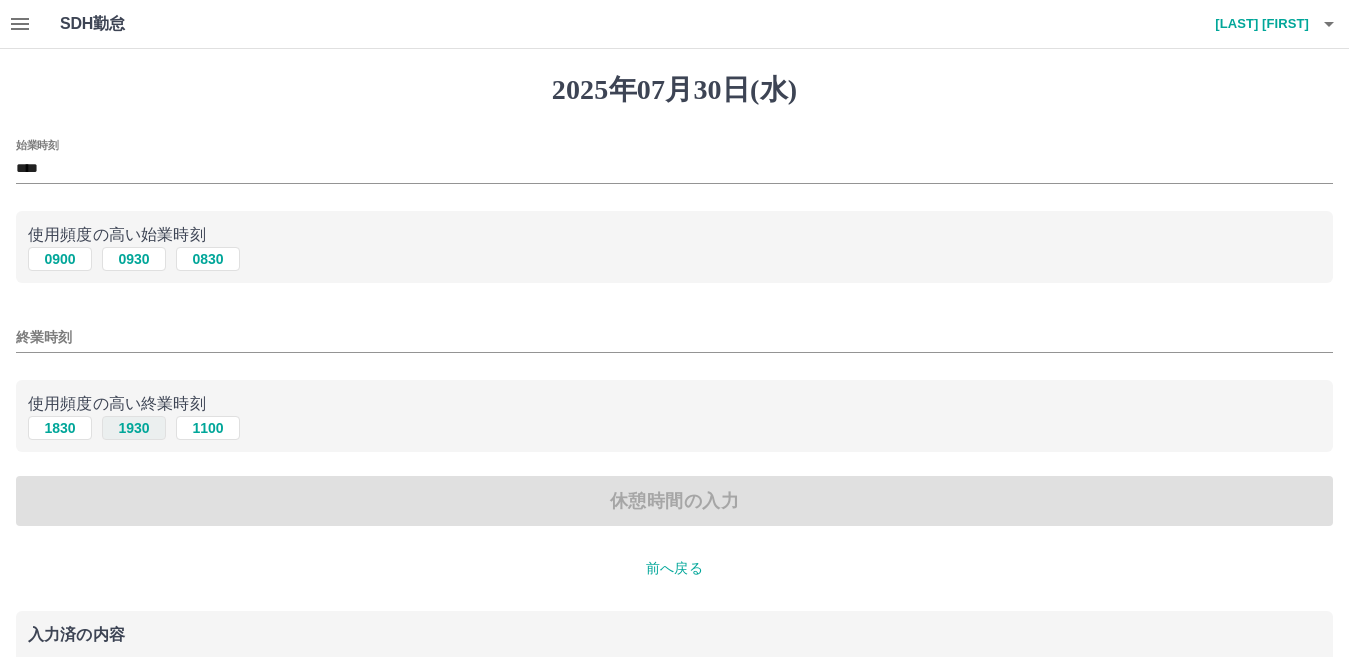 click on "1930" at bounding box center [134, 428] 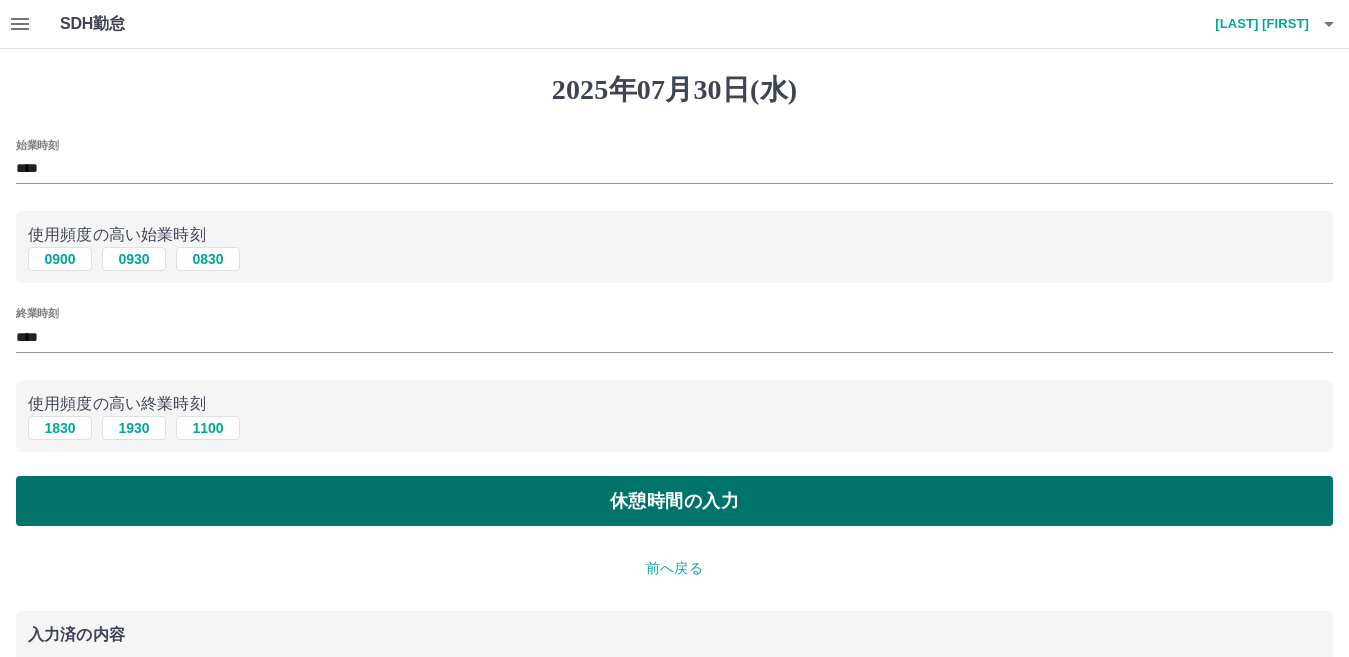 click on "休憩時間の入力" at bounding box center [674, 501] 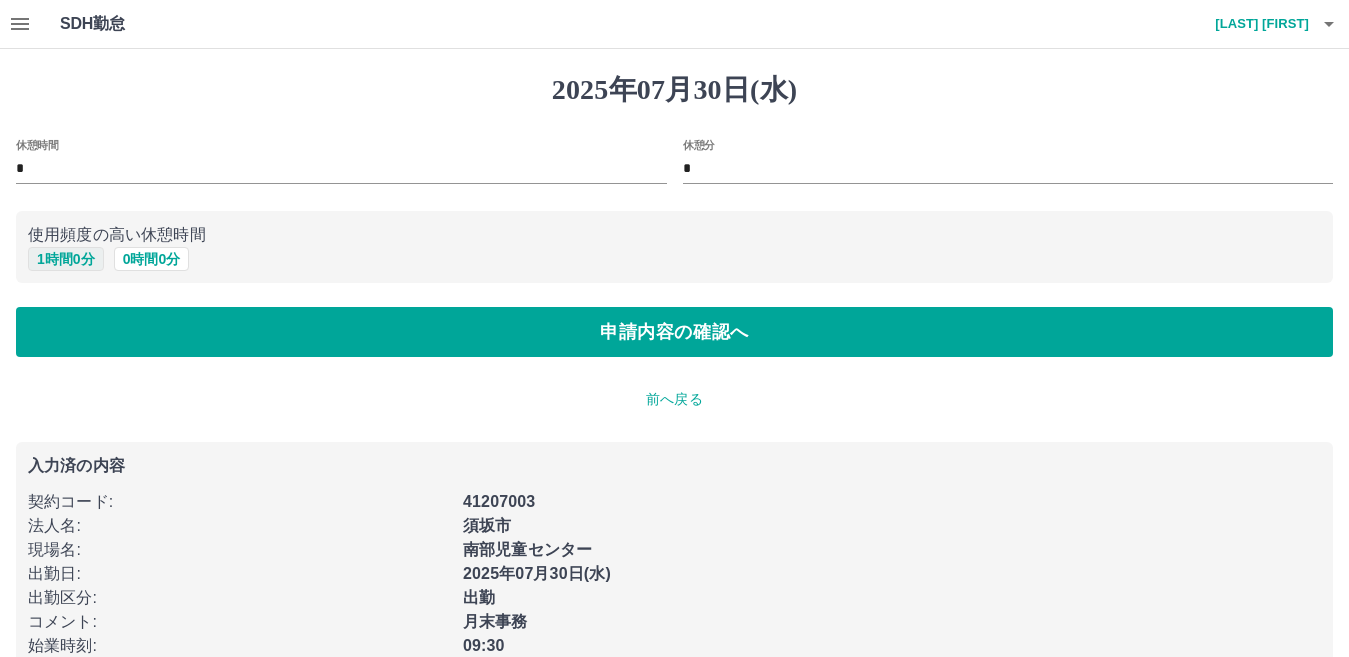 click on "1 時間 0 分" at bounding box center (66, 259) 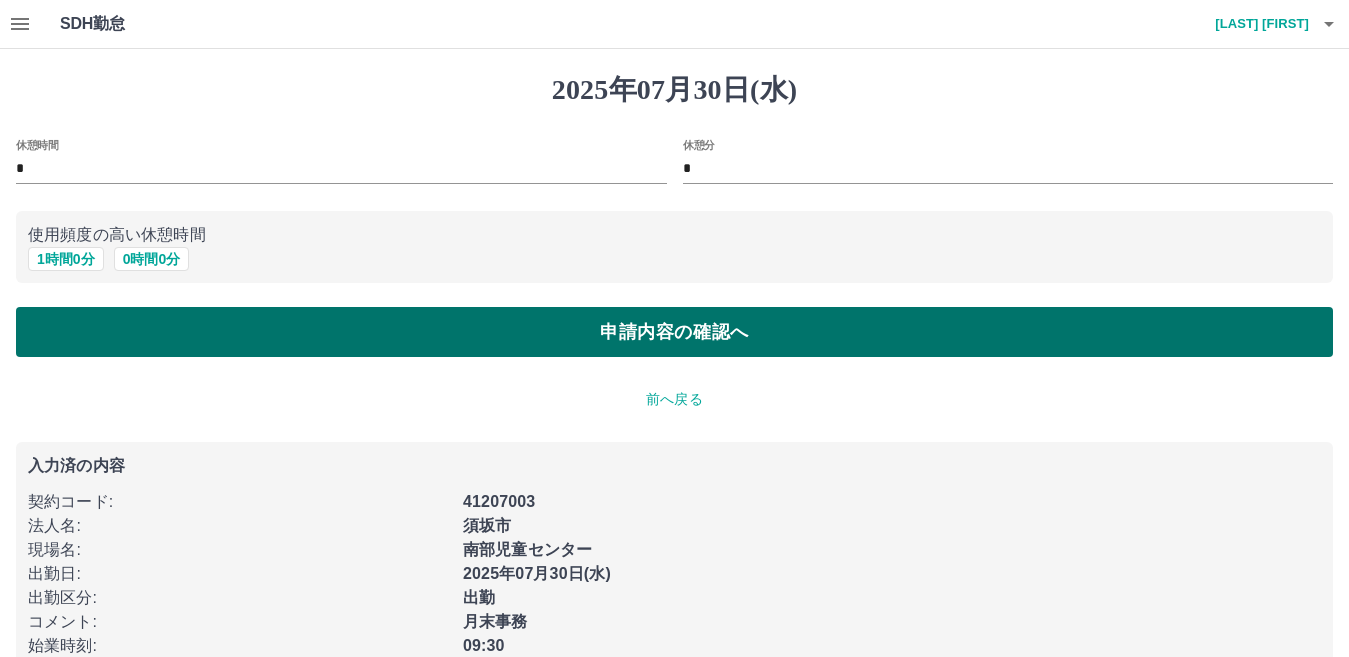 click on "申請内容の確認へ" at bounding box center [674, 332] 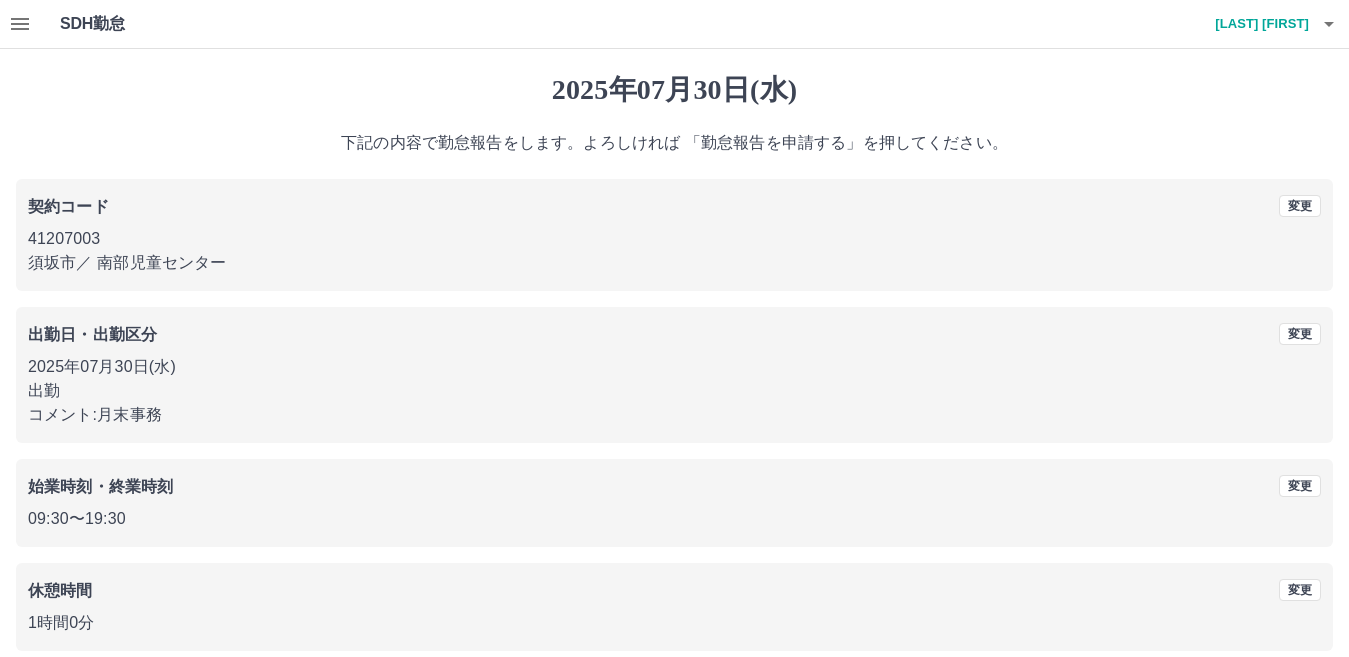 scroll, scrollTop: 92, scrollLeft: 0, axis: vertical 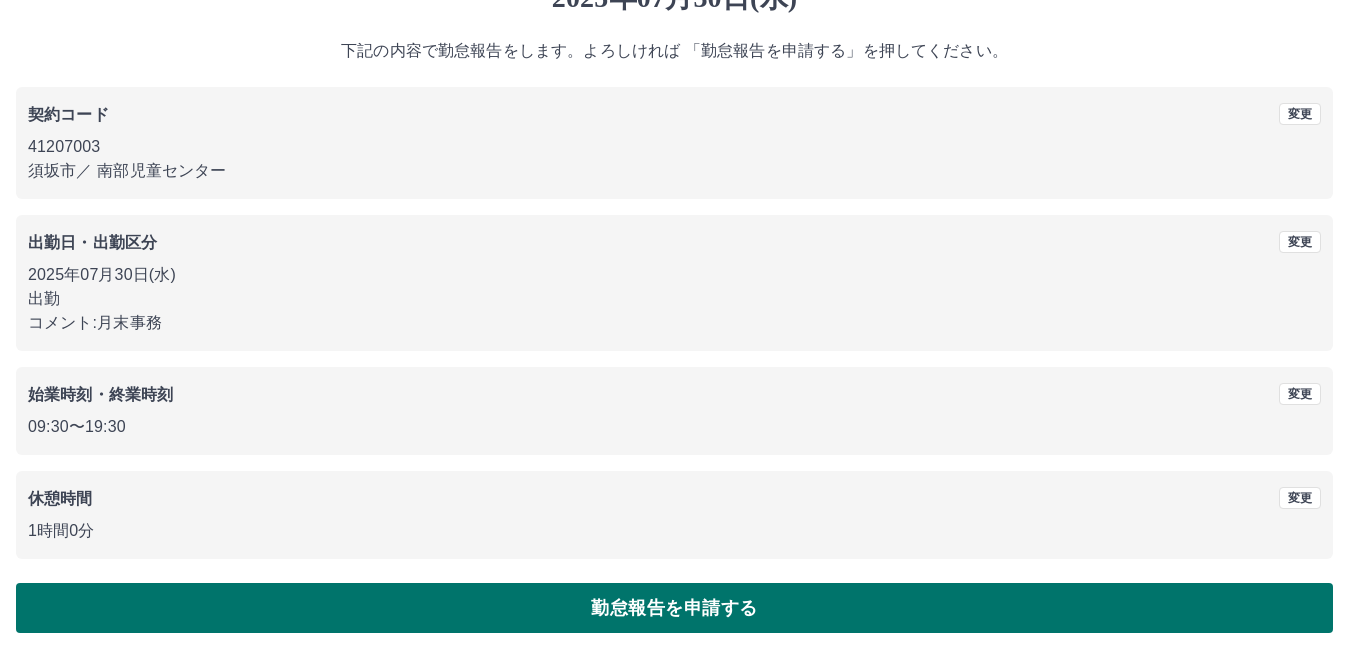 click on "勤怠報告を申請する" at bounding box center [674, 608] 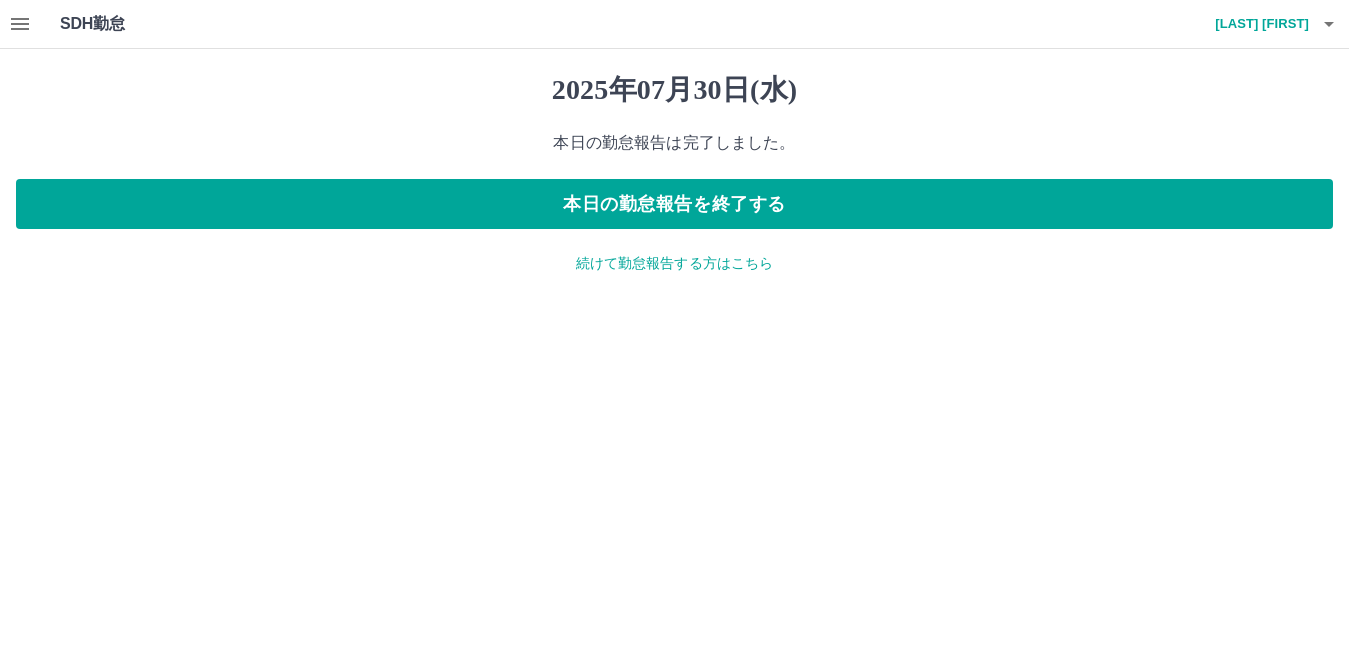 scroll, scrollTop: 0, scrollLeft: 0, axis: both 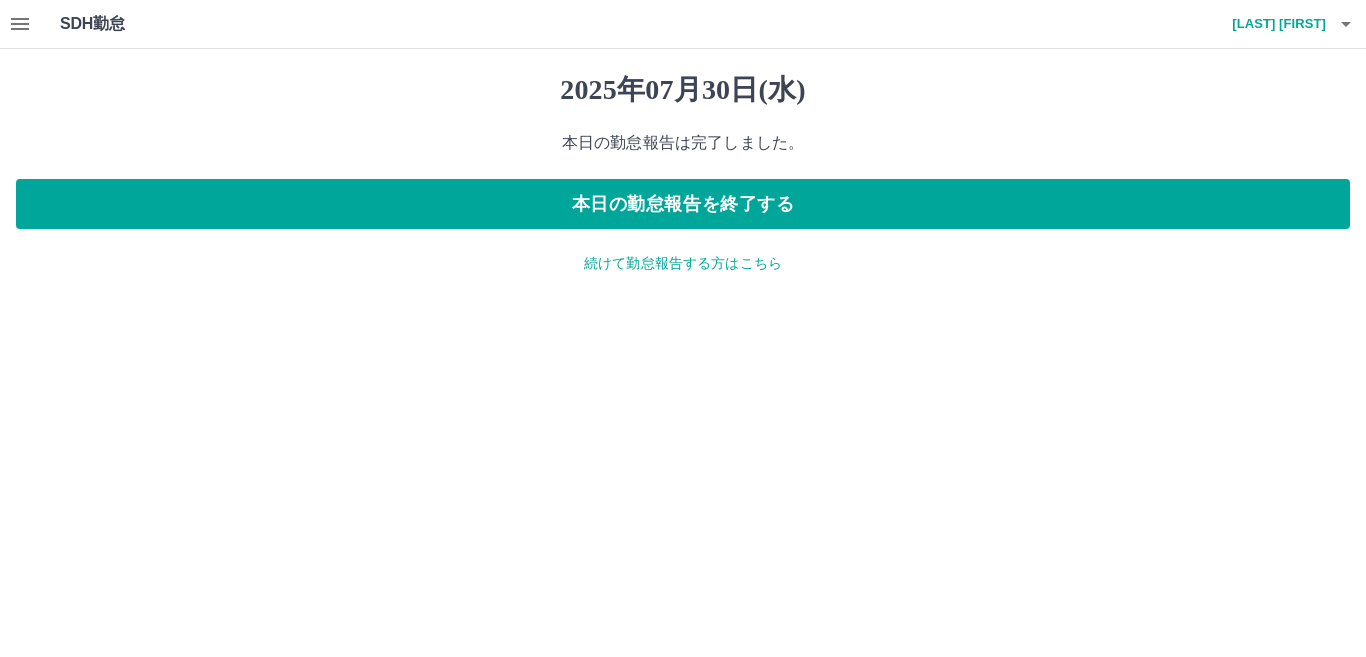 click on "続けて勤怠報告する方はこちら" at bounding box center (683, 263) 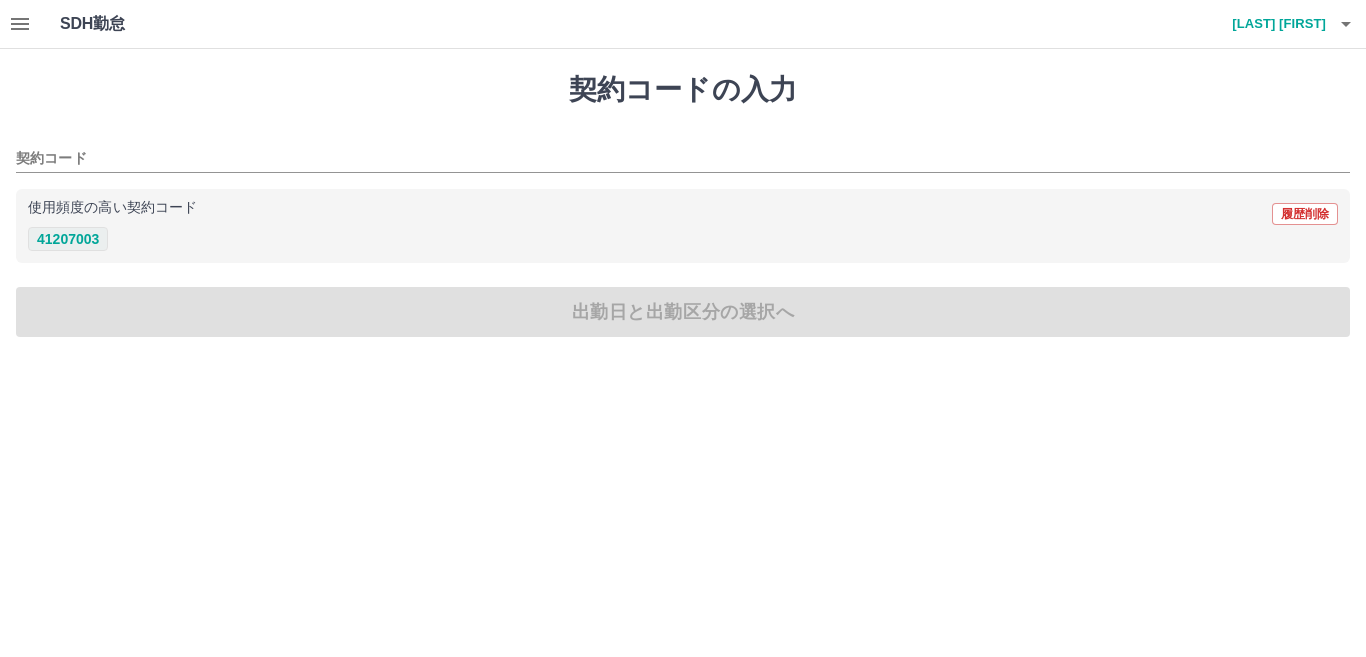 click on "41207003" at bounding box center (68, 239) 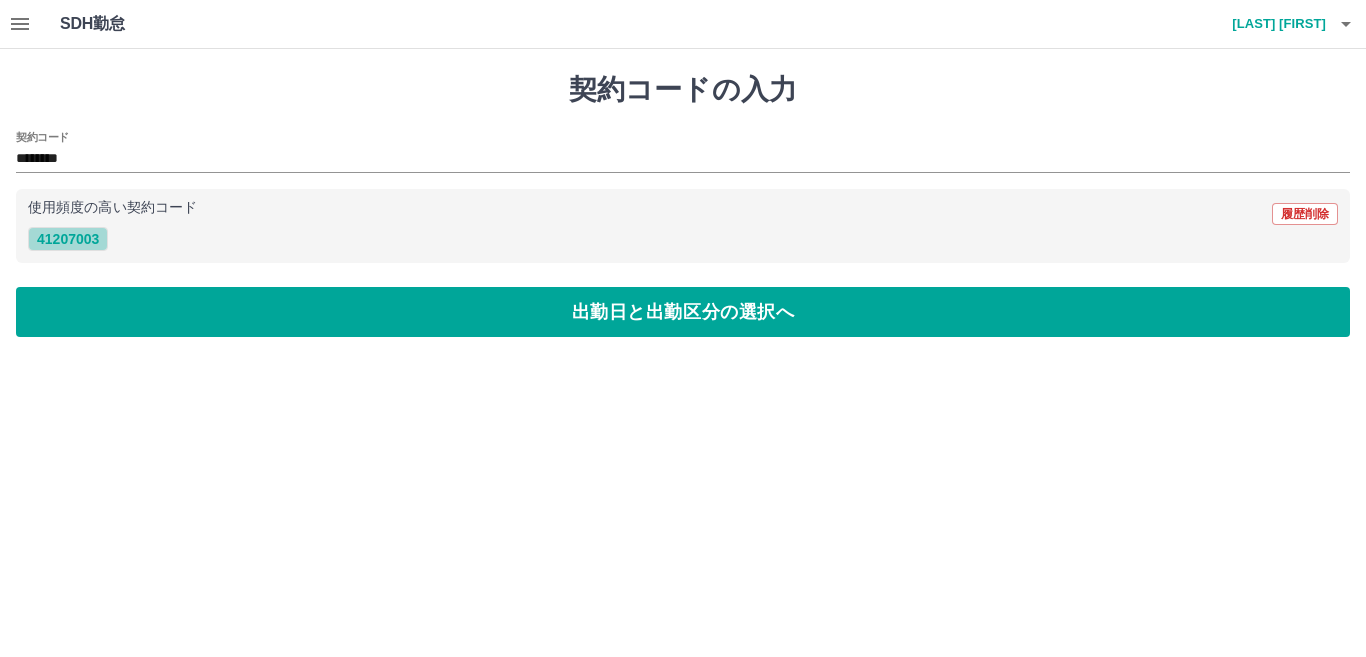 click on "41207003" at bounding box center (68, 239) 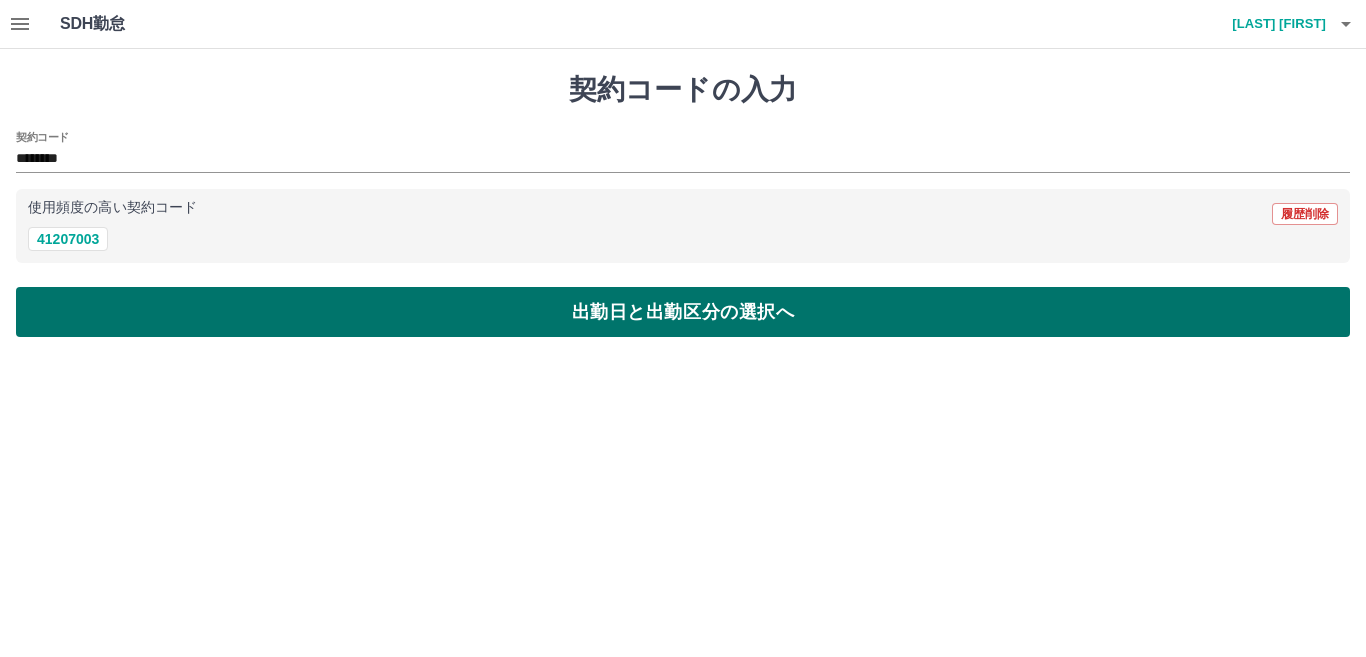 click on "出勤日と出勤区分の選択へ" at bounding box center [683, 312] 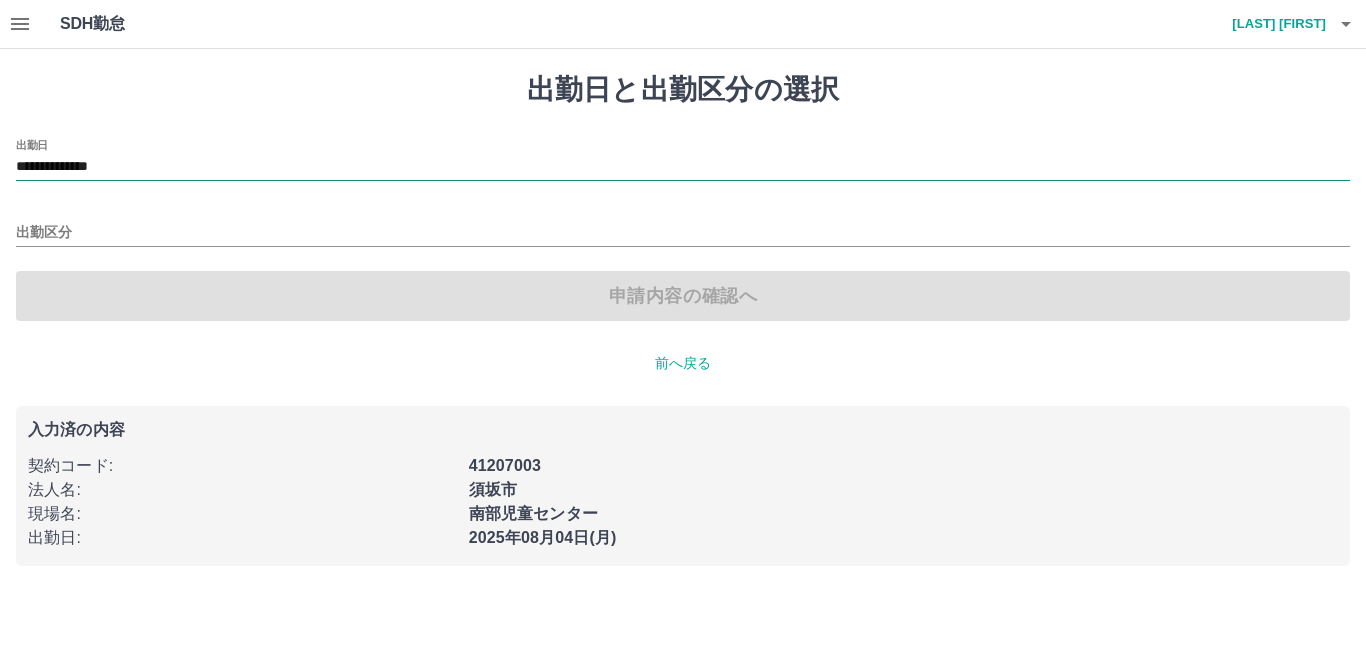 click on "**********" at bounding box center (683, 167) 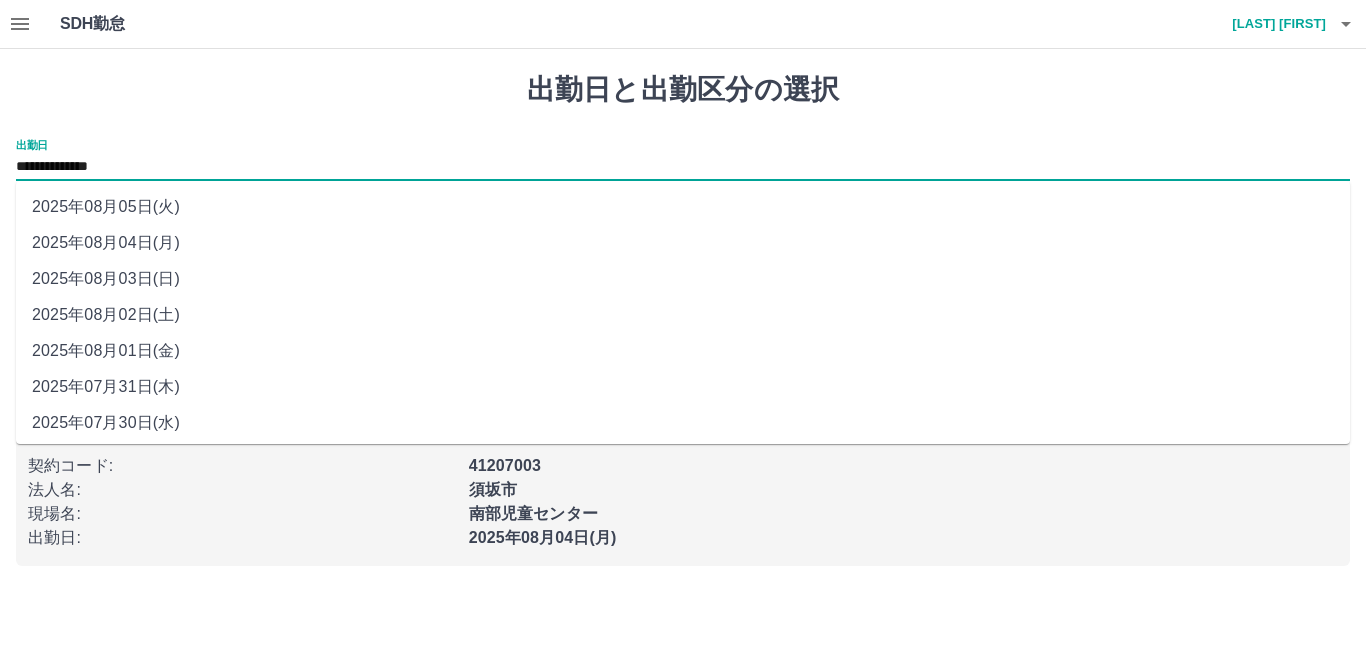 click on "2025年07月31日(木)" at bounding box center (683, 387) 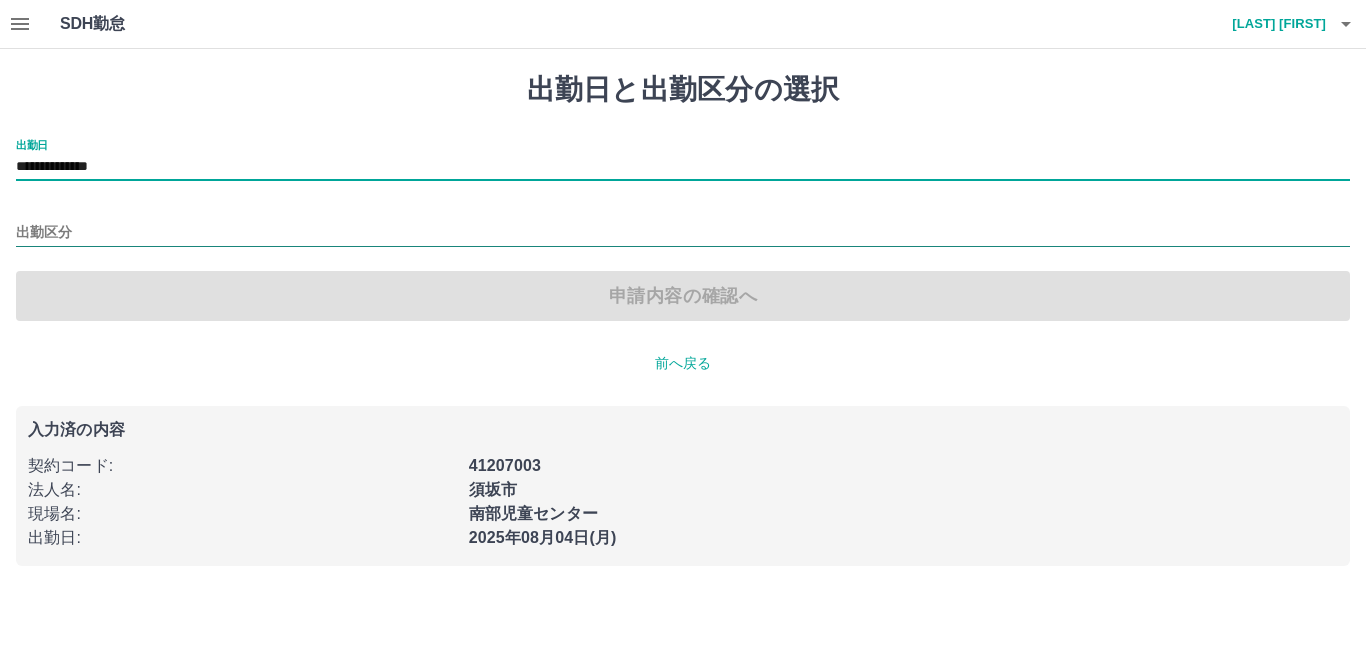 click on "出勤区分" at bounding box center [683, 233] 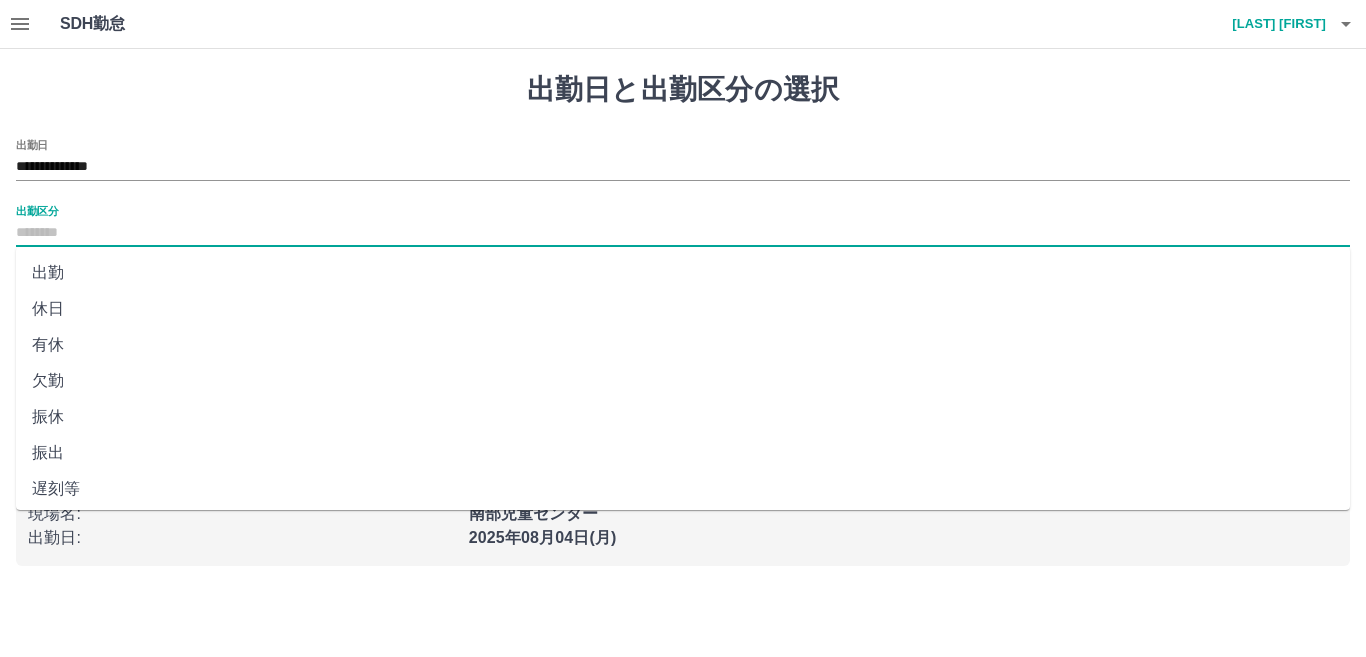 click on "出勤" at bounding box center [683, 273] 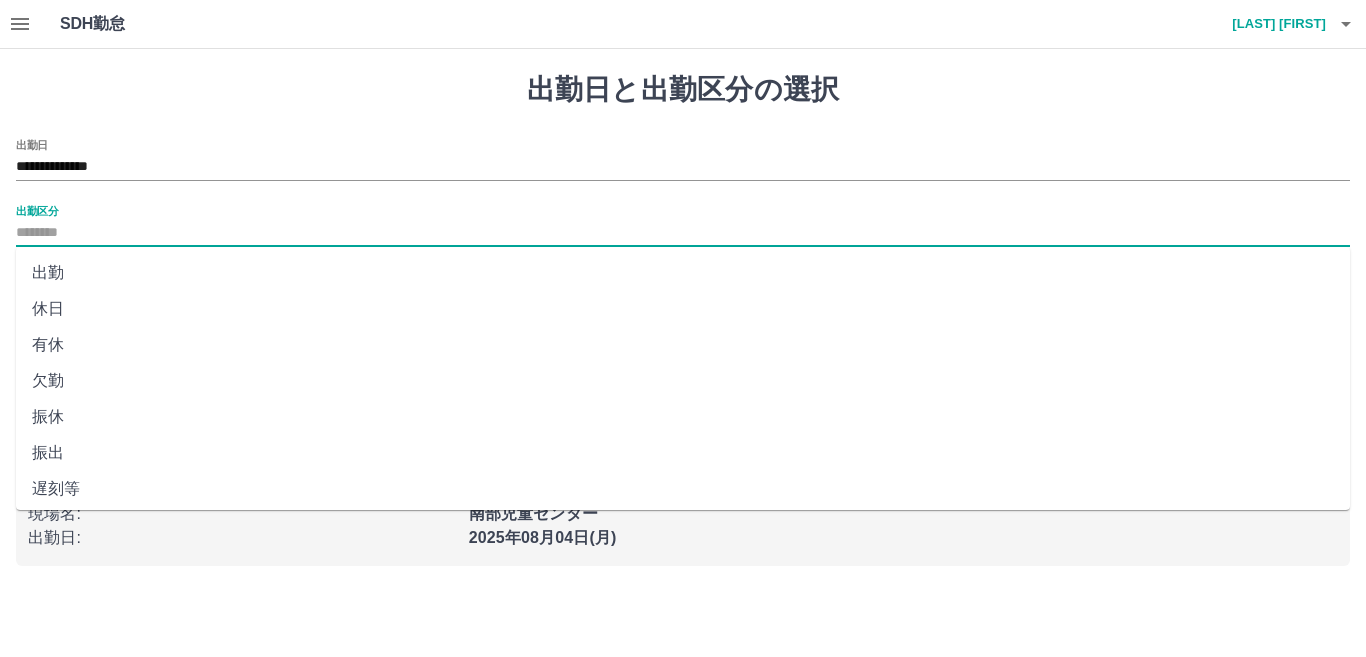 type on "**" 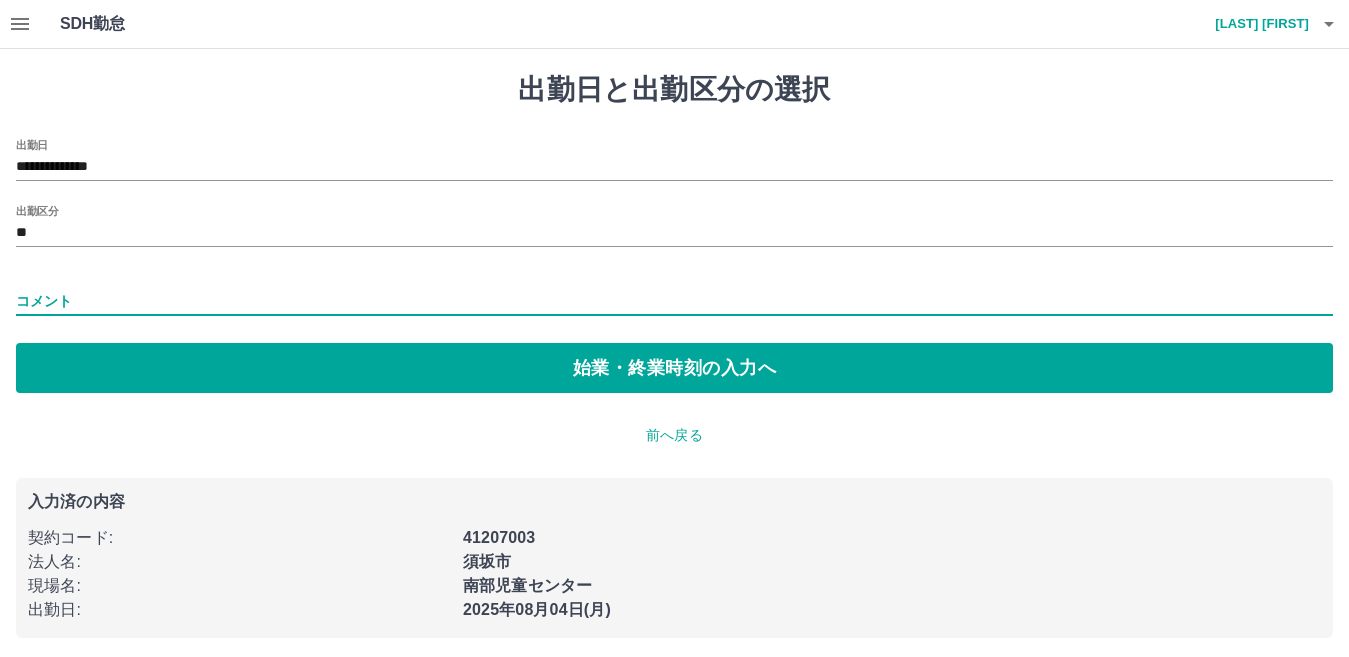 click on "コメント" at bounding box center [674, 301] 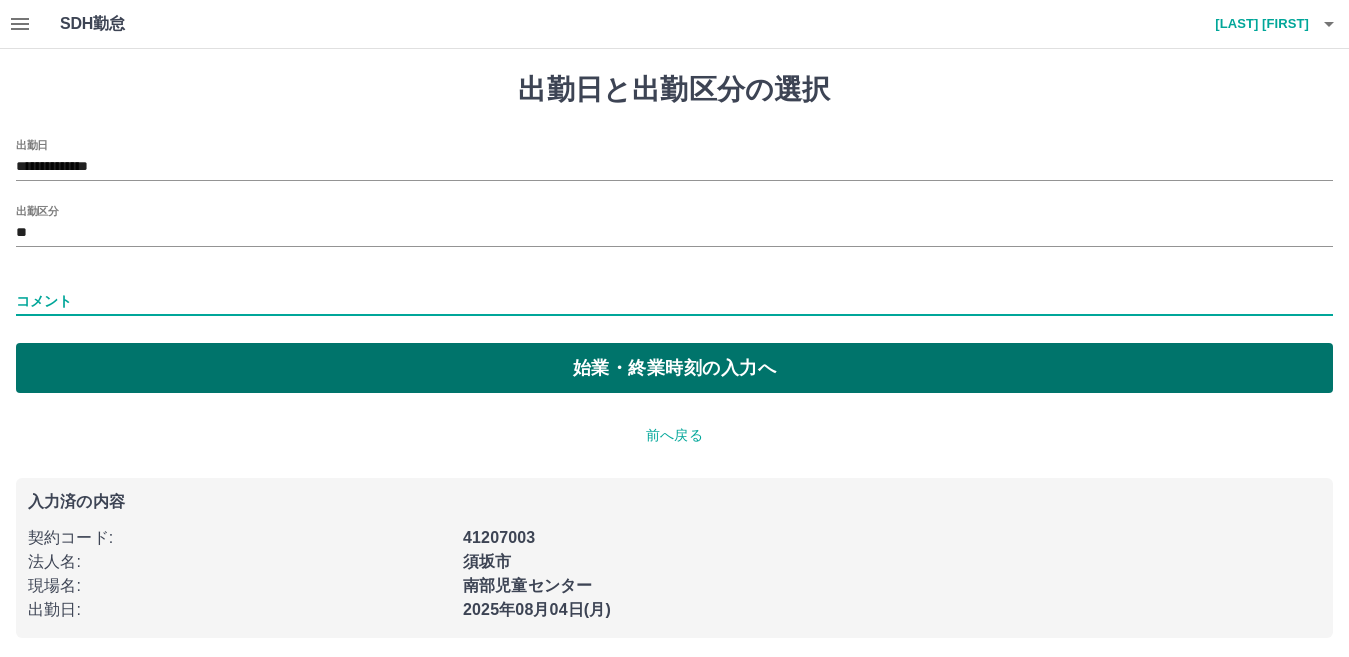 type on "*******" 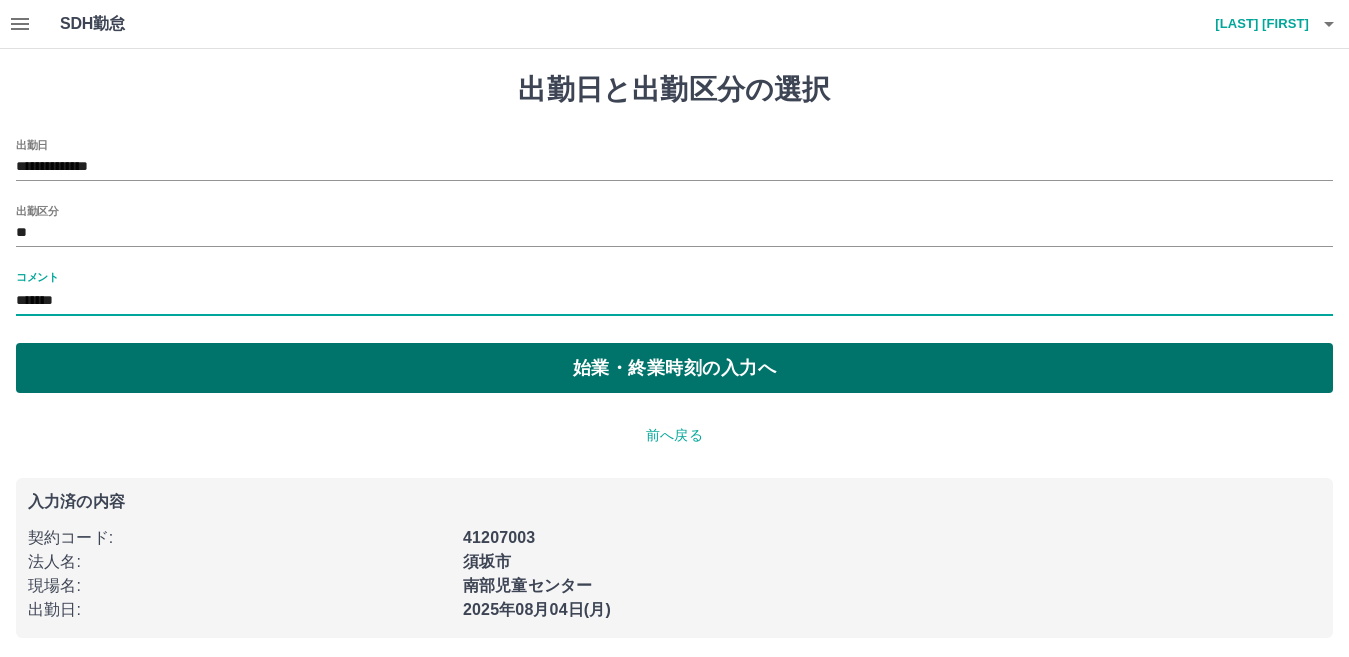 click on "始業・終業時刻の入力へ" at bounding box center [674, 368] 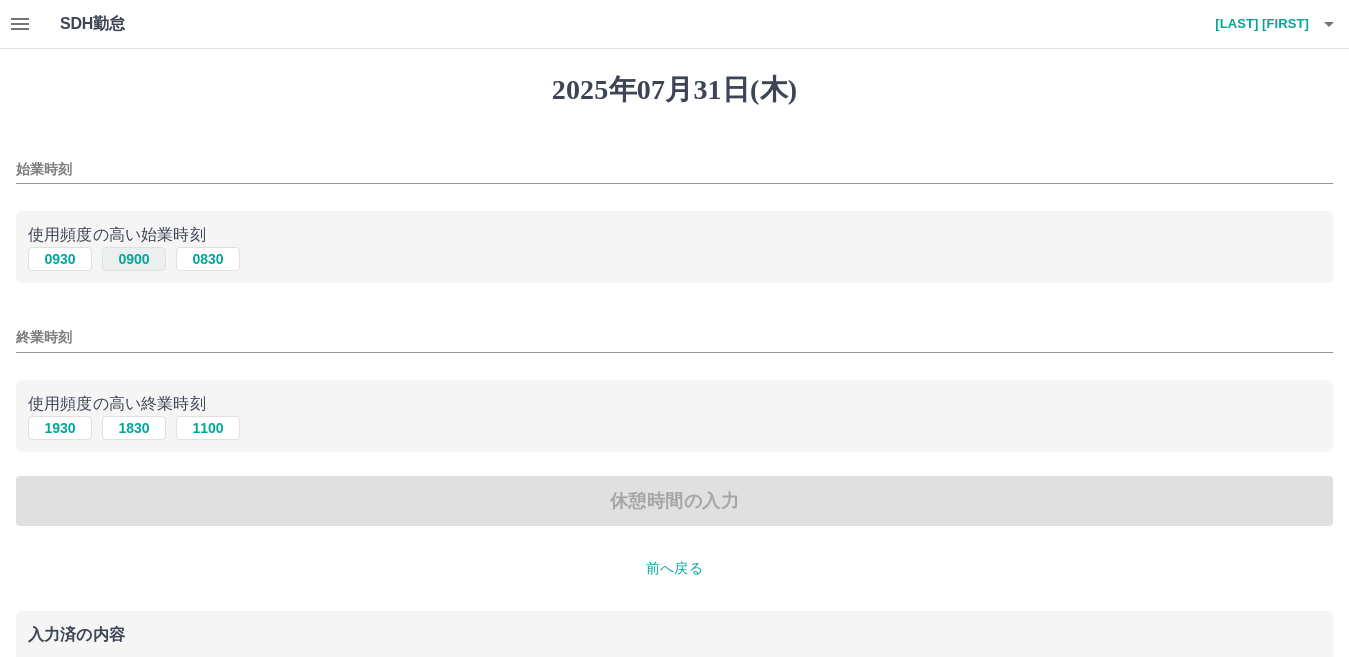 click on "0900" at bounding box center [134, 259] 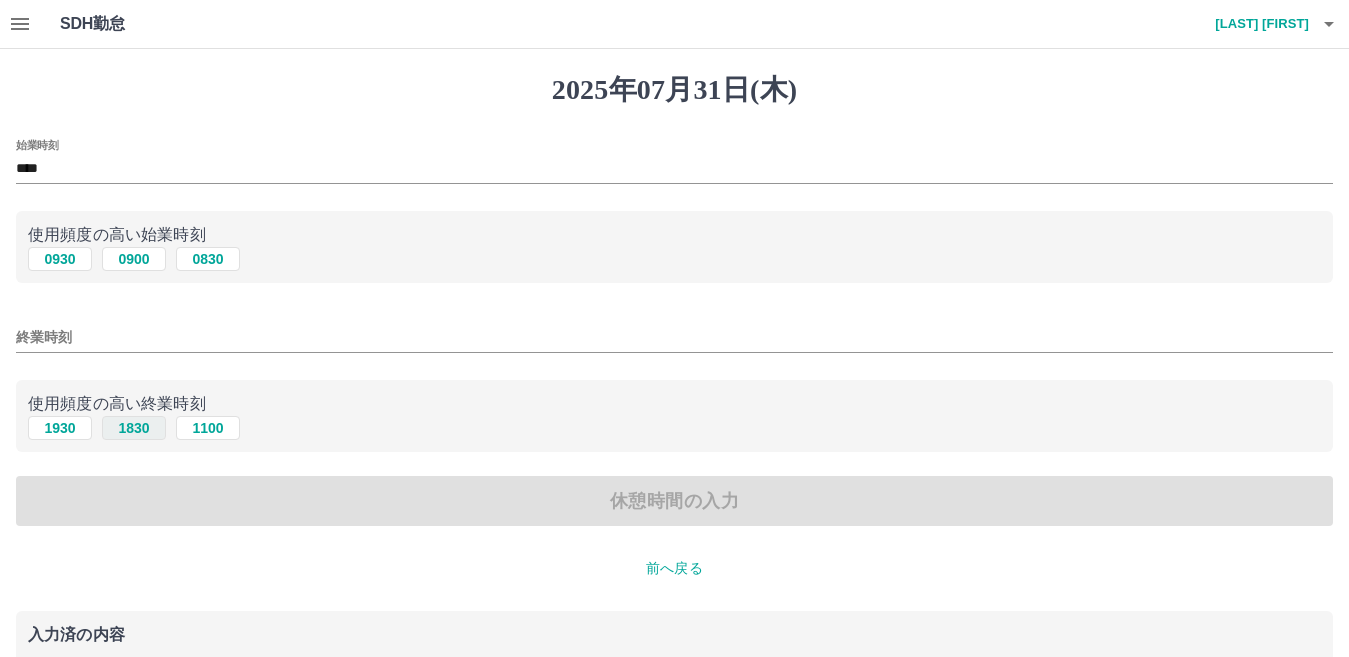 click on "1830" at bounding box center (134, 428) 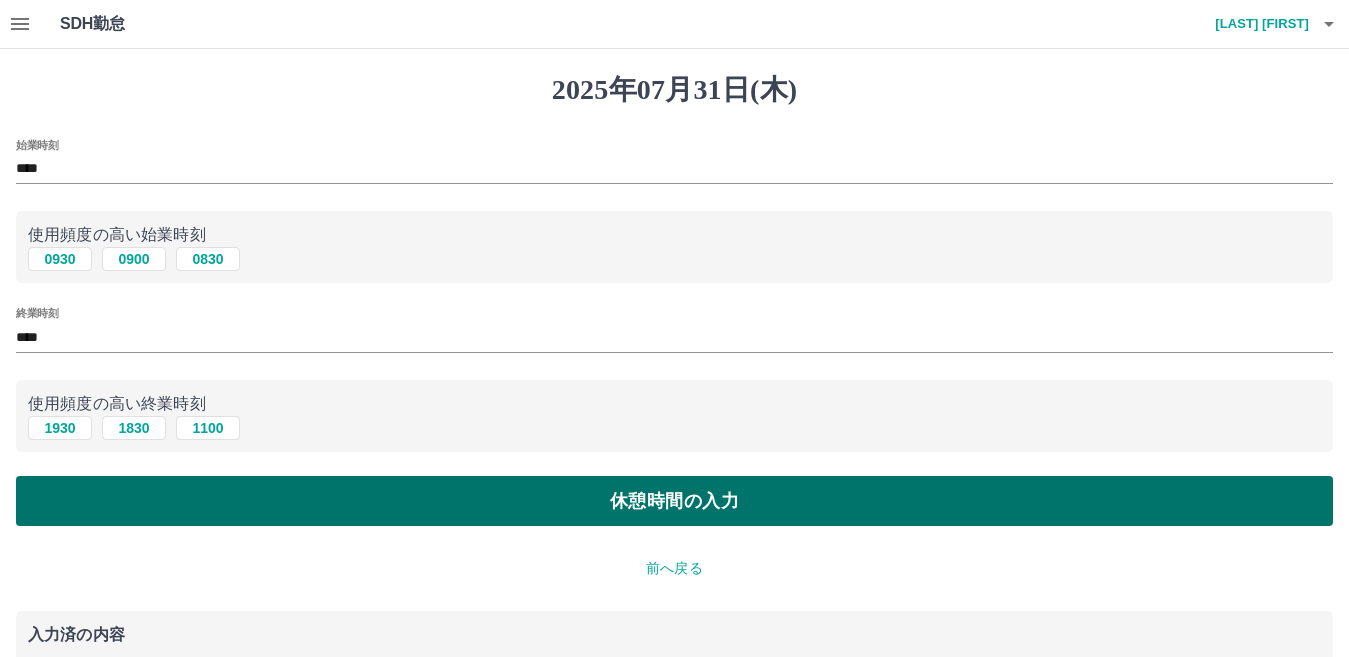 click on "休憩時間の入力" at bounding box center (674, 501) 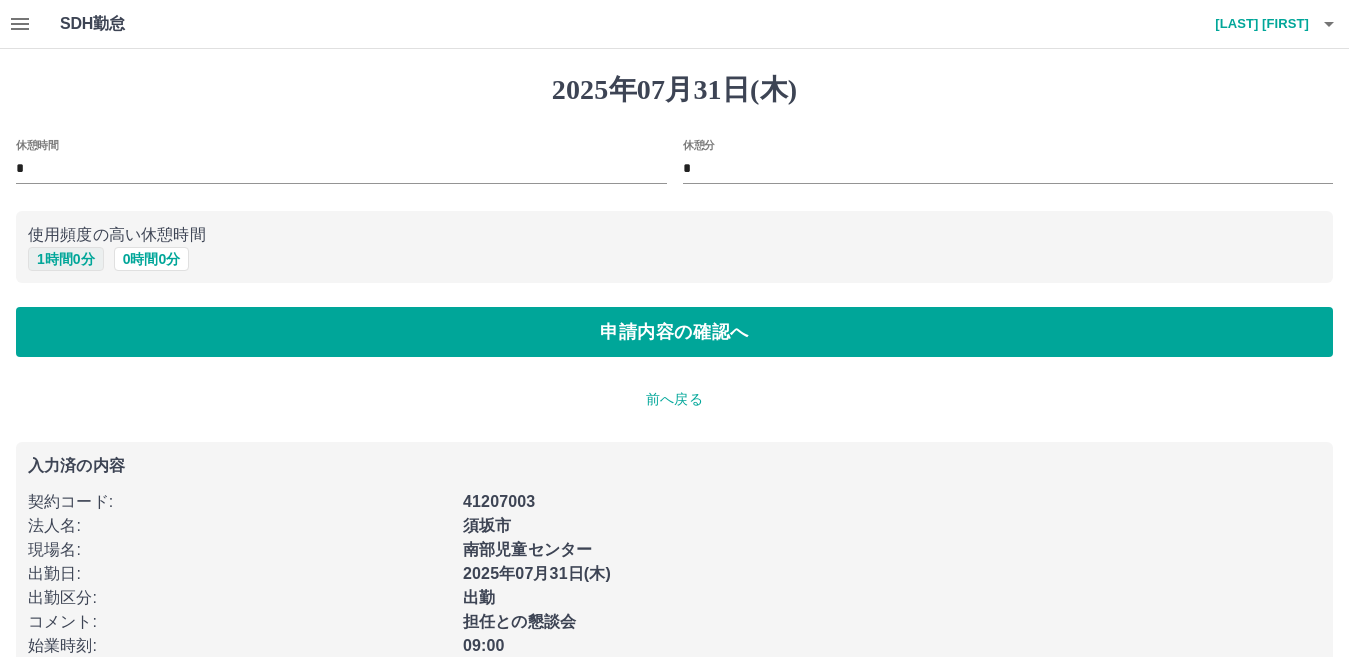 click on "1 時間 0 分" at bounding box center [66, 259] 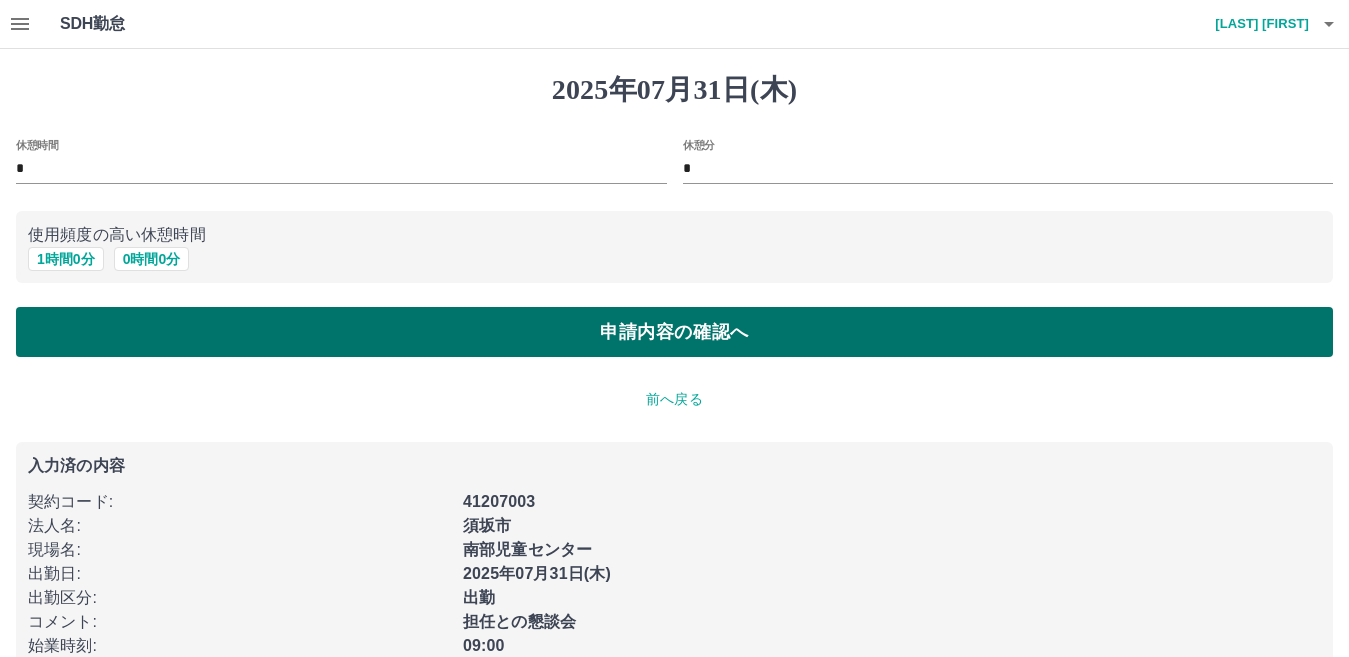 click on "申請内容の確認へ" at bounding box center (674, 332) 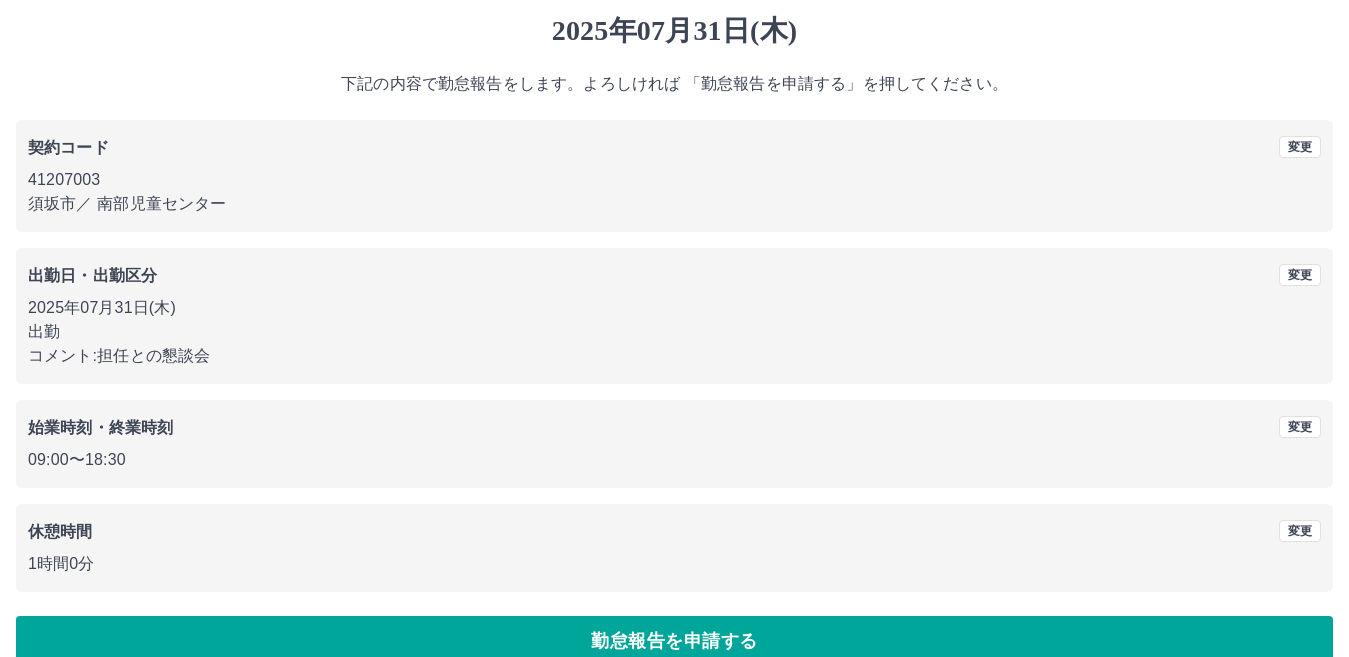 scroll, scrollTop: 92, scrollLeft: 0, axis: vertical 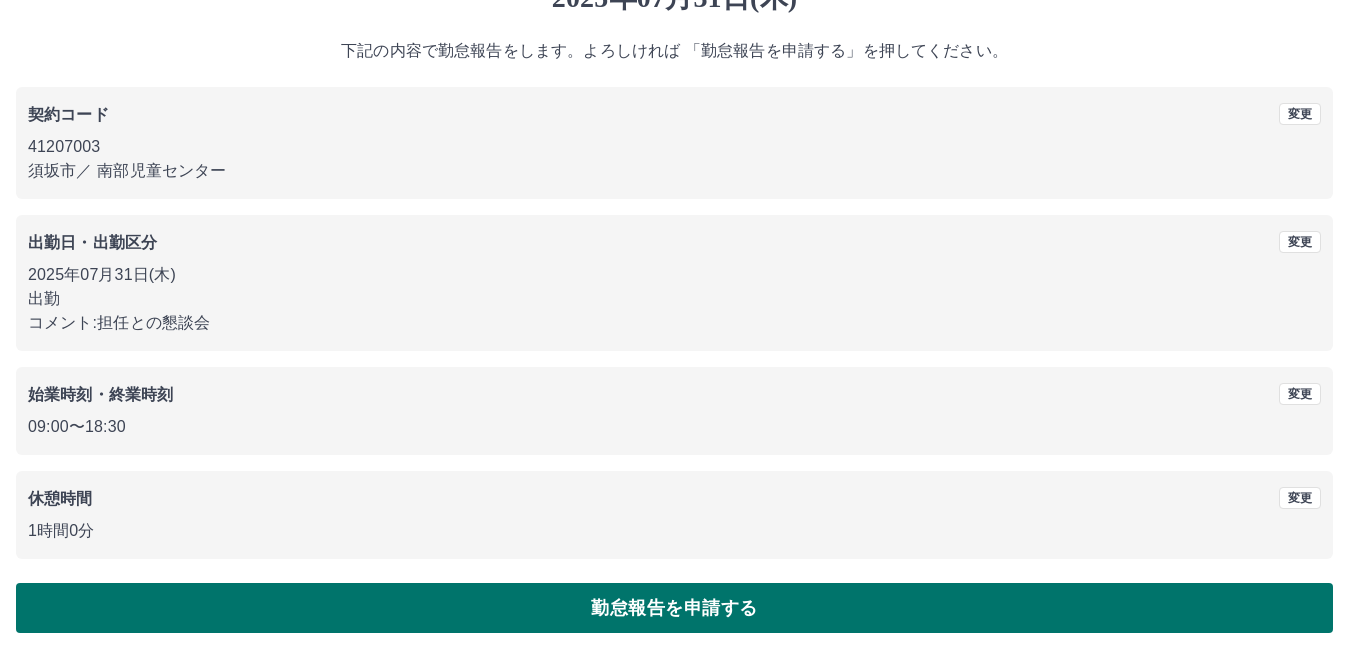 click on "勤怠報告を申請する" at bounding box center [674, 608] 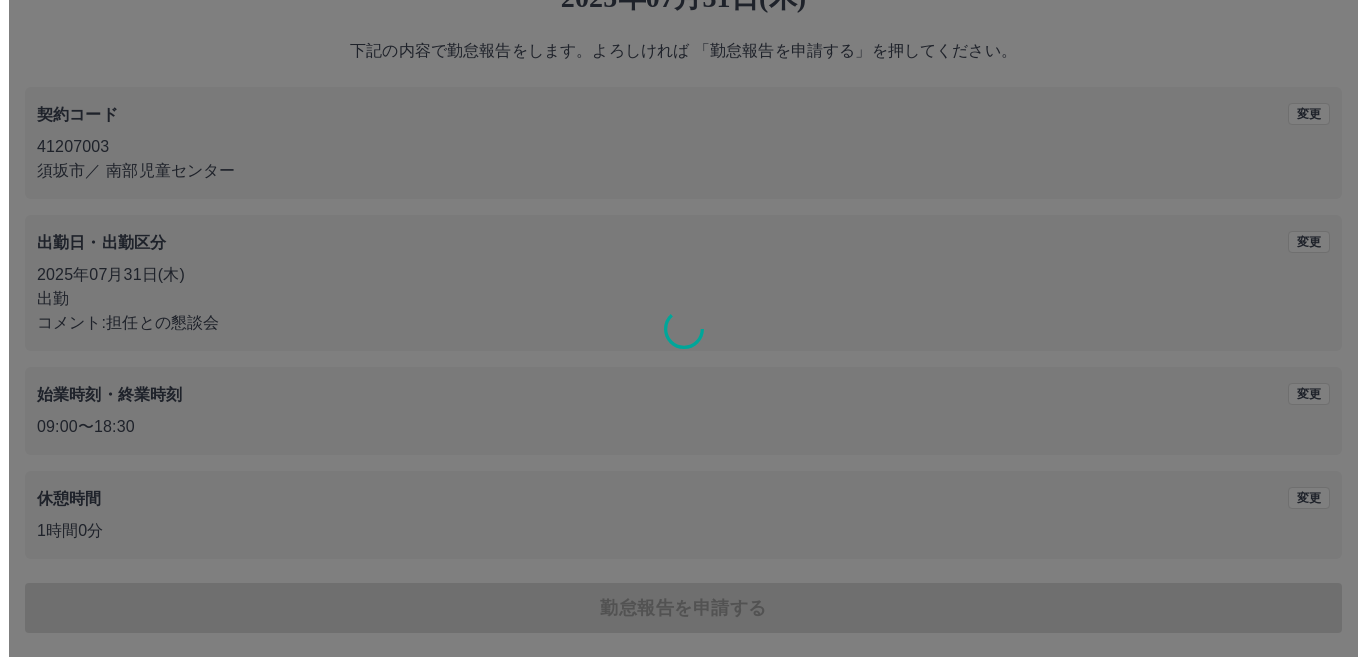 scroll, scrollTop: 0, scrollLeft: 0, axis: both 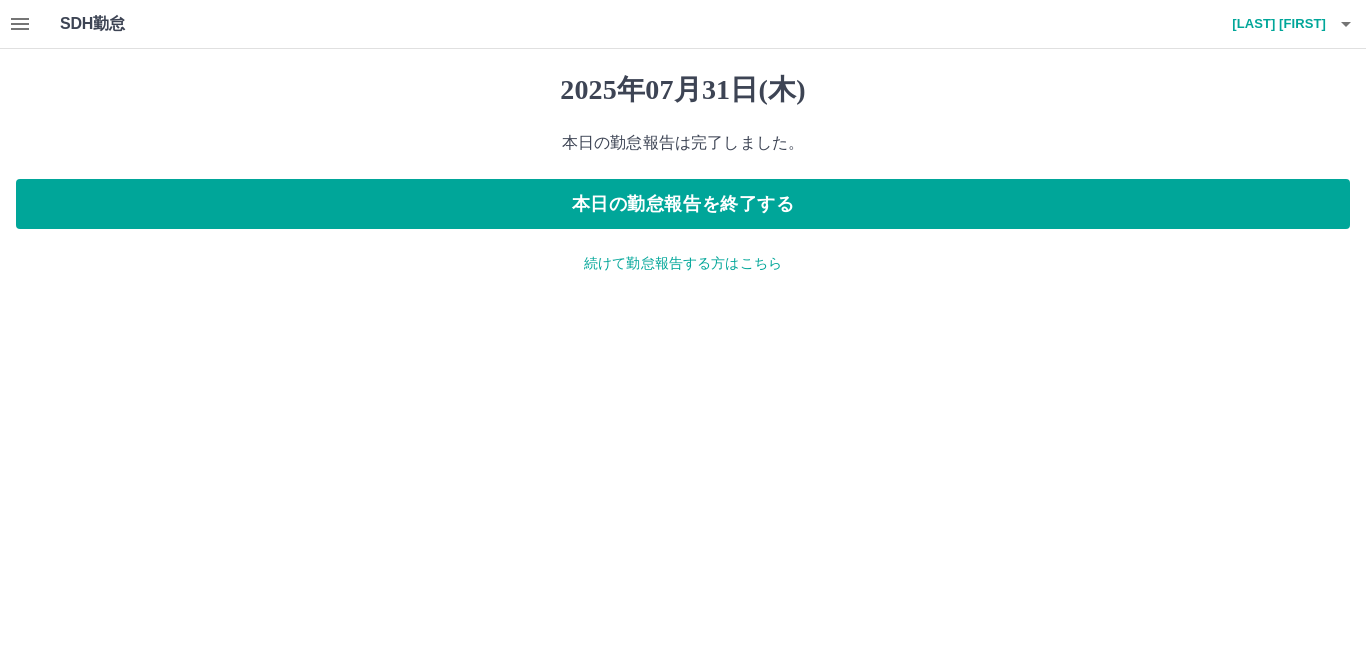 click on "SDH勤怠 真島　貞子 2025年07月31日(木) 本日の勤怠報告は完了しました。 本日の勤怠報告を終了する 続けて勤怠報告する方はこちら SDH勤怠" at bounding box center [683, 149] 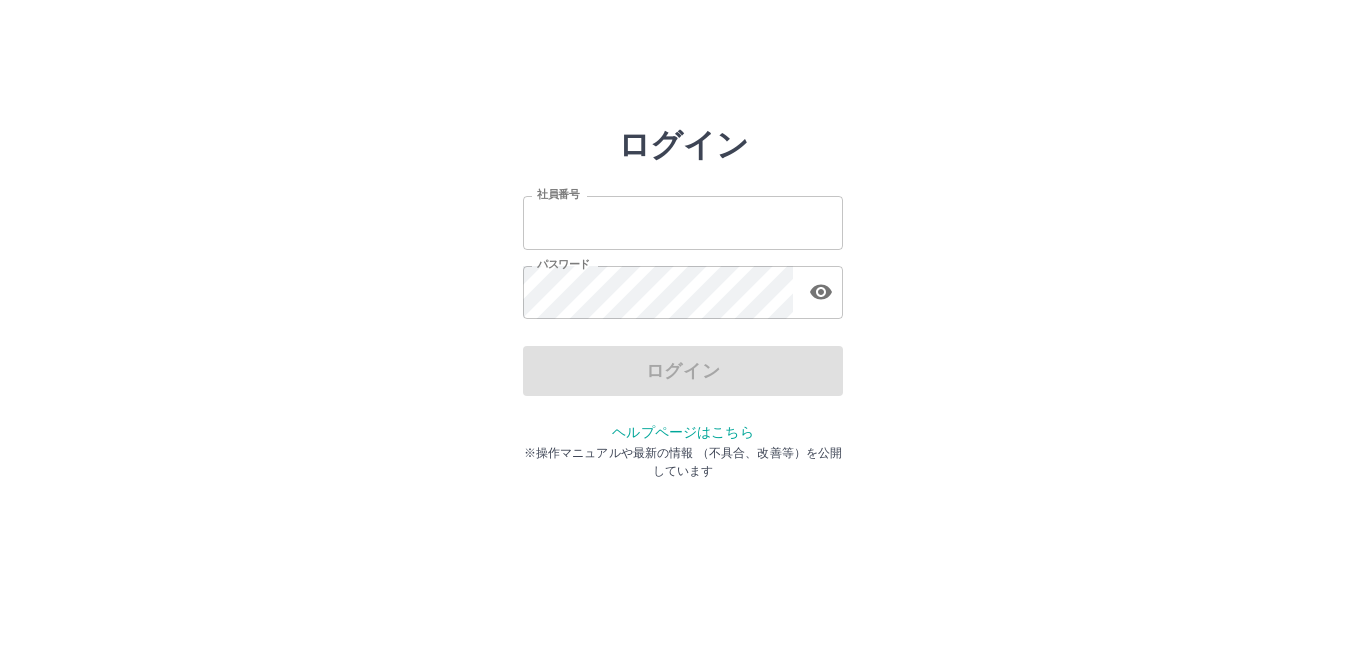scroll, scrollTop: 0, scrollLeft: 0, axis: both 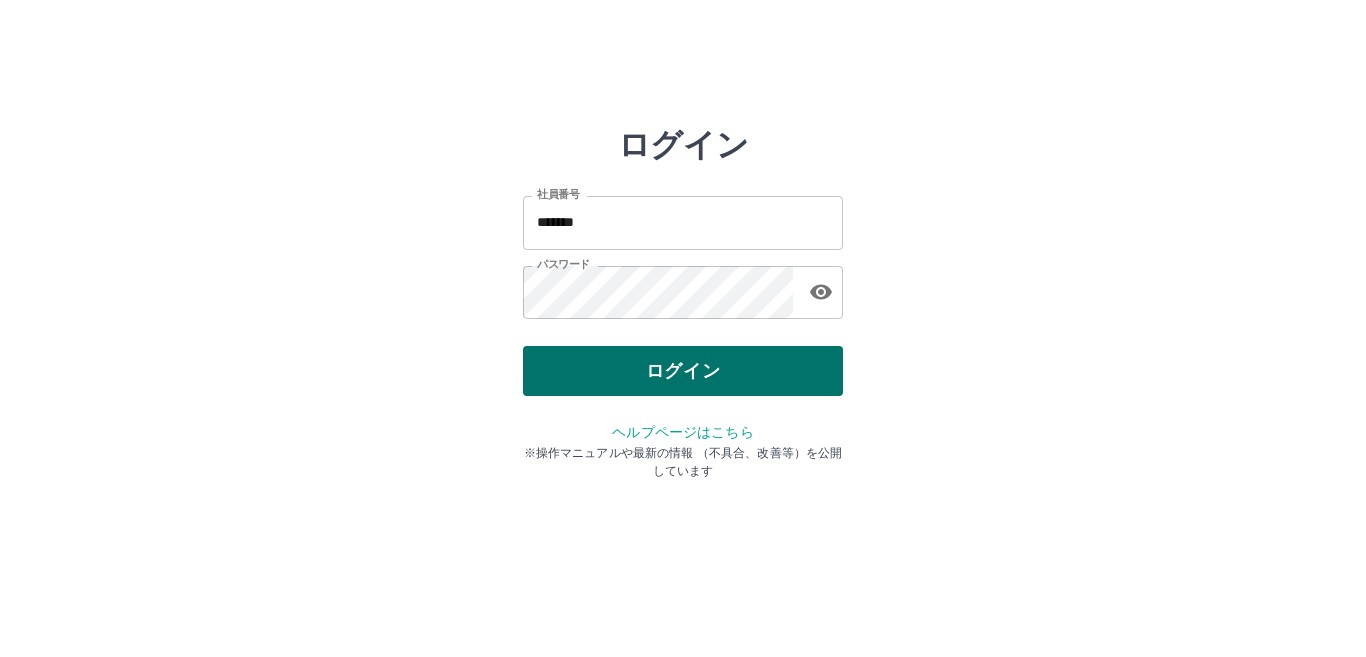 click on "ログイン" at bounding box center [683, 371] 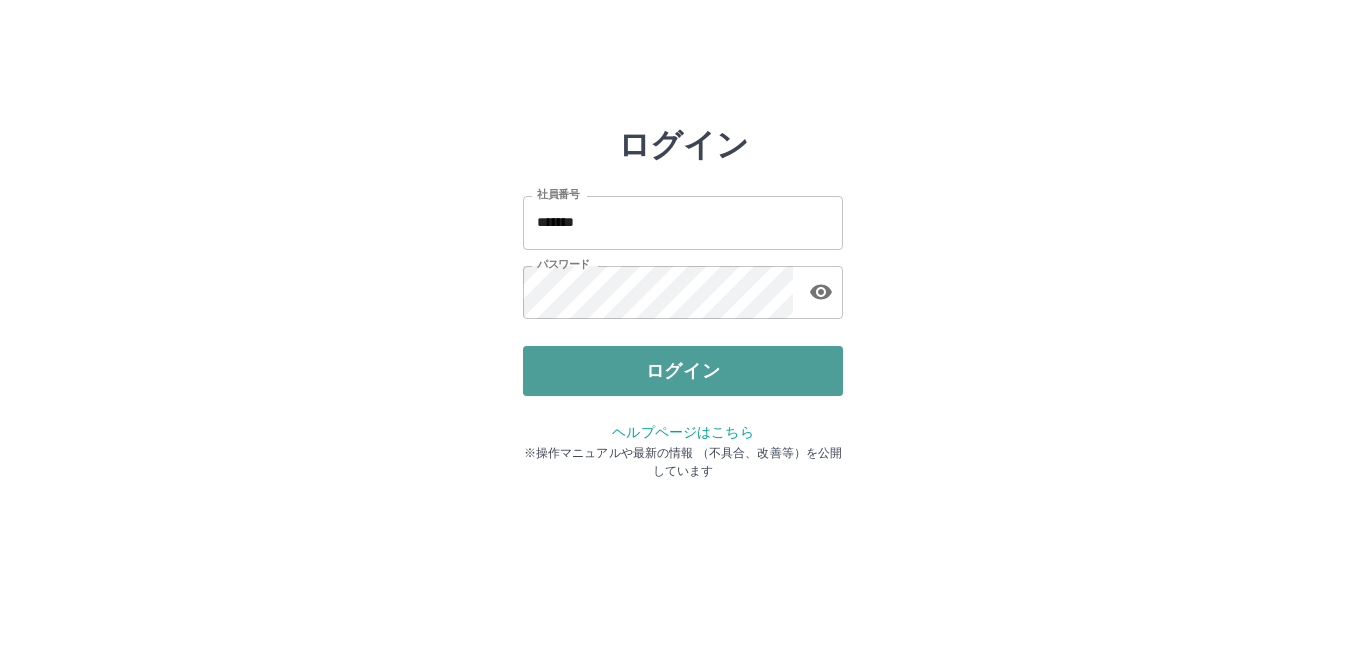 click on "ログイン" at bounding box center (683, 371) 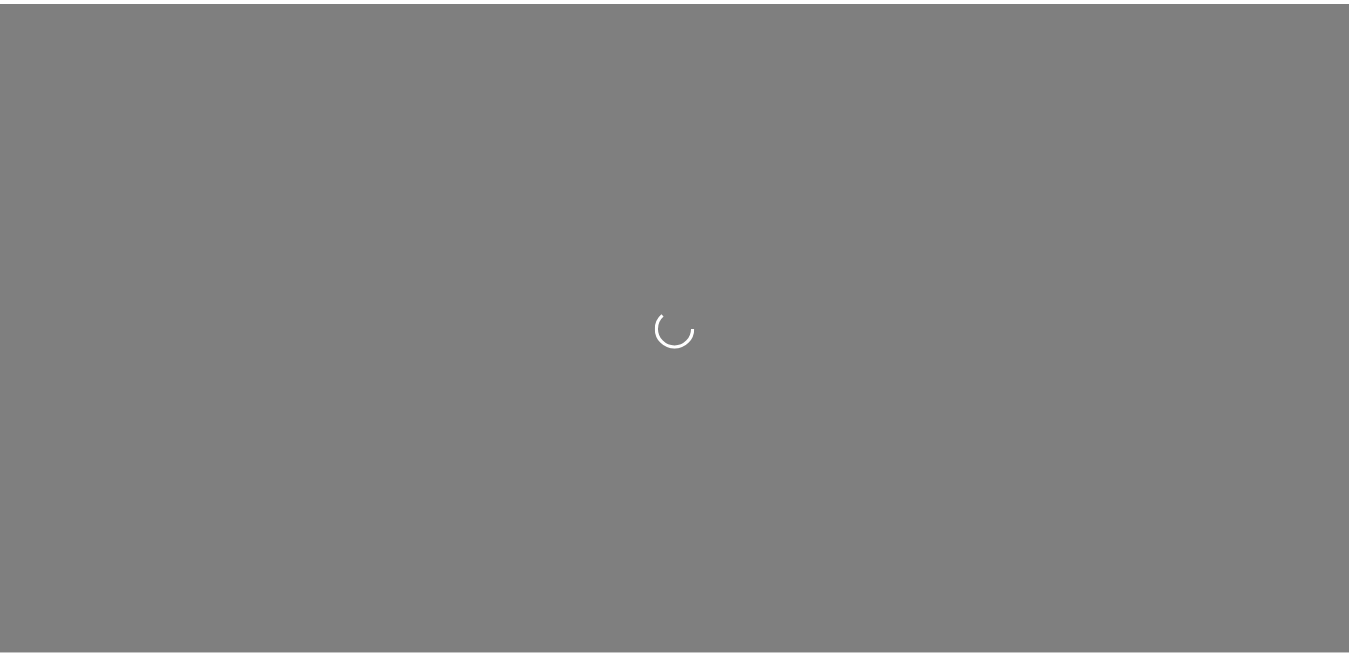 scroll, scrollTop: 0, scrollLeft: 0, axis: both 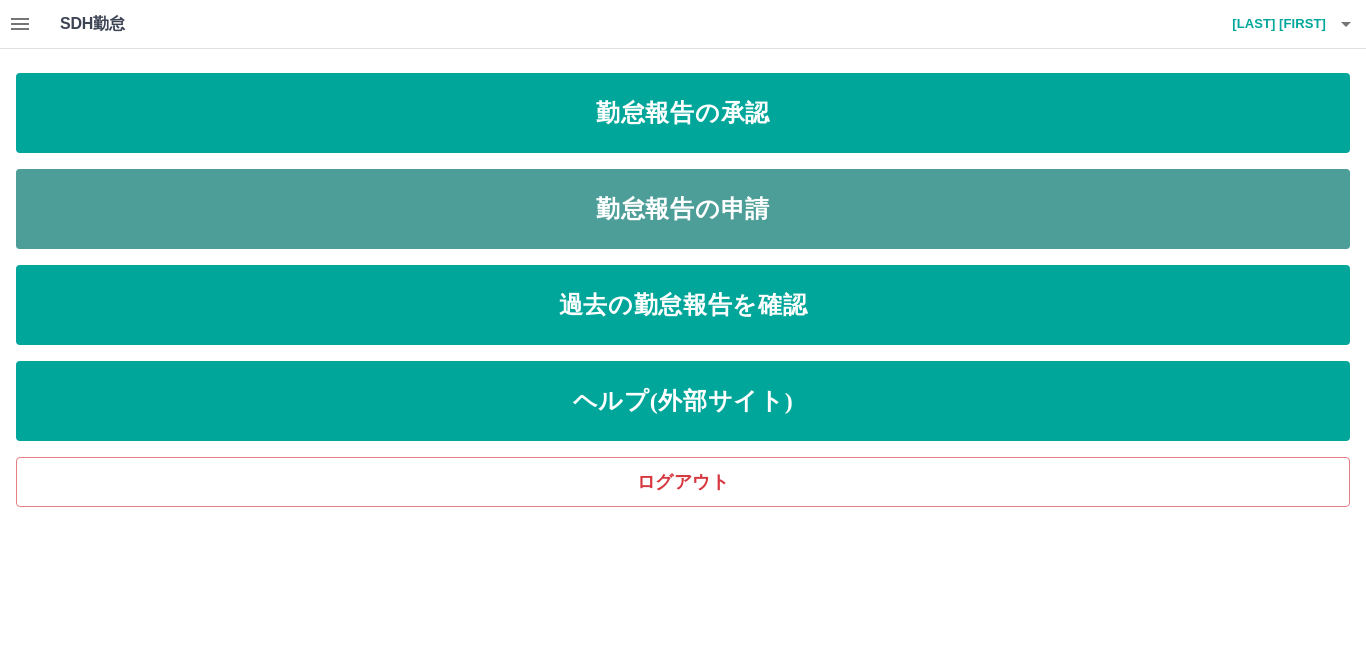 click on "勤怠報告の申請" at bounding box center [683, 209] 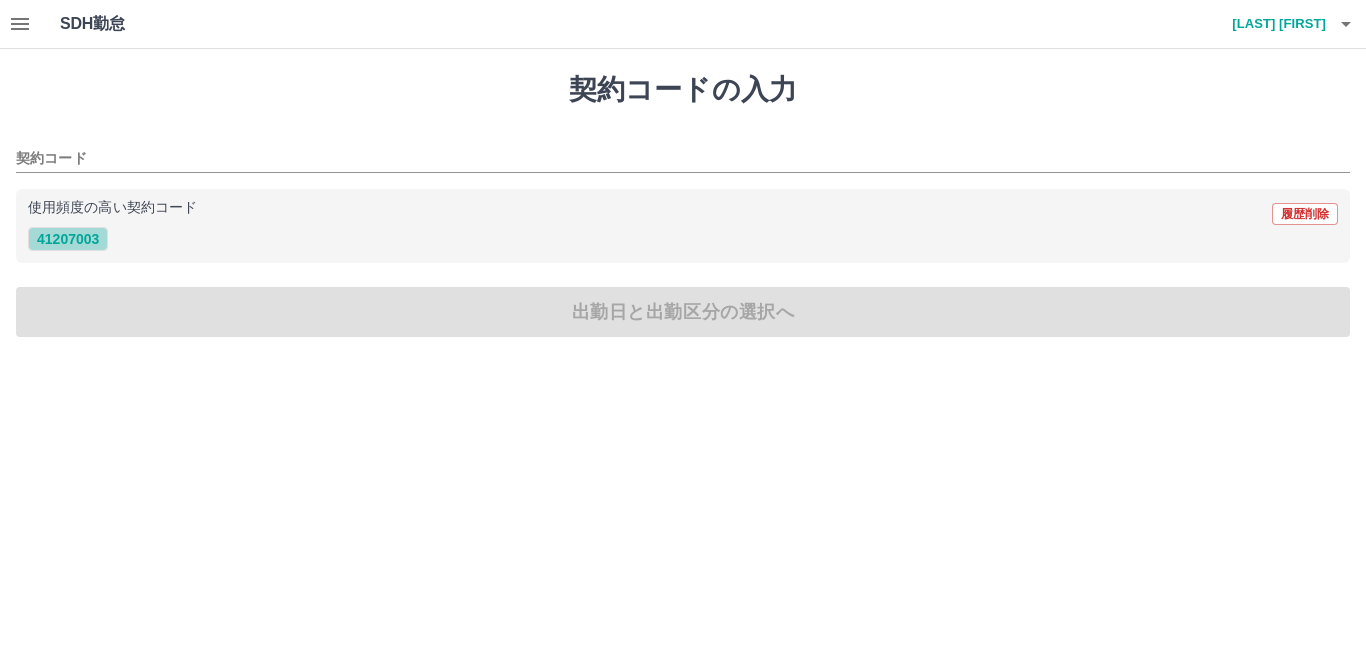 click on "41207003" at bounding box center [68, 239] 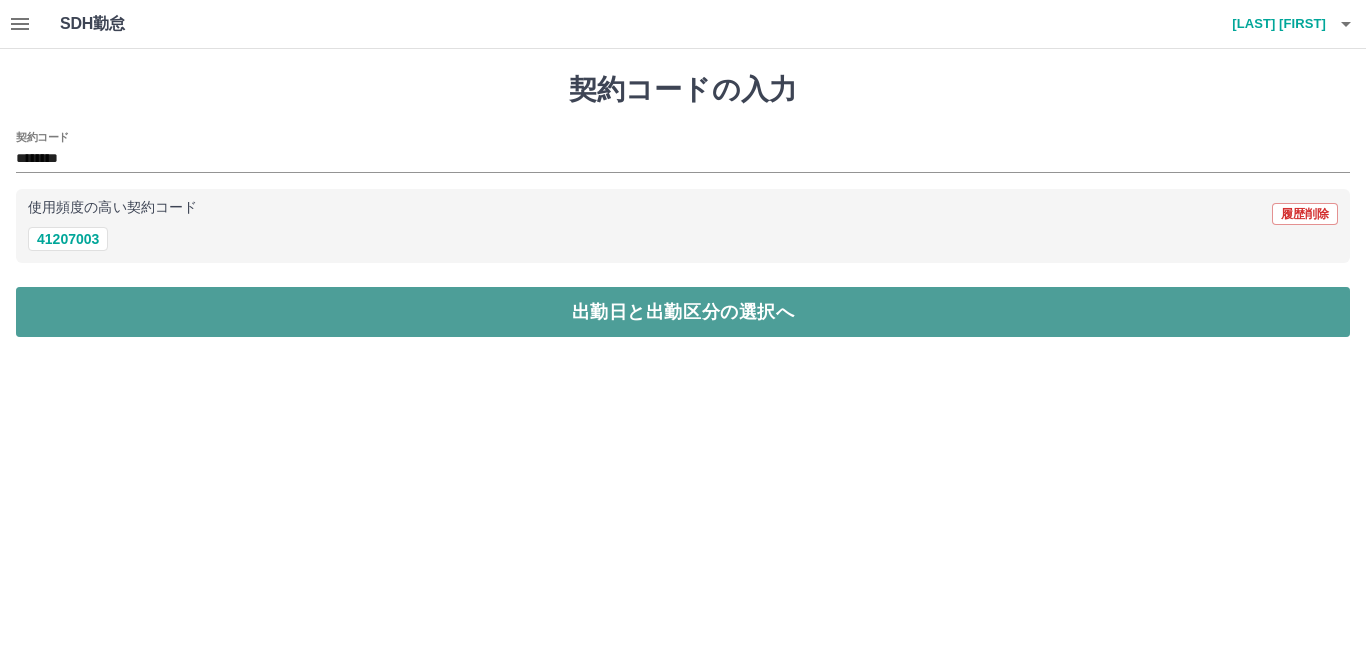 click on "出勤日と出勤区分の選択へ" at bounding box center (683, 312) 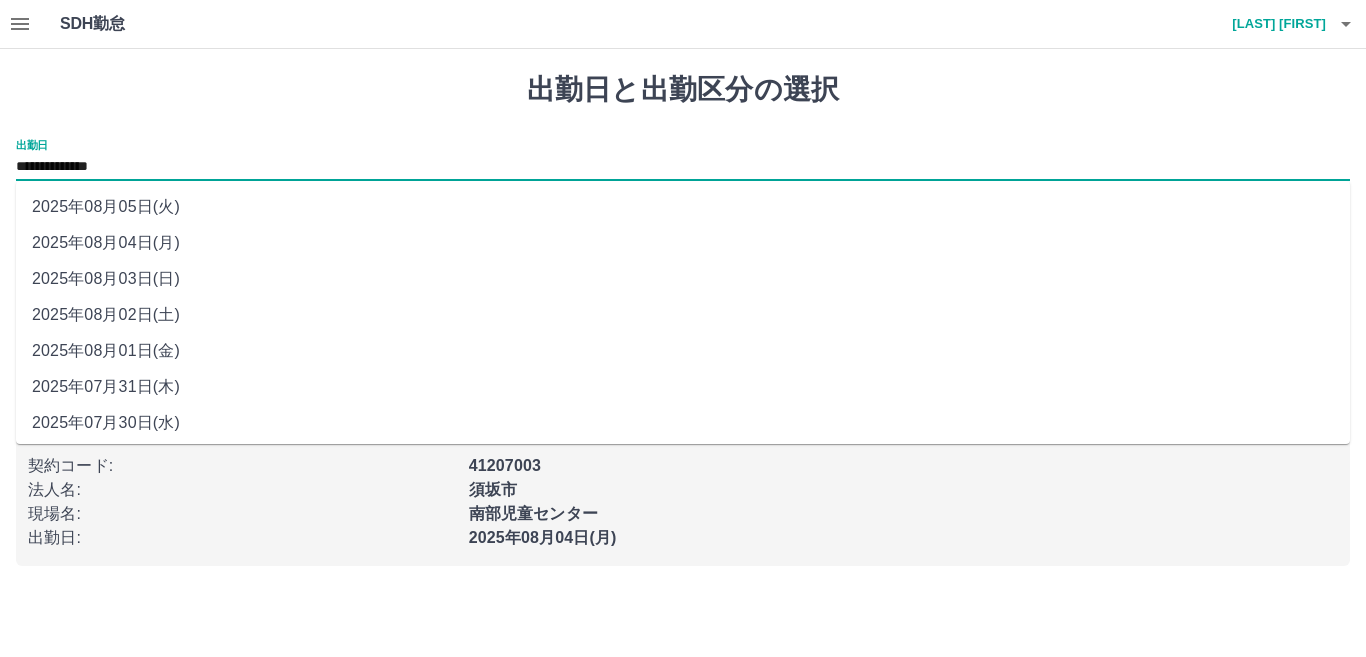 click on "**********" at bounding box center [683, 167] 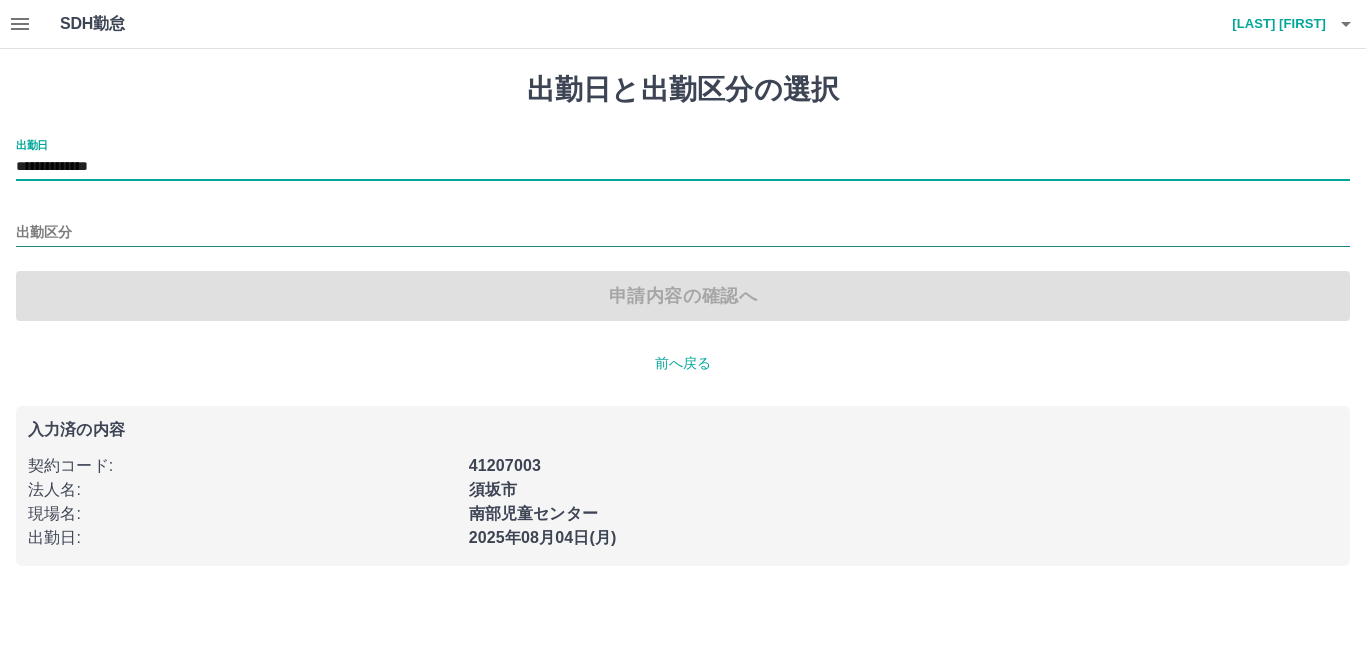 click on "出勤区分" at bounding box center (683, 233) 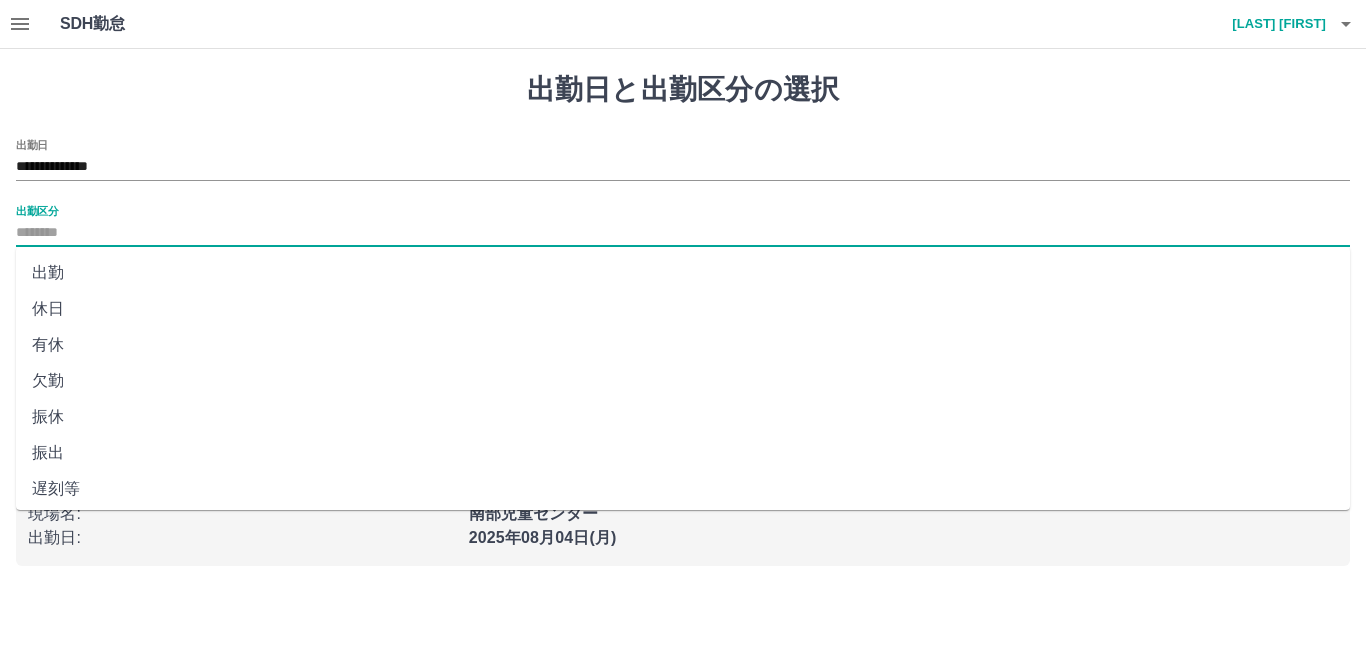 click on "出勤" at bounding box center [683, 273] 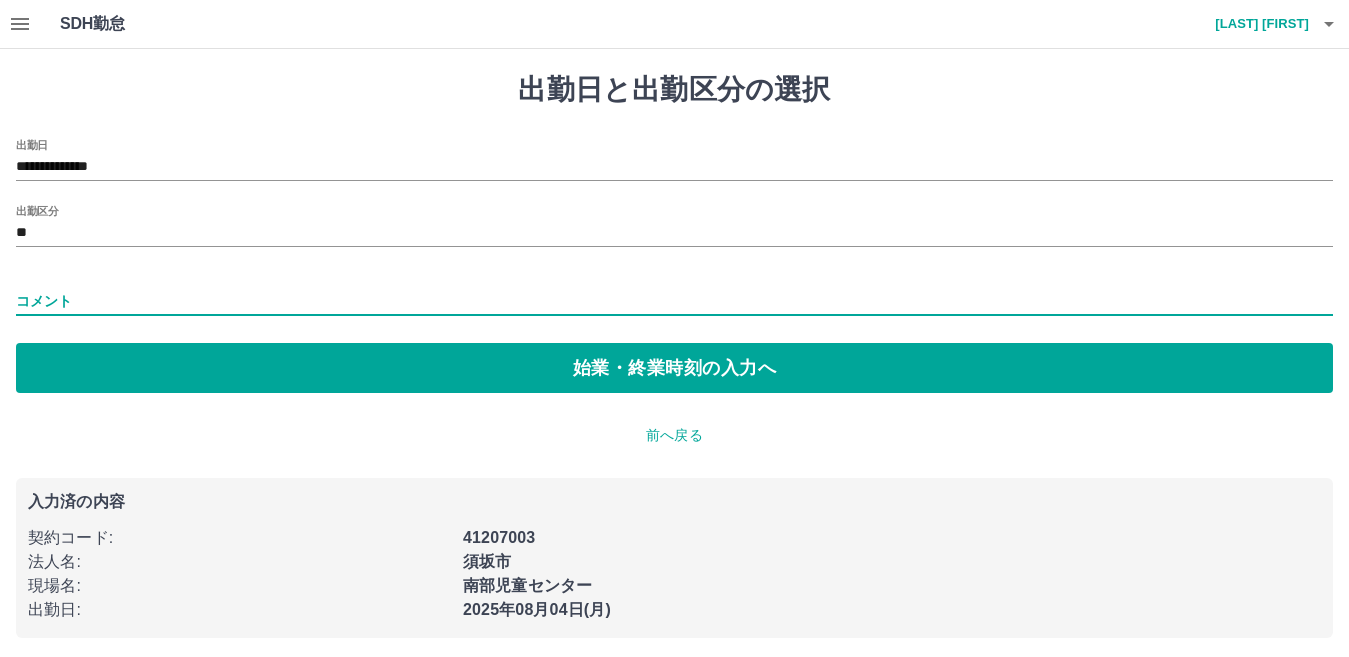 click on "コメント" at bounding box center (674, 301) 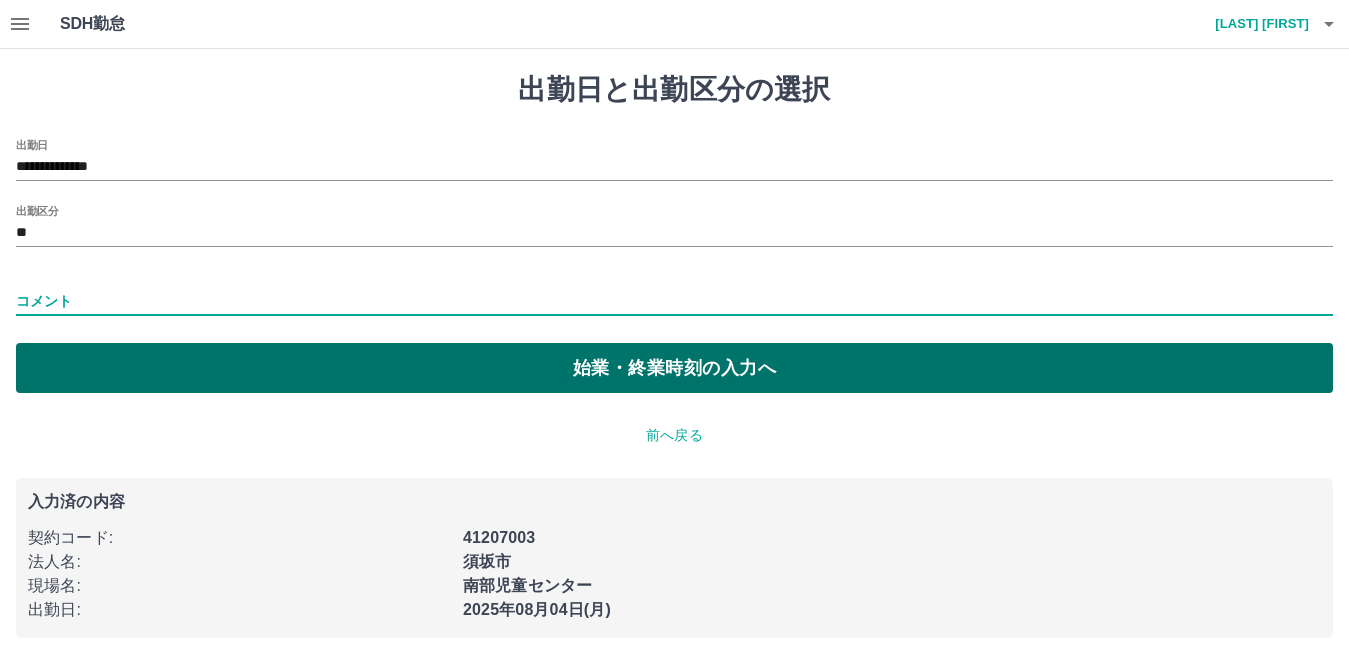 type on "*******" 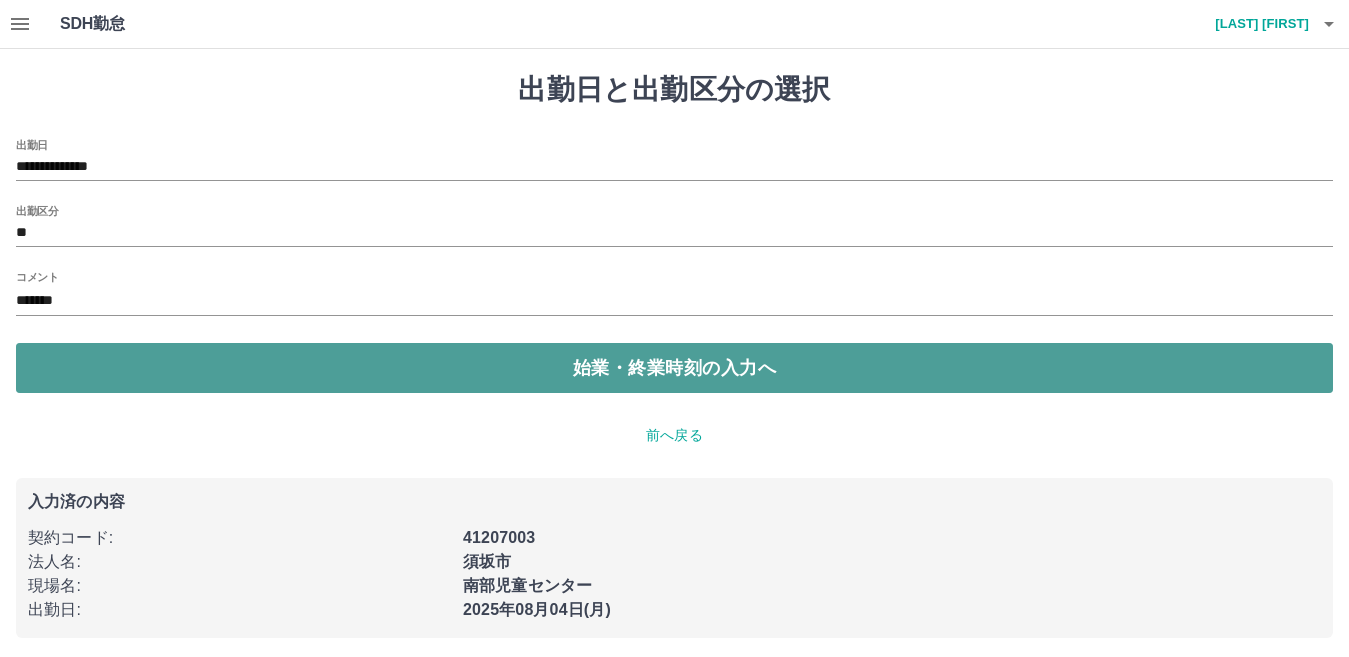 click on "始業・終業時刻の入力へ" at bounding box center [674, 368] 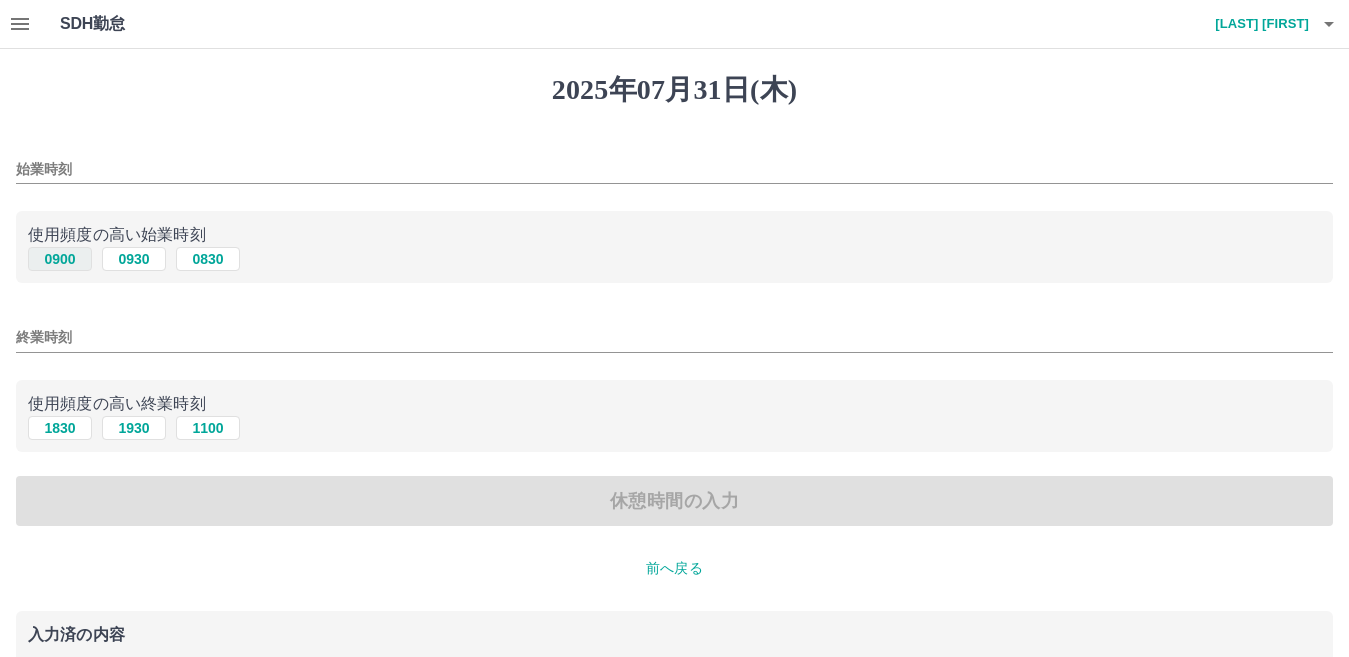 click on "0900" at bounding box center [60, 259] 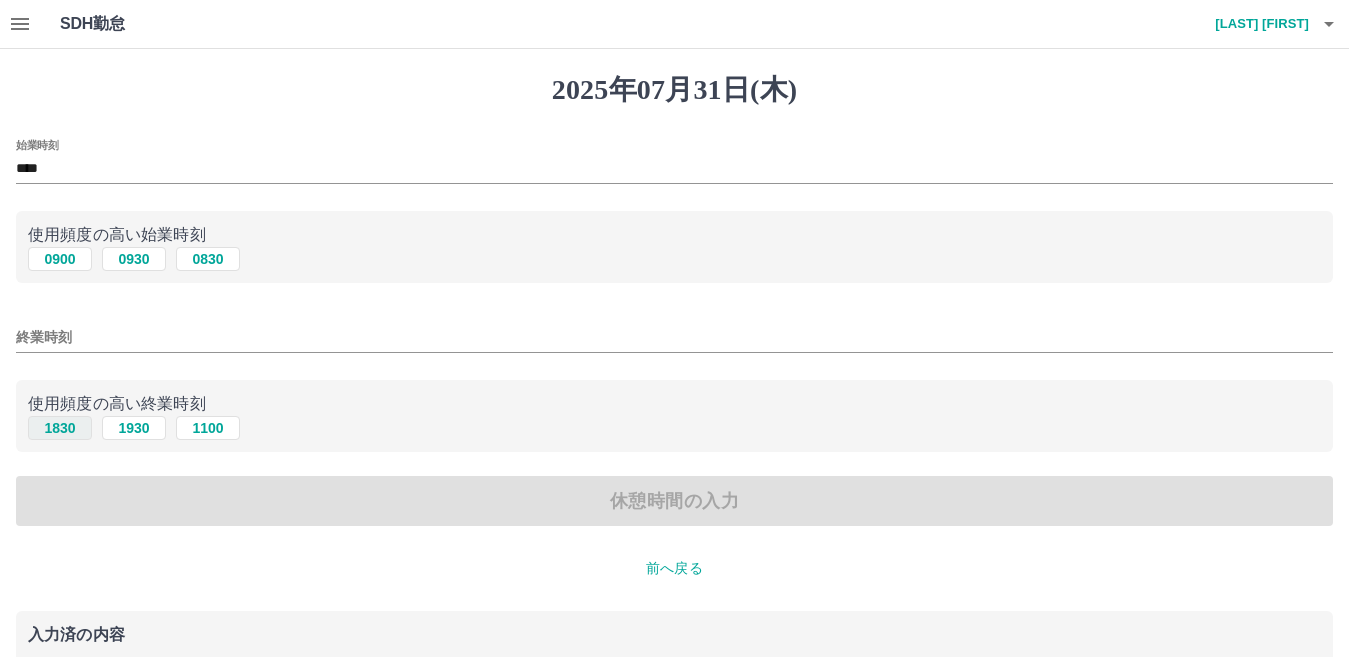 click on "1830" at bounding box center [60, 428] 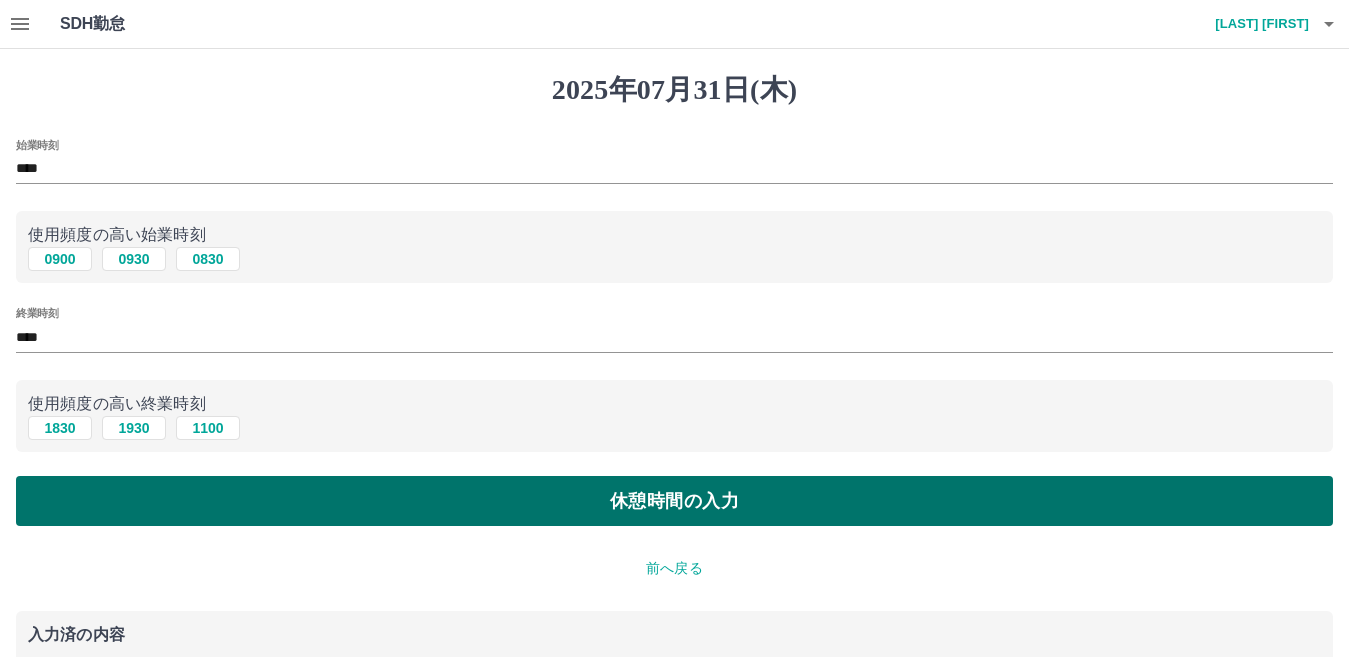 click on "休憩時間の入力" at bounding box center [674, 501] 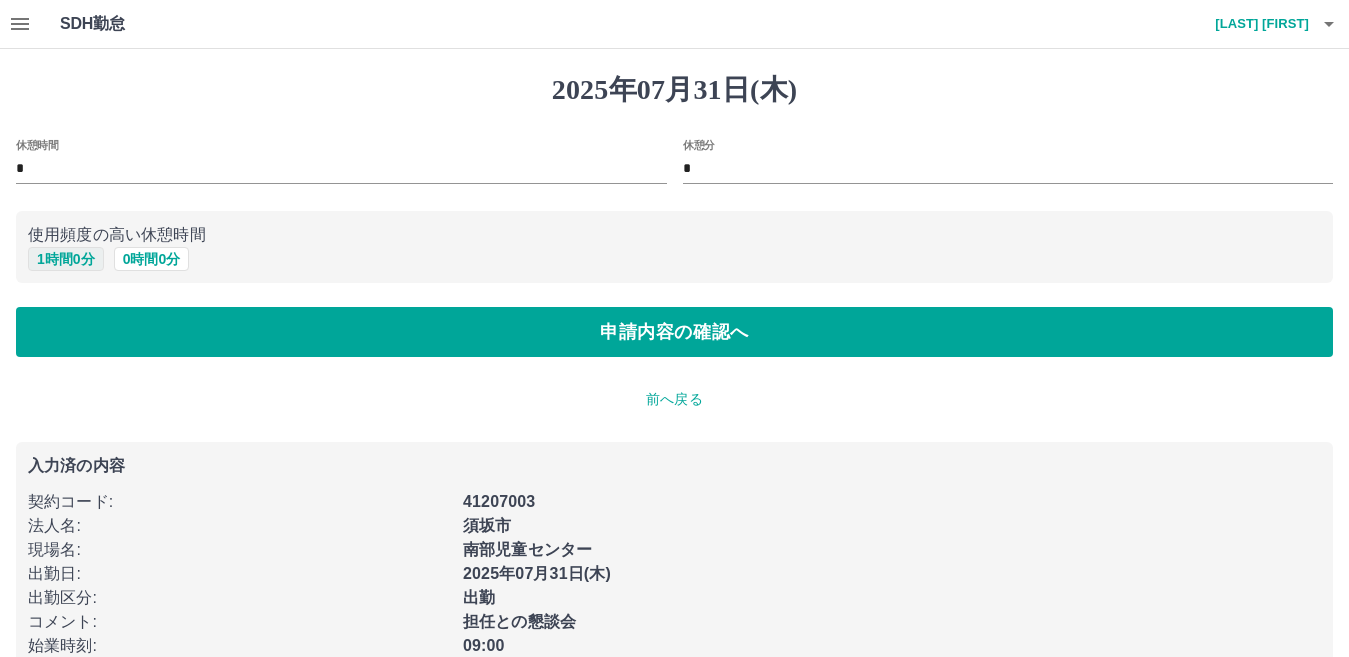click on "1 時間 0 分" at bounding box center (66, 259) 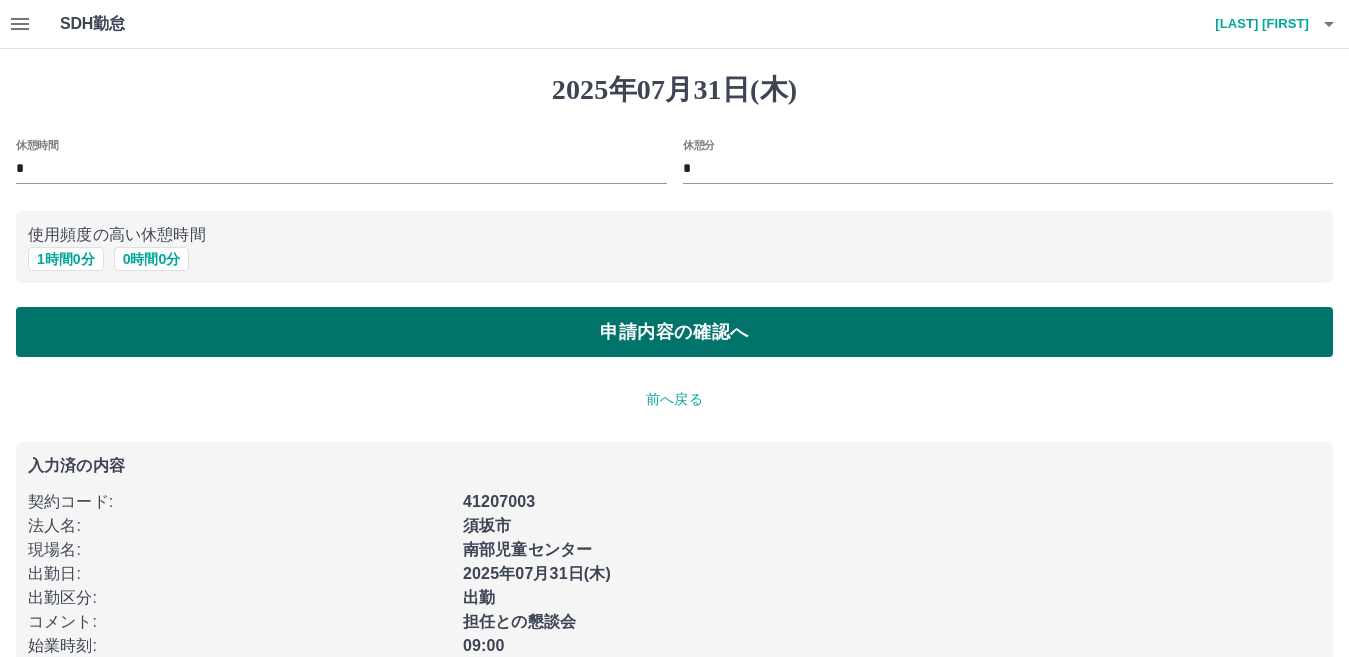click on "申請内容の確認へ" at bounding box center [674, 332] 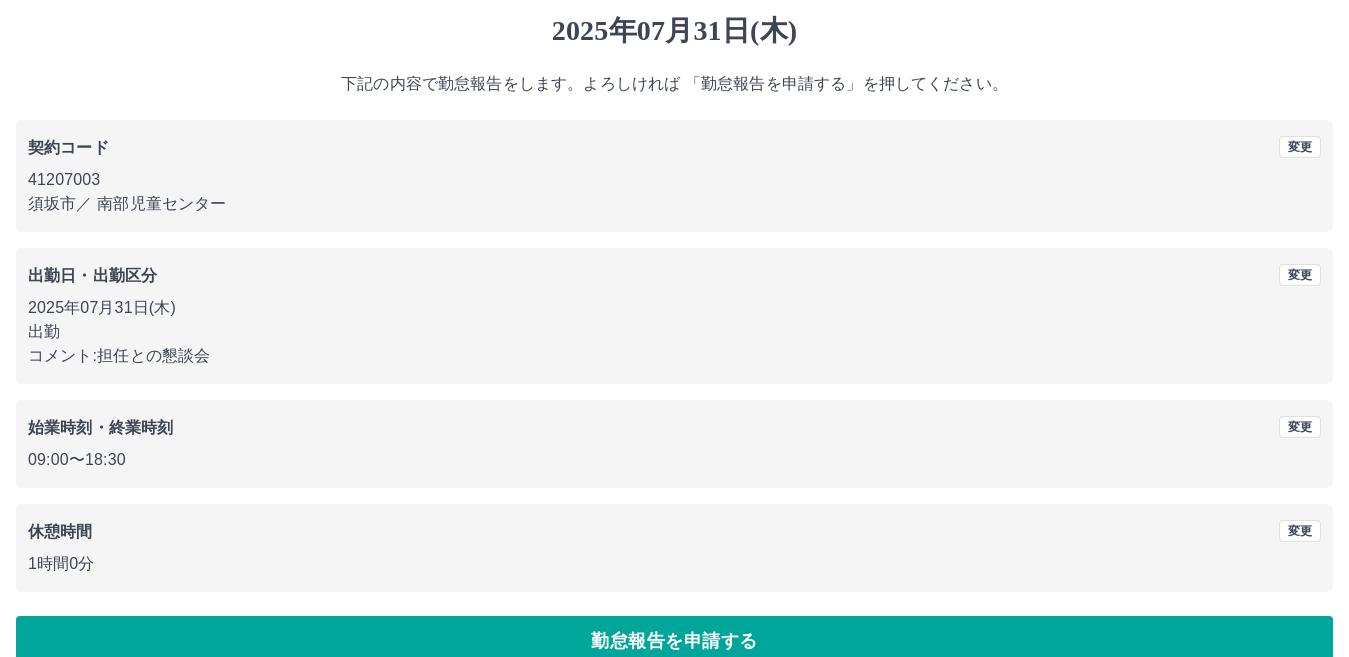 scroll, scrollTop: 92, scrollLeft: 0, axis: vertical 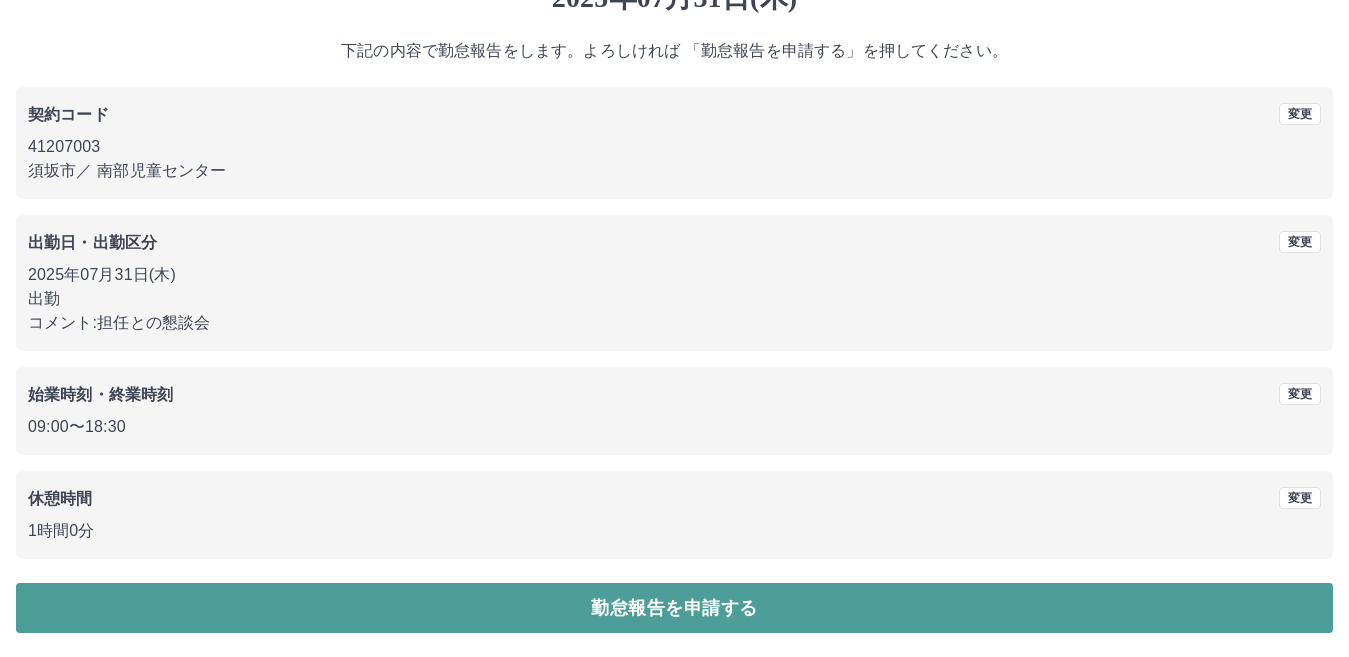 click on "勤怠報告を申請する" at bounding box center [674, 608] 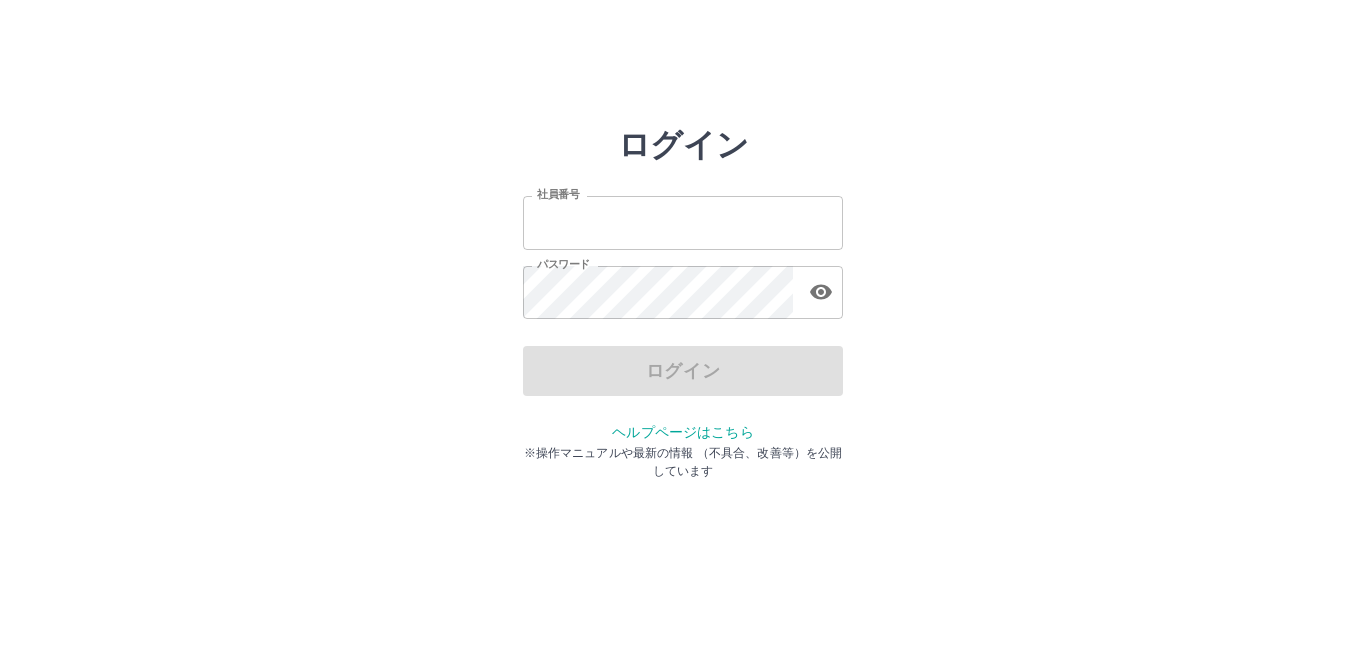 scroll, scrollTop: 0, scrollLeft: 0, axis: both 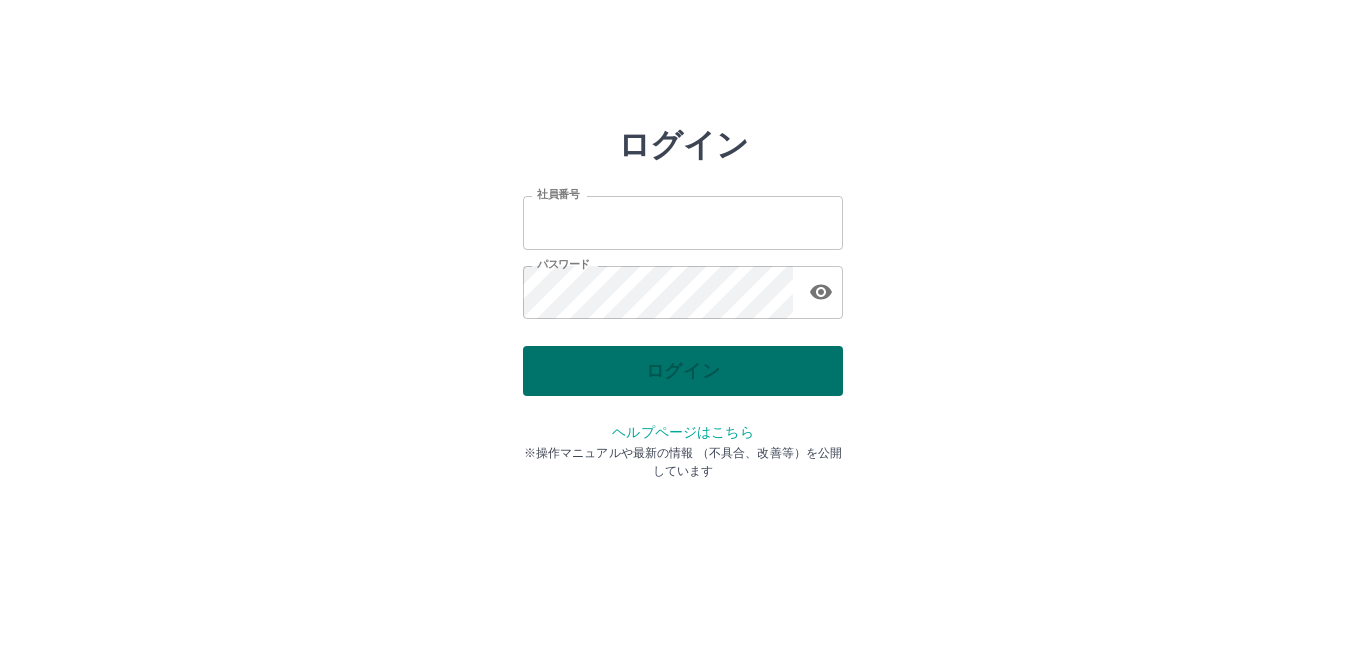 type on "*******" 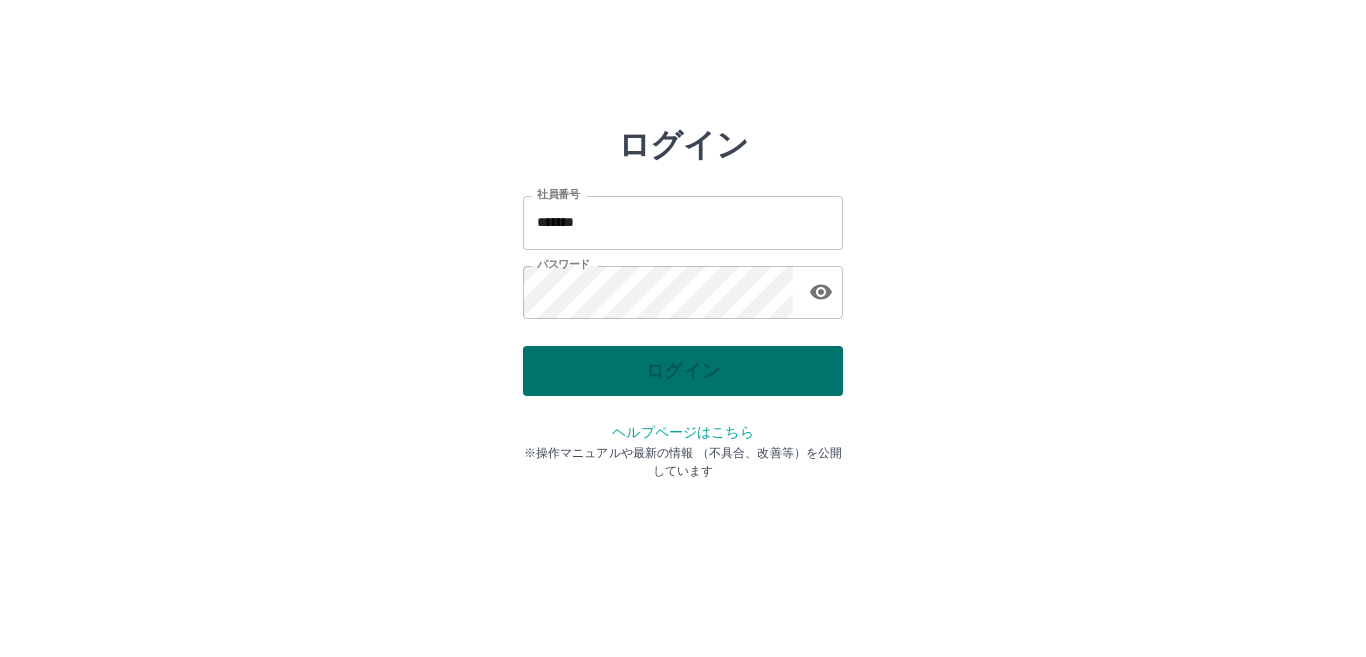 click on "ログイン" at bounding box center (683, 371) 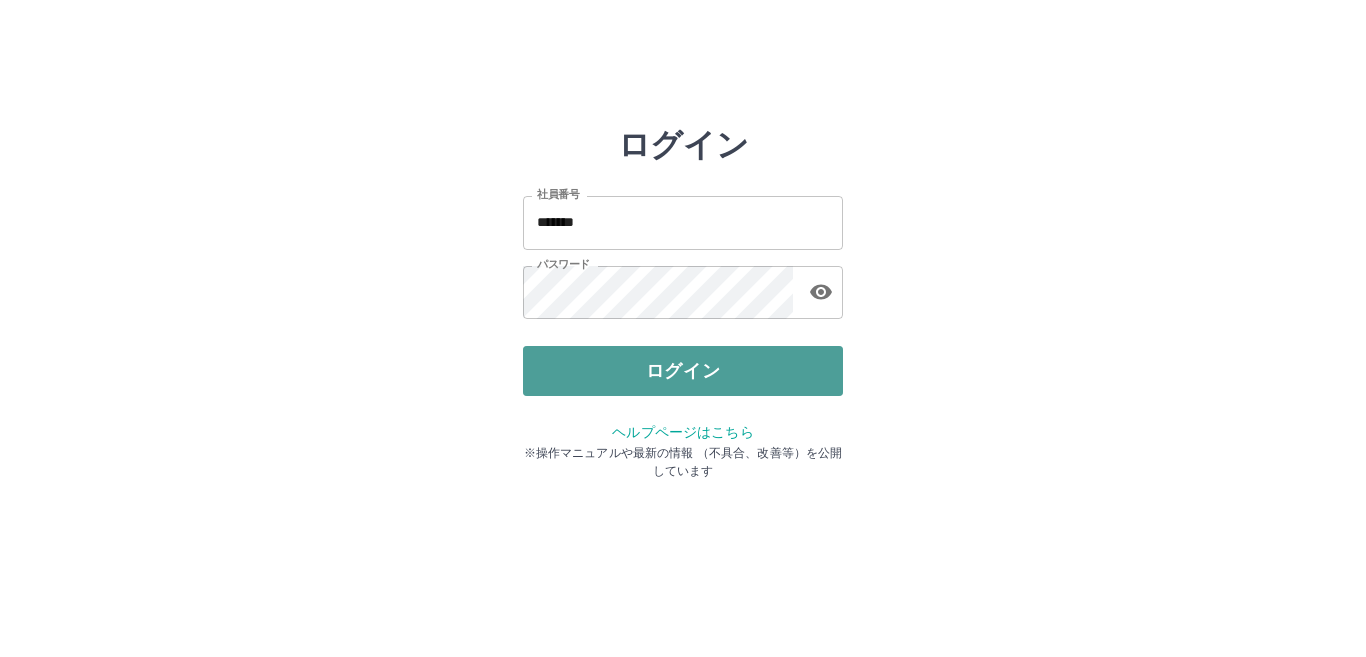 click on "ログイン" at bounding box center (683, 371) 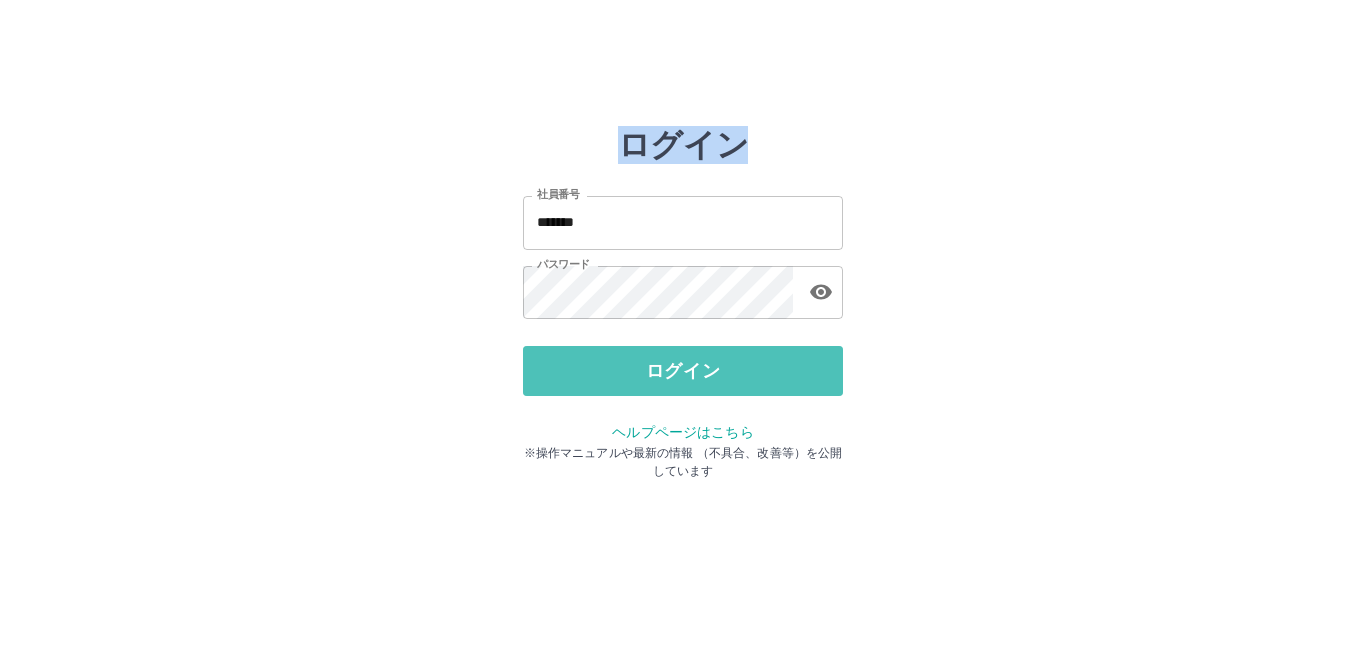 click at bounding box center [683, 328] 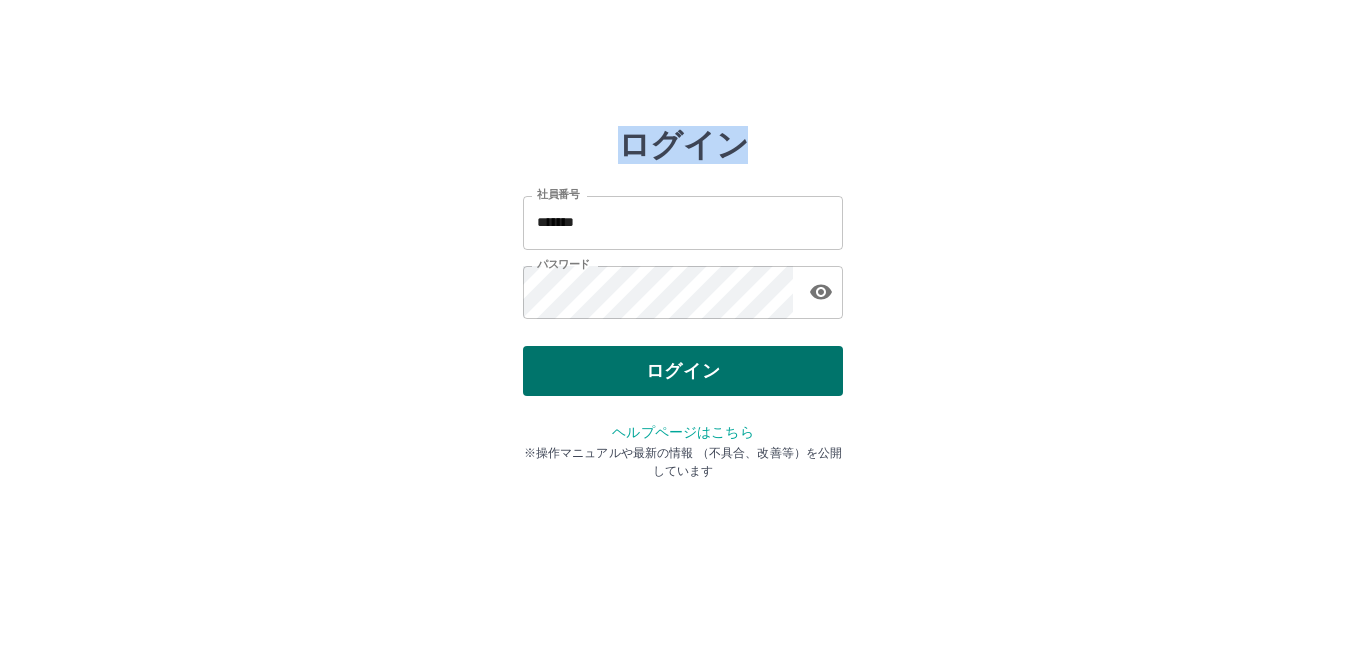 click on "ログイン" at bounding box center (683, 371) 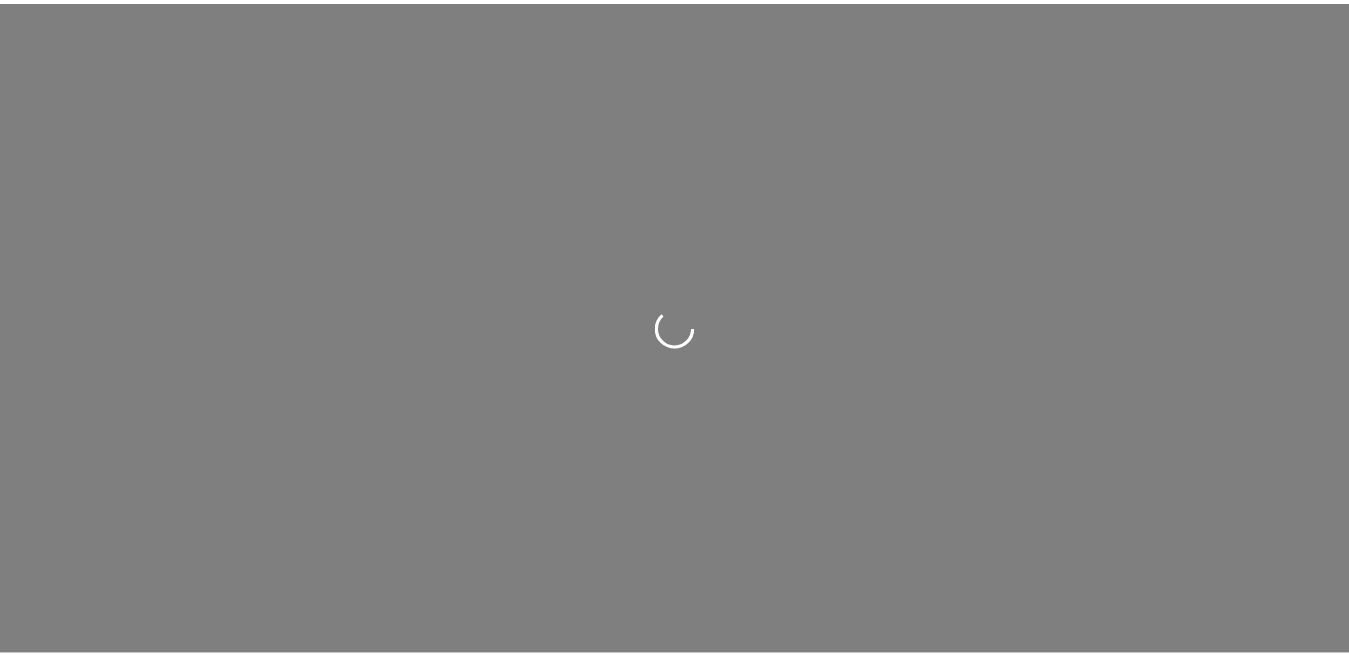 scroll, scrollTop: 0, scrollLeft: 0, axis: both 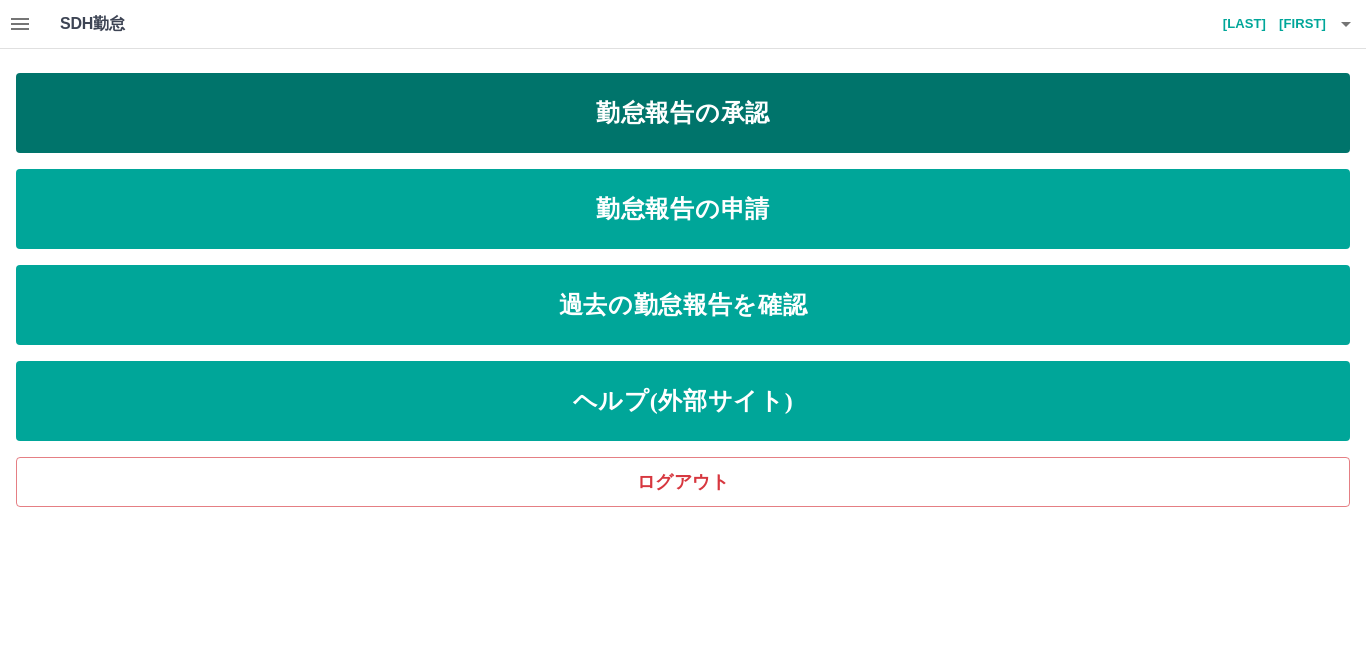 click on "勤怠報告の承認" at bounding box center [683, 113] 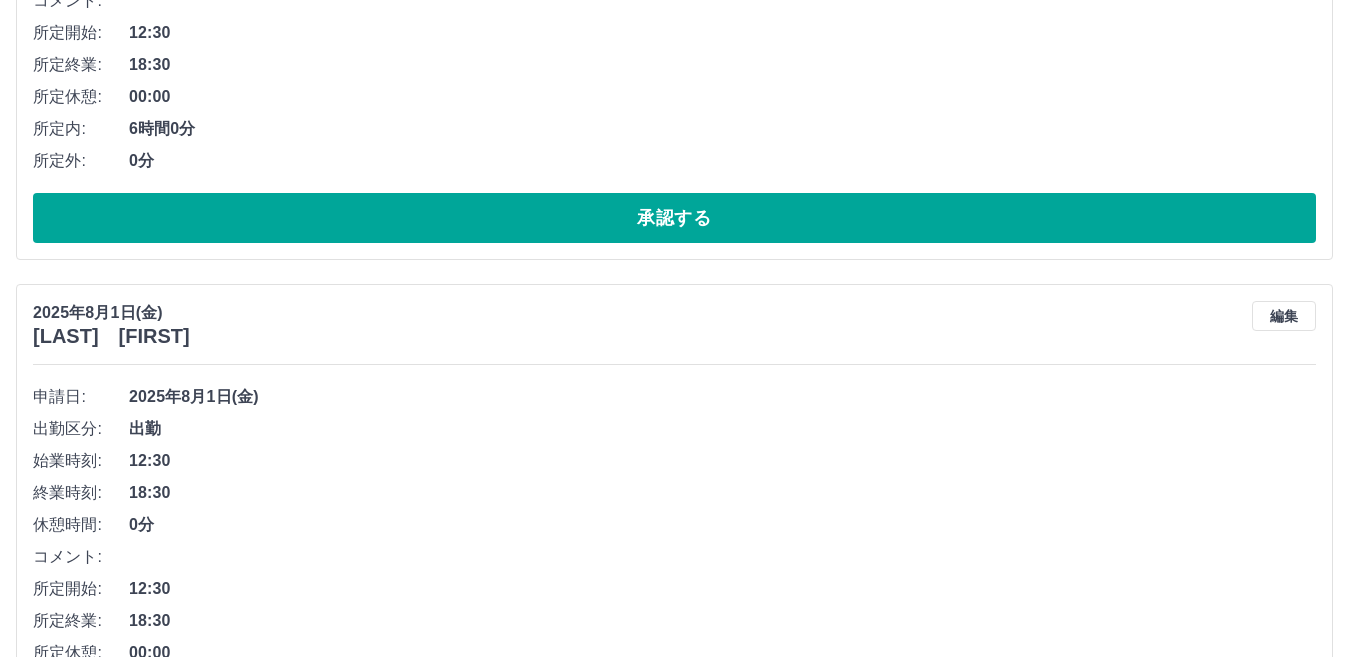 scroll, scrollTop: 693, scrollLeft: 0, axis: vertical 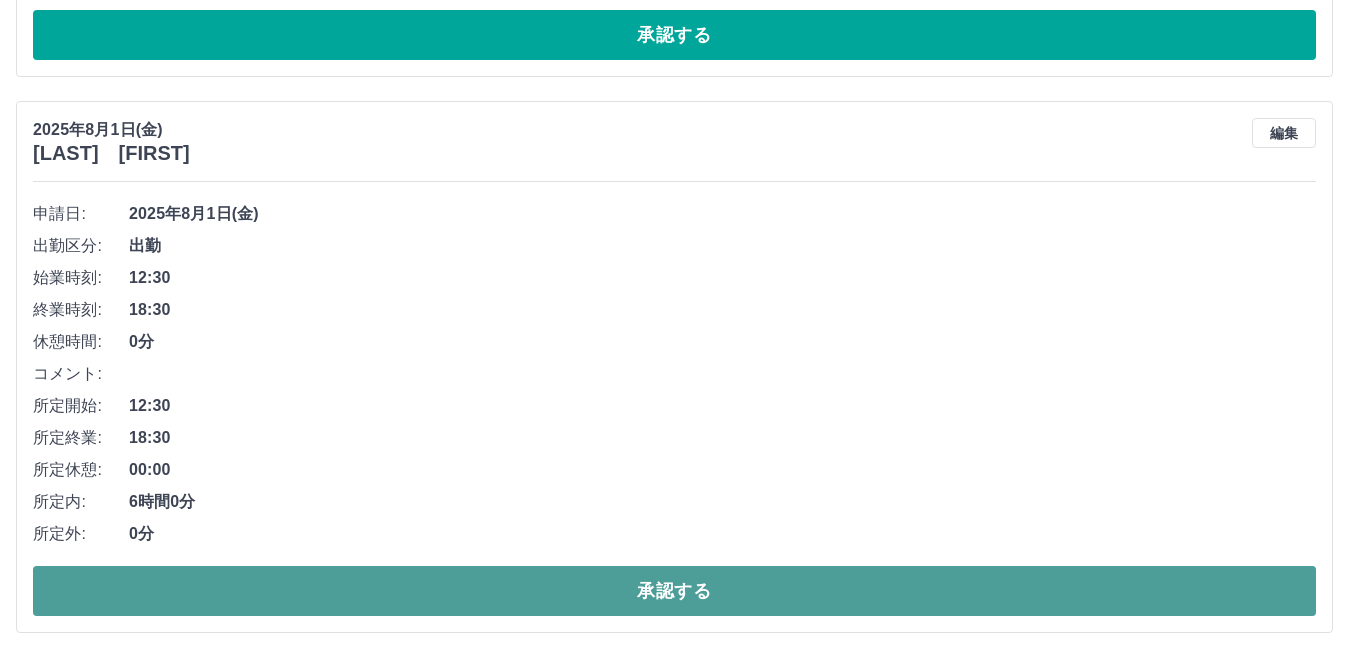 click on "承認する" at bounding box center (674, 591) 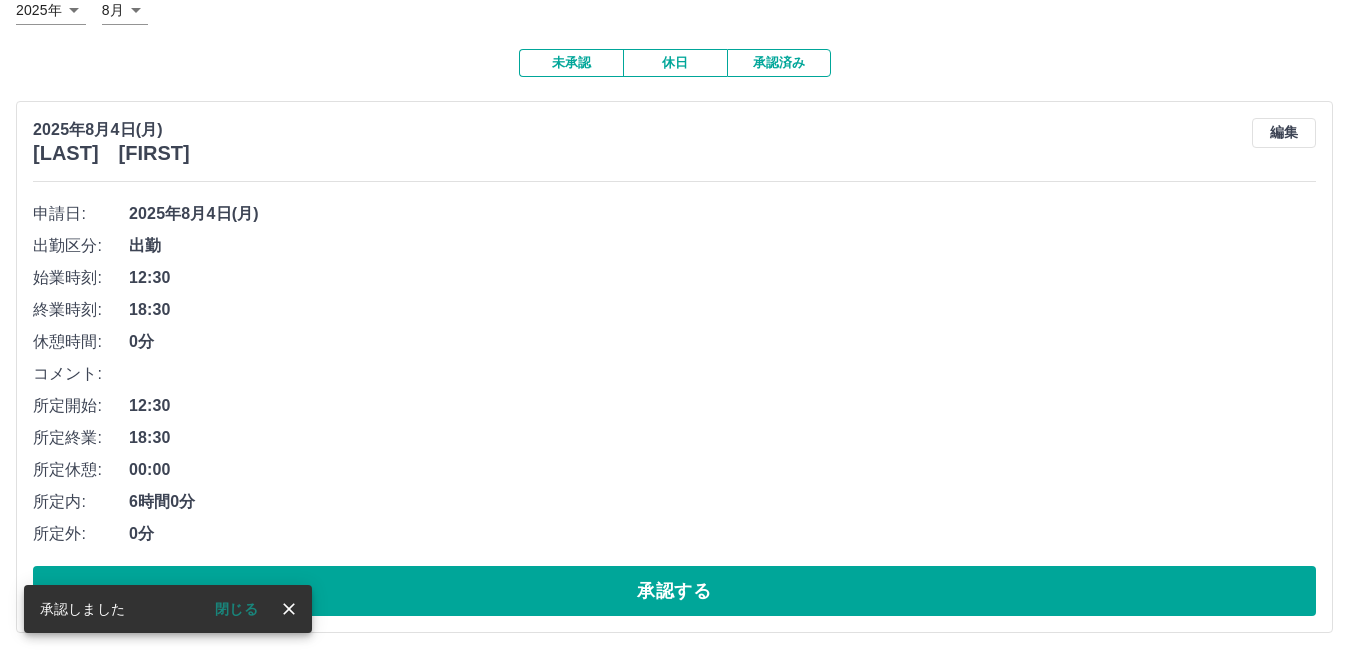 scroll, scrollTop: 137, scrollLeft: 0, axis: vertical 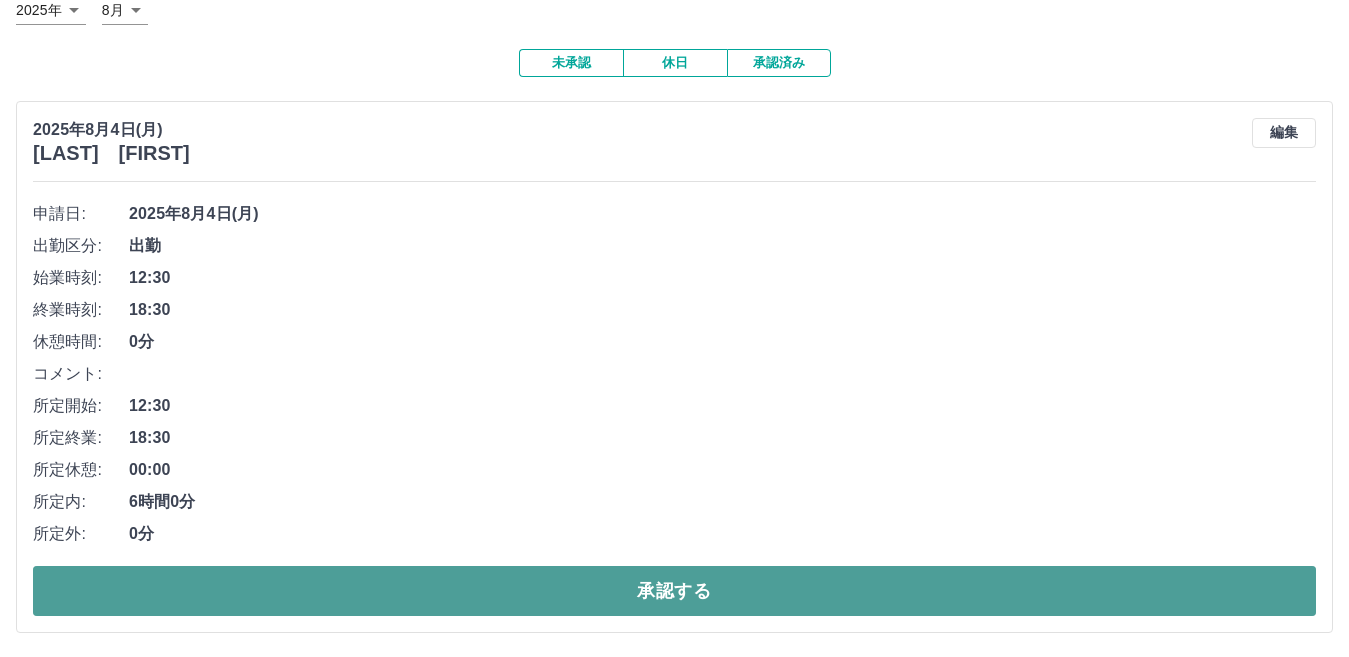 click on "承認する" at bounding box center (674, 591) 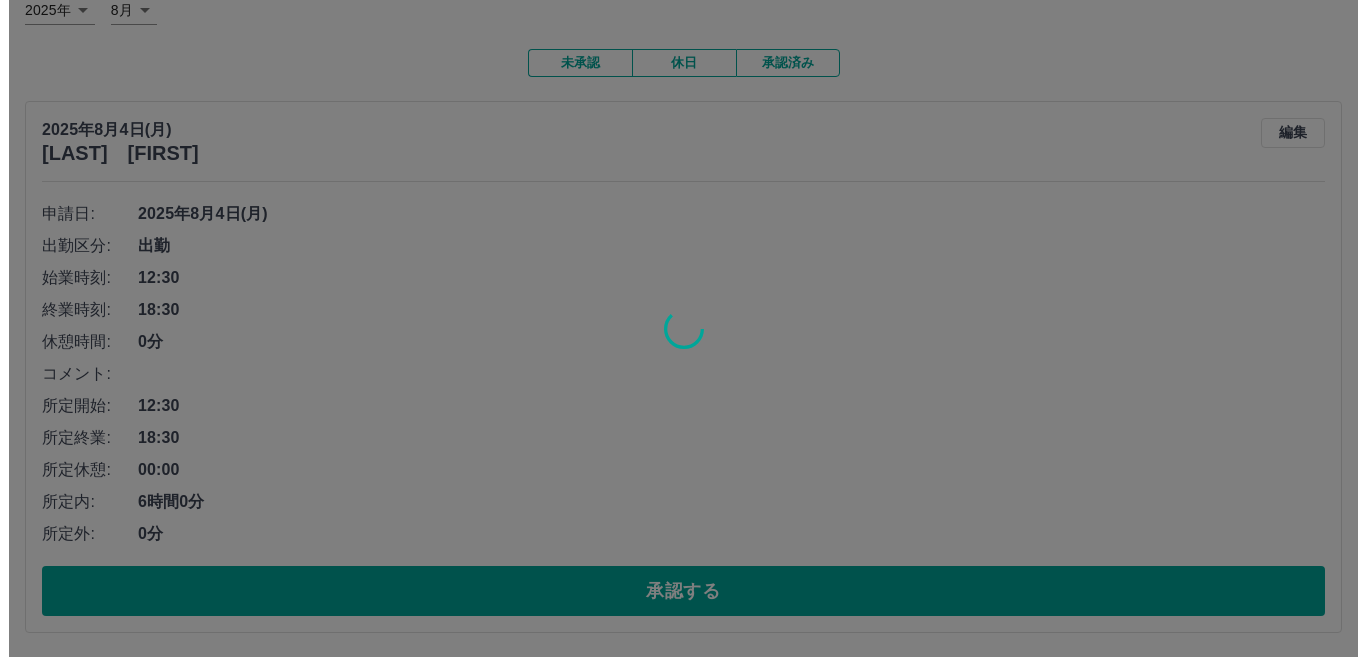 scroll, scrollTop: 0, scrollLeft: 0, axis: both 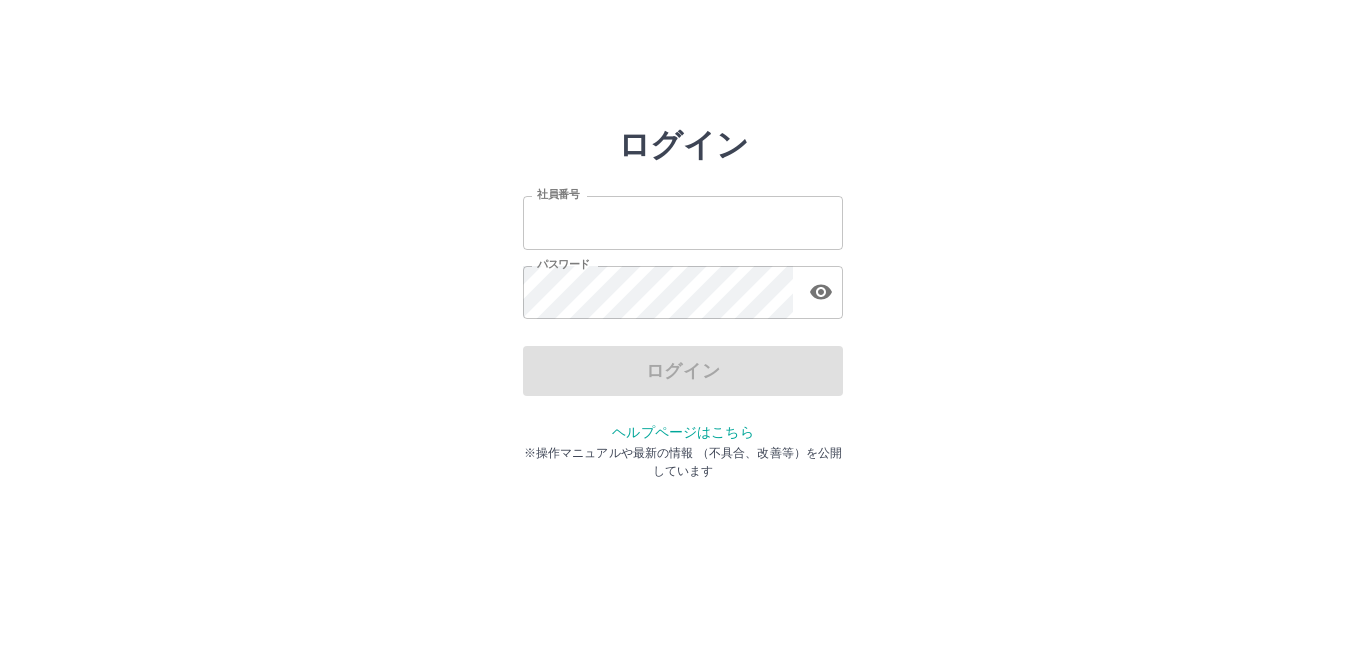 type on "*******" 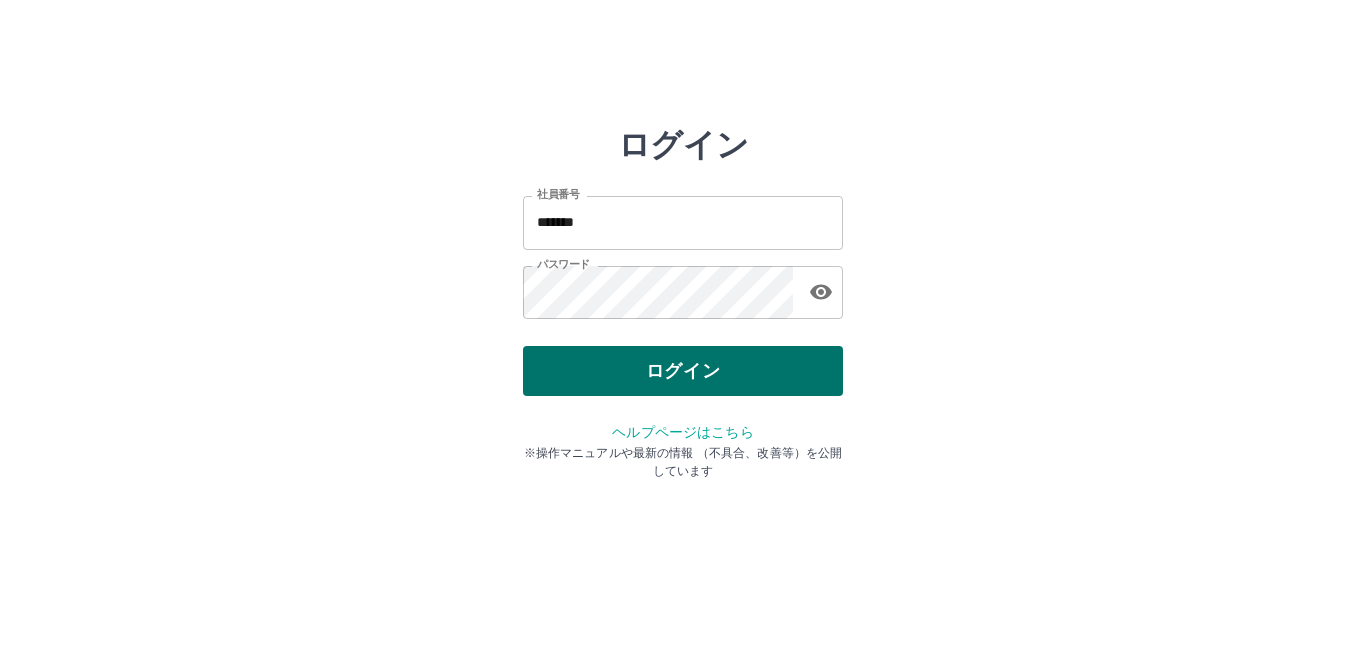 click on "ログイン" at bounding box center (683, 371) 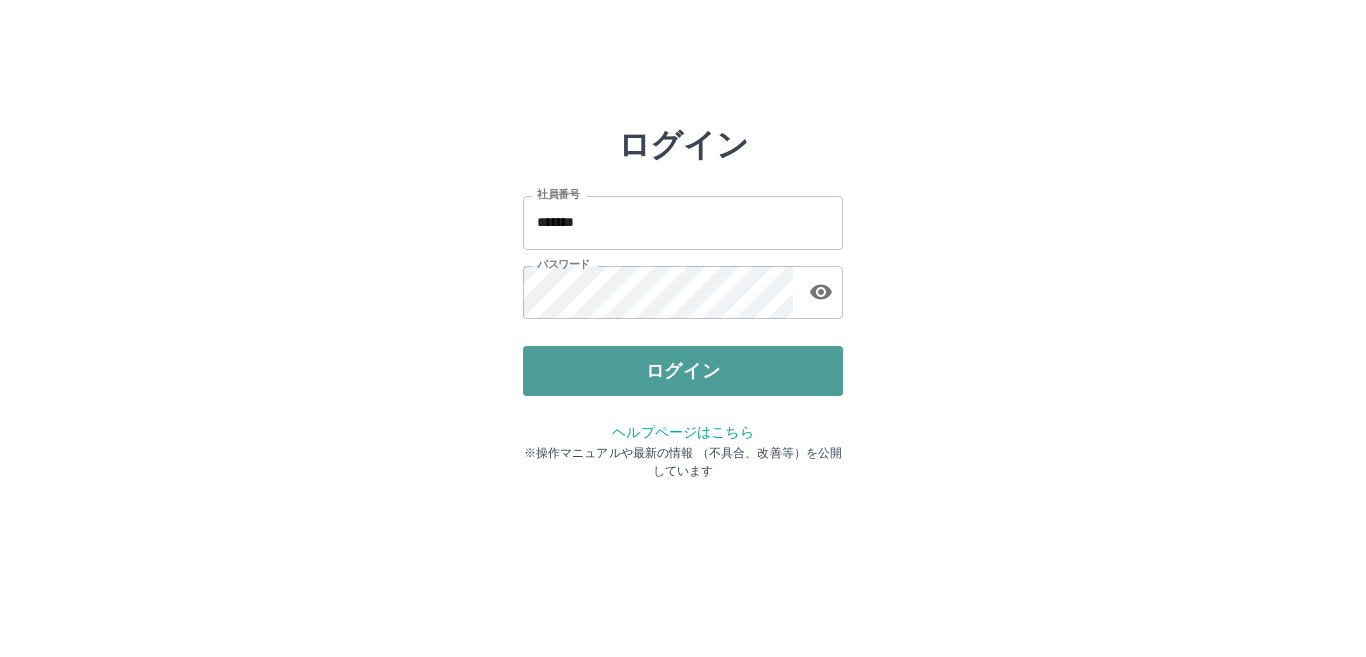 click on "ログイン" at bounding box center [683, 371] 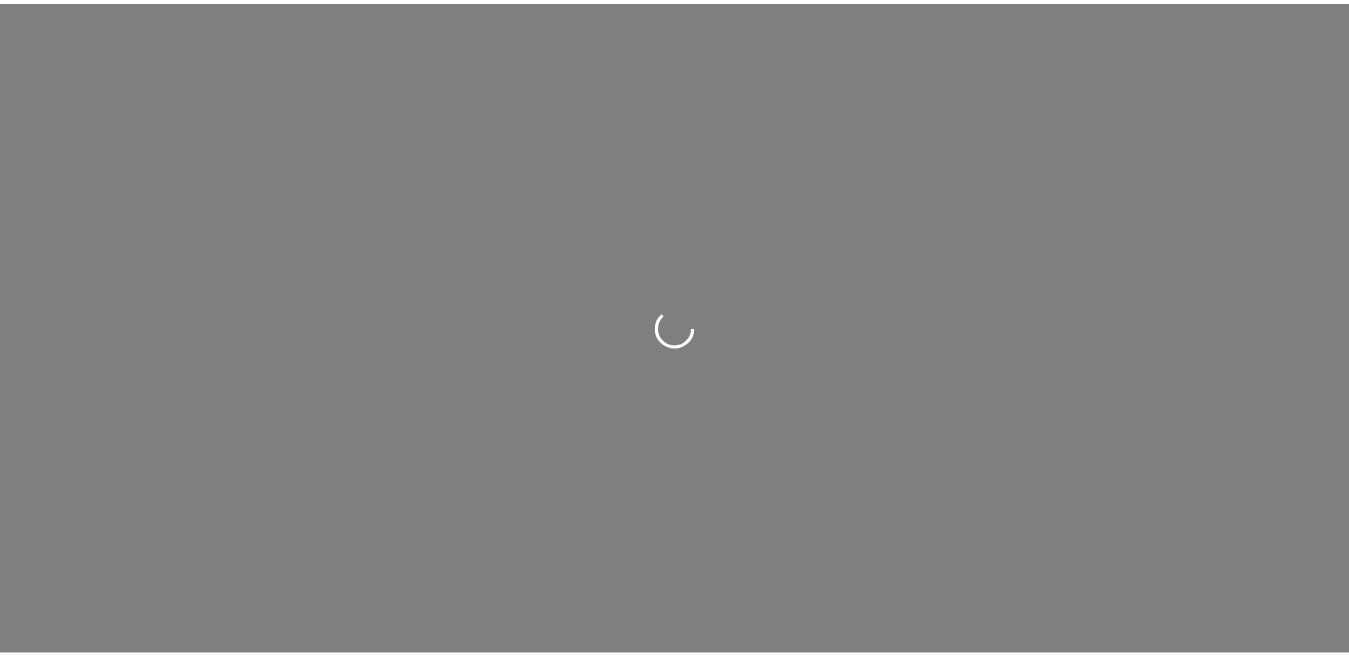scroll, scrollTop: 0, scrollLeft: 0, axis: both 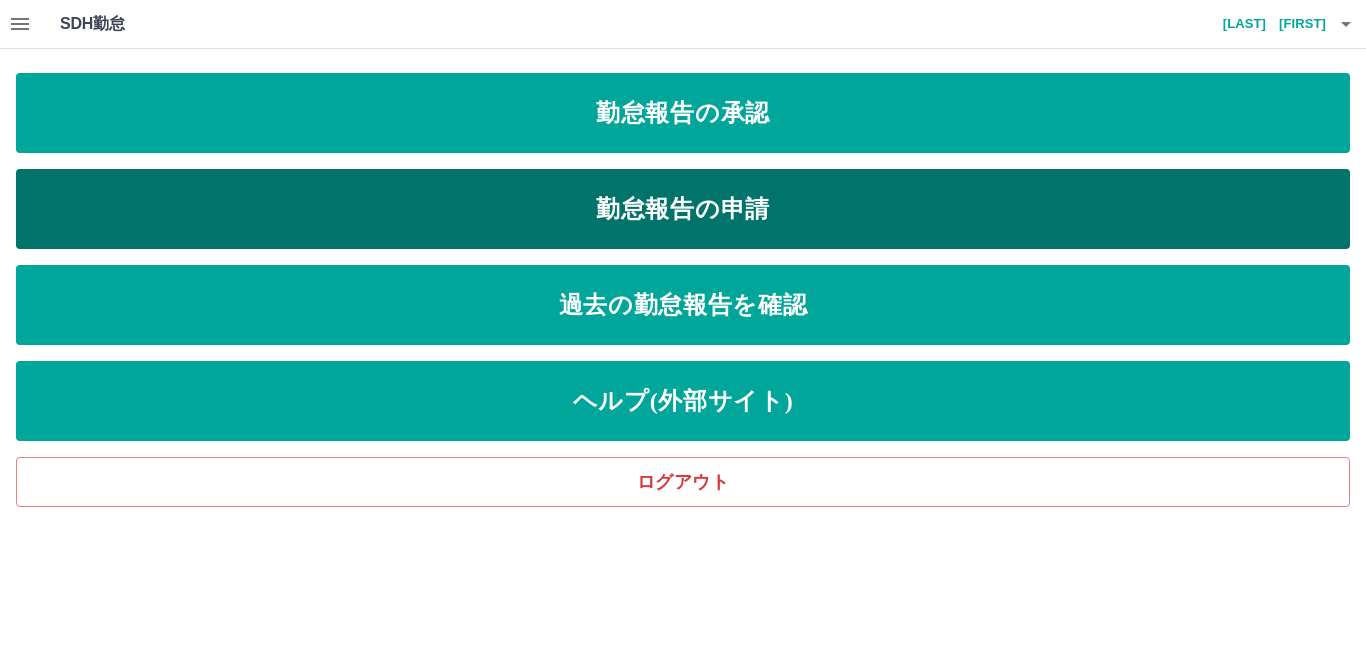 click on "勤怠報告の申請" at bounding box center [683, 209] 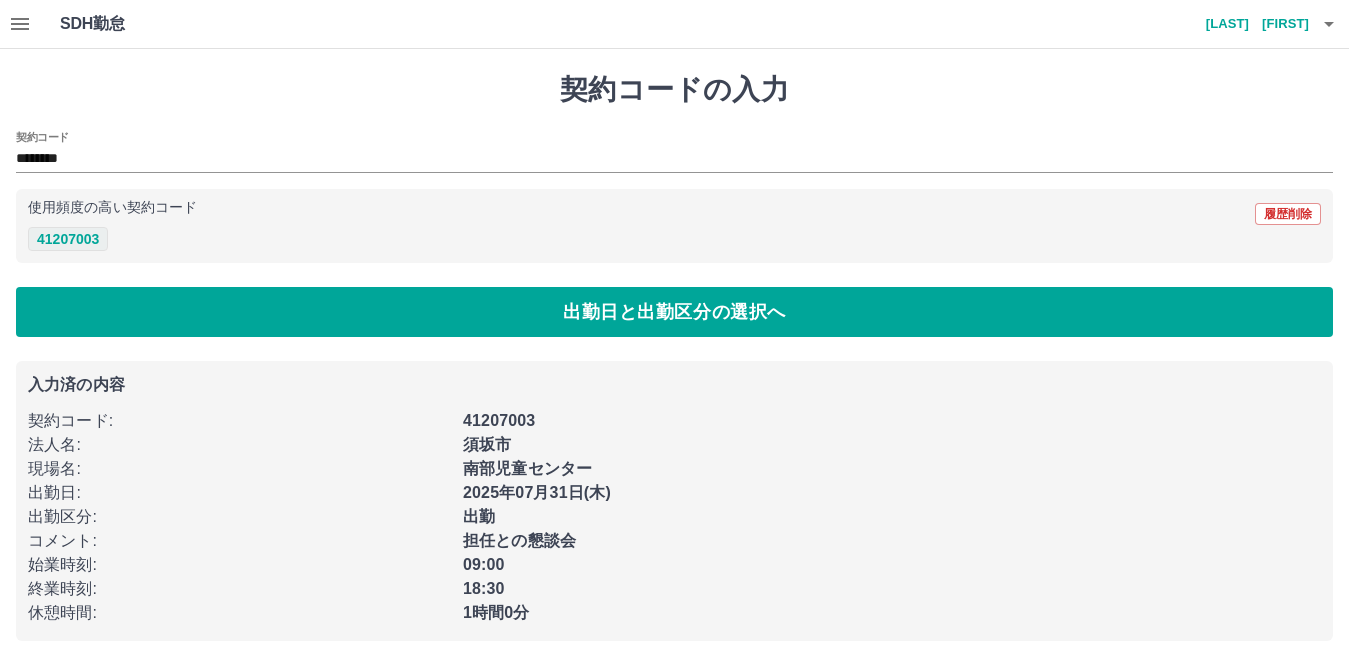 click on "41207003" at bounding box center (68, 239) 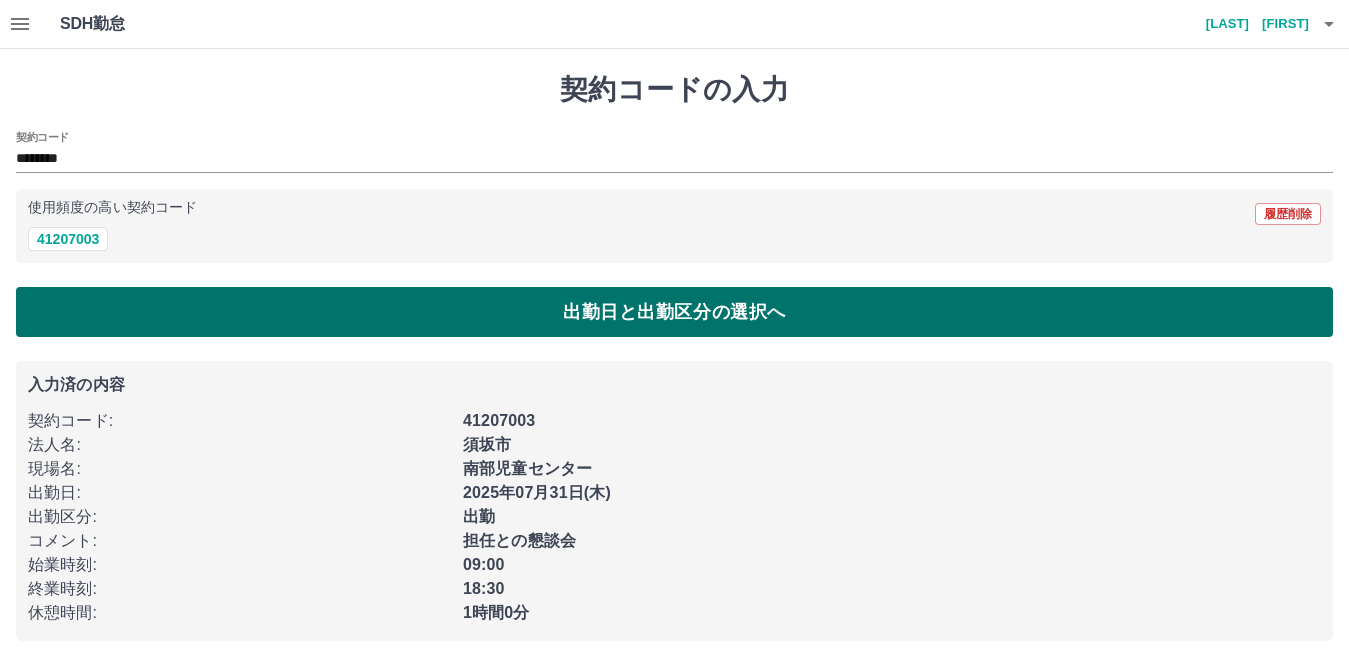 click on "出勤日と出勤区分の選択へ" at bounding box center [674, 312] 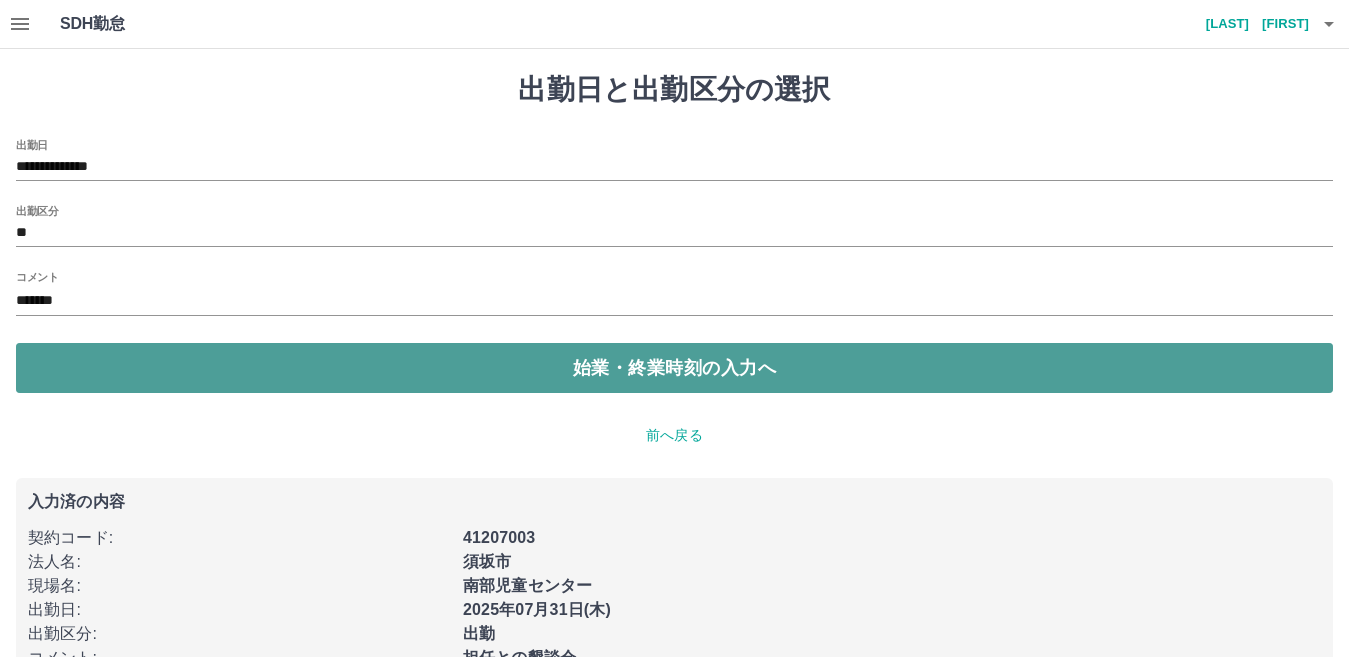 click on "始業・終業時刻の入力へ" at bounding box center [674, 368] 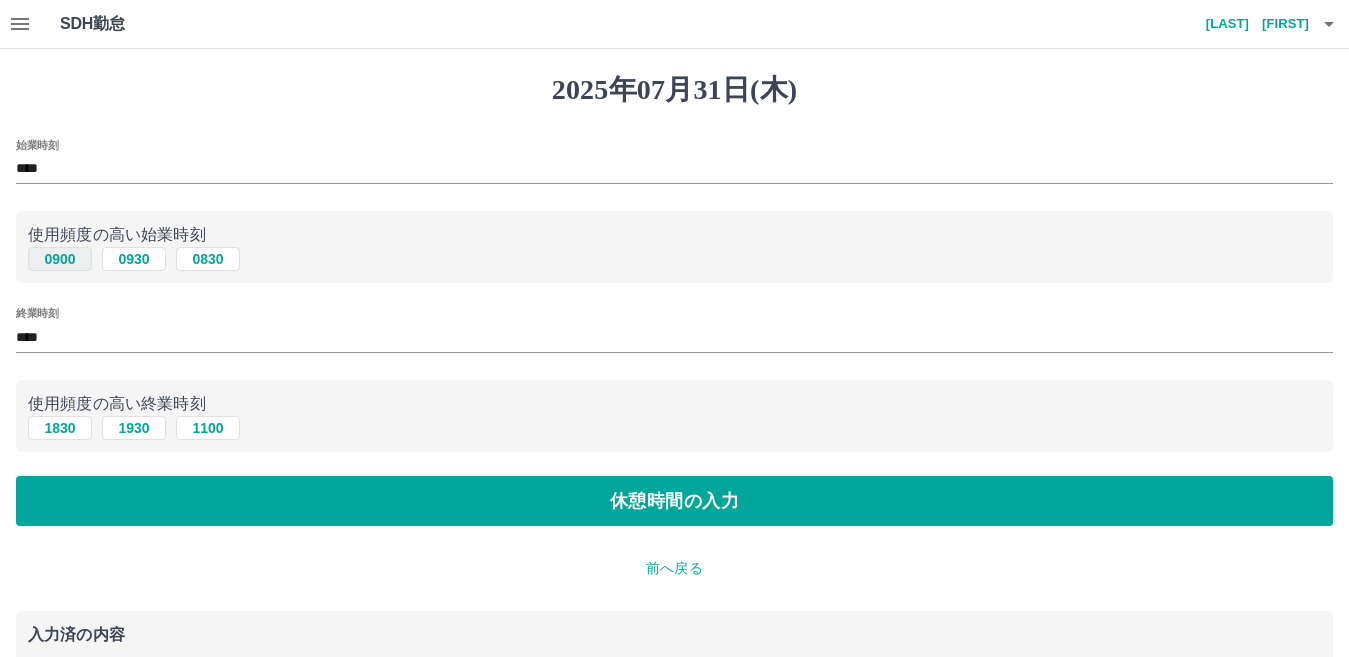 click on "0900" at bounding box center [60, 259] 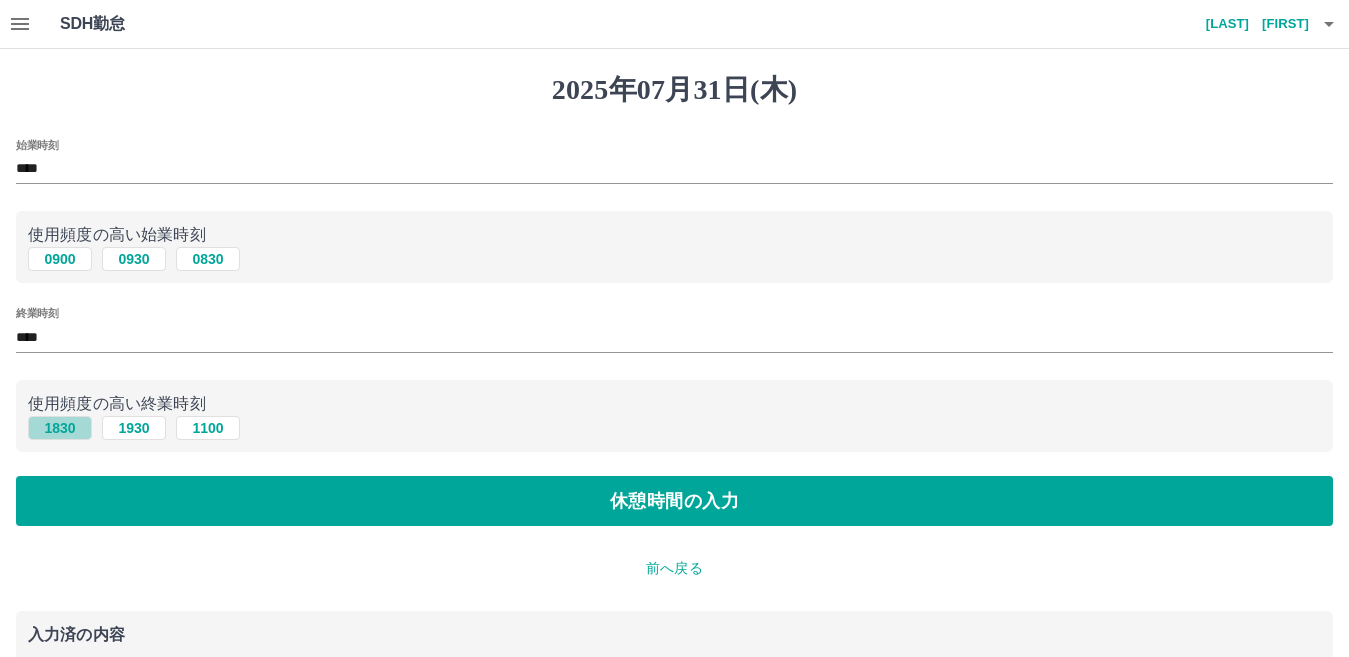 click on "1830" at bounding box center (60, 428) 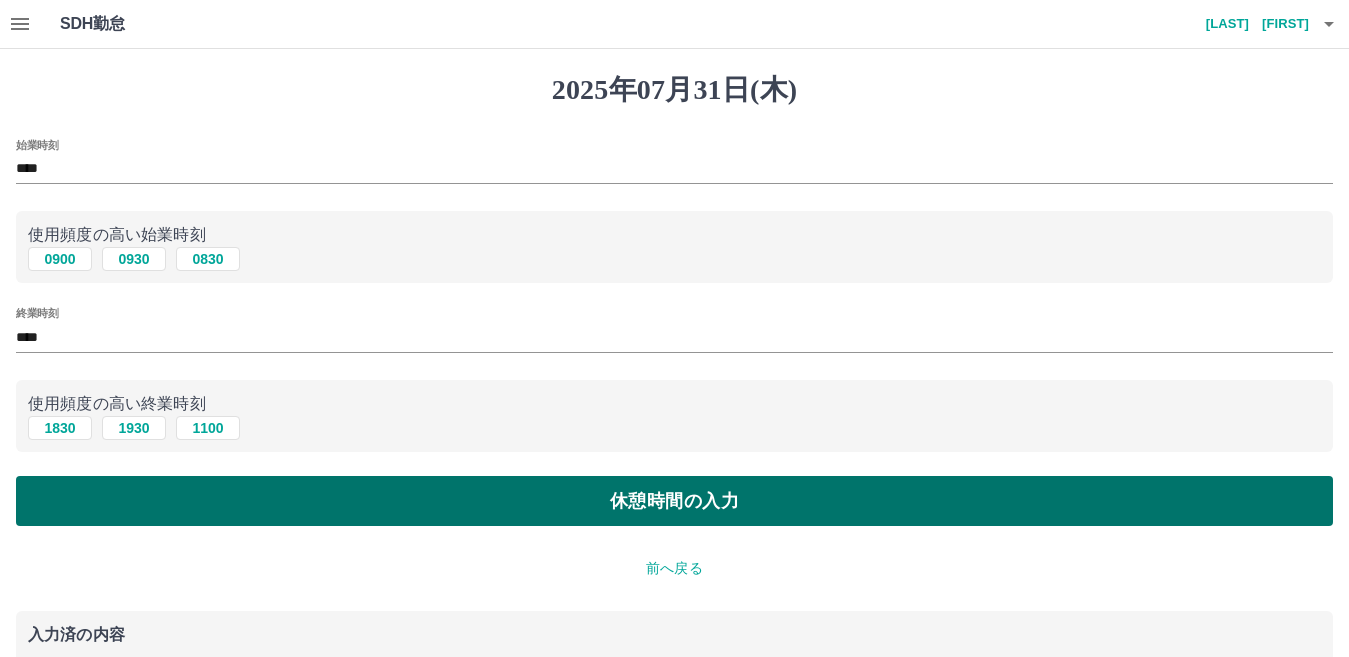 click on "休憩時間の入力" at bounding box center (674, 501) 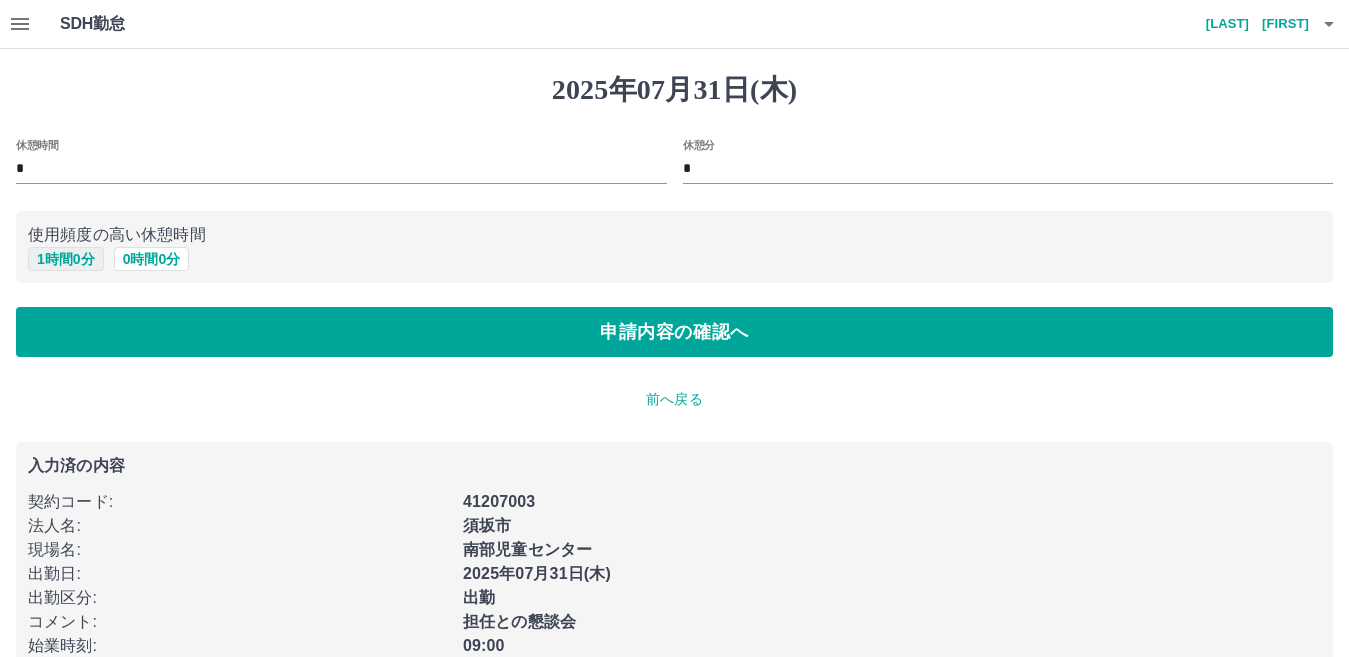 click on "1 時間 0 分" at bounding box center [66, 259] 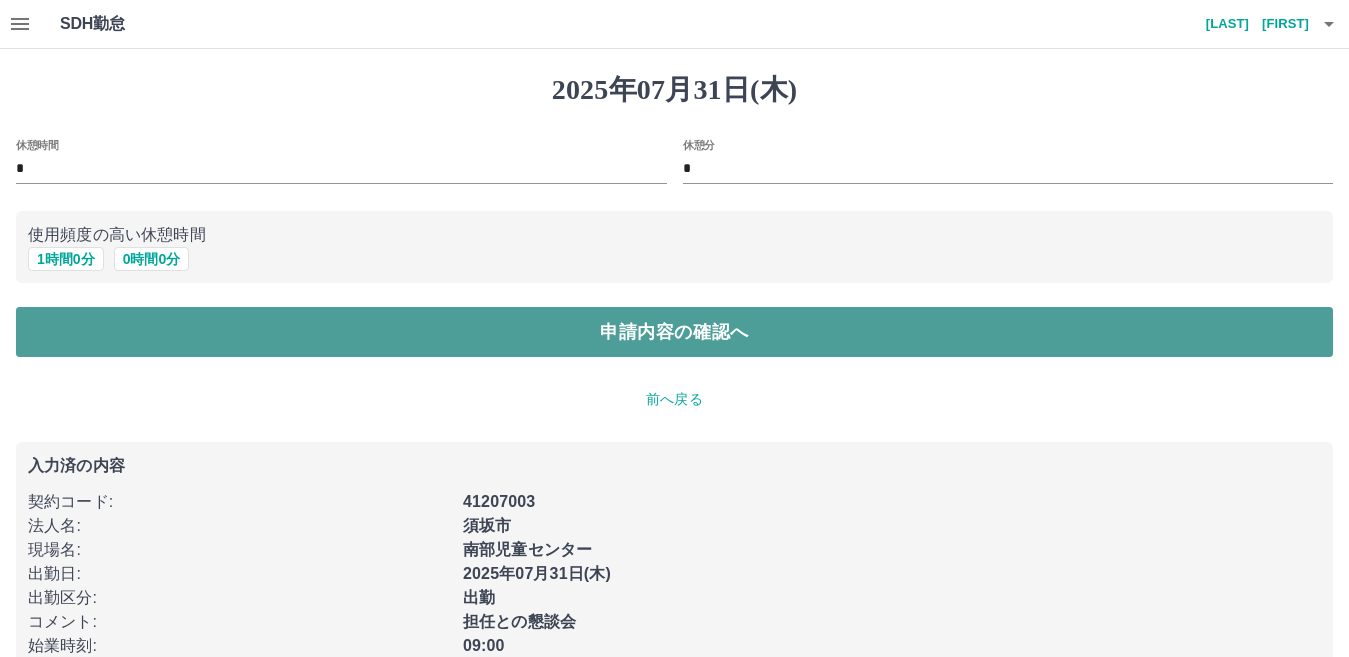 click on "申請内容の確認へ" at bounding box center (674, 332) 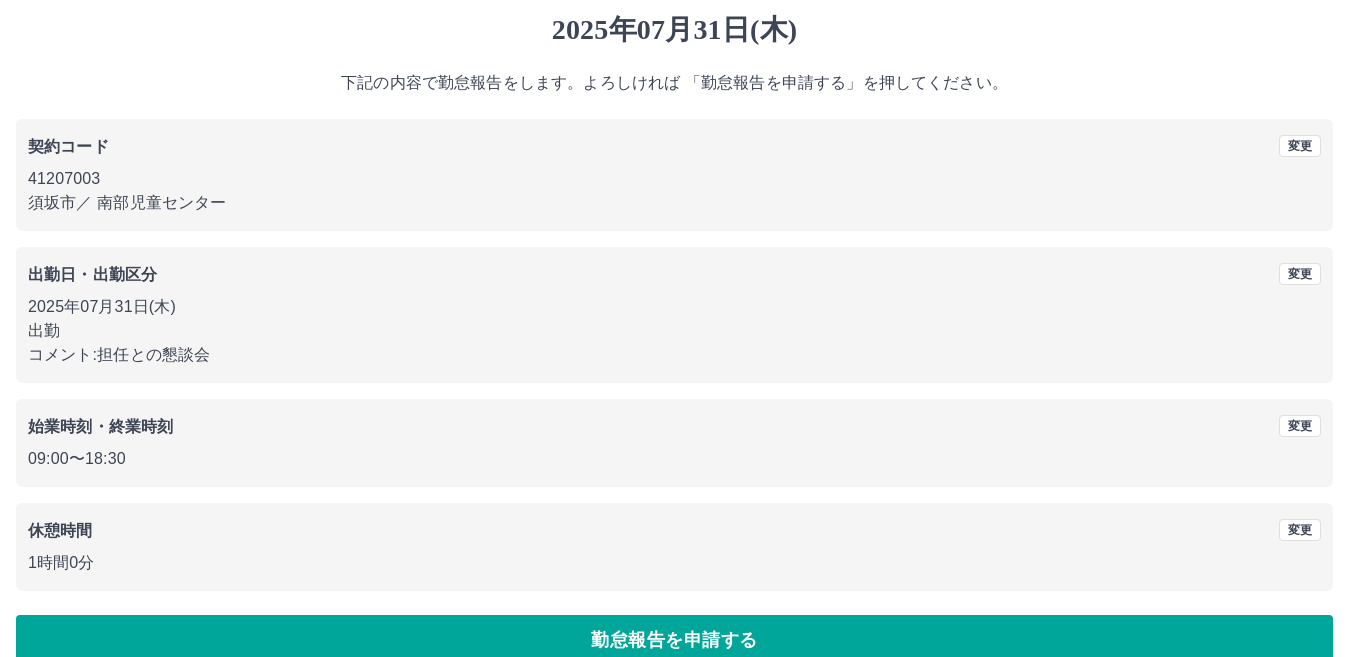 scroll, scrollTop: 92, scrollLeft: 0, axis: vertical 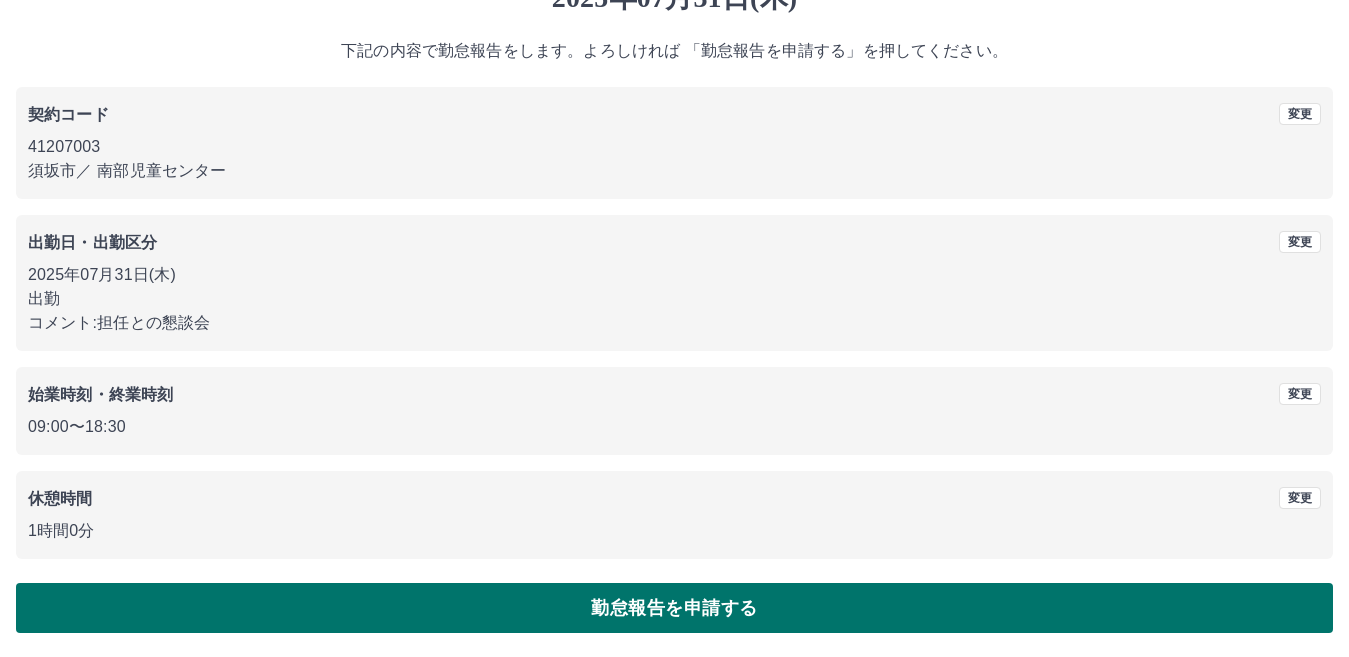 click on "勤怠報告を申請する" at bounding box center (674, 608) 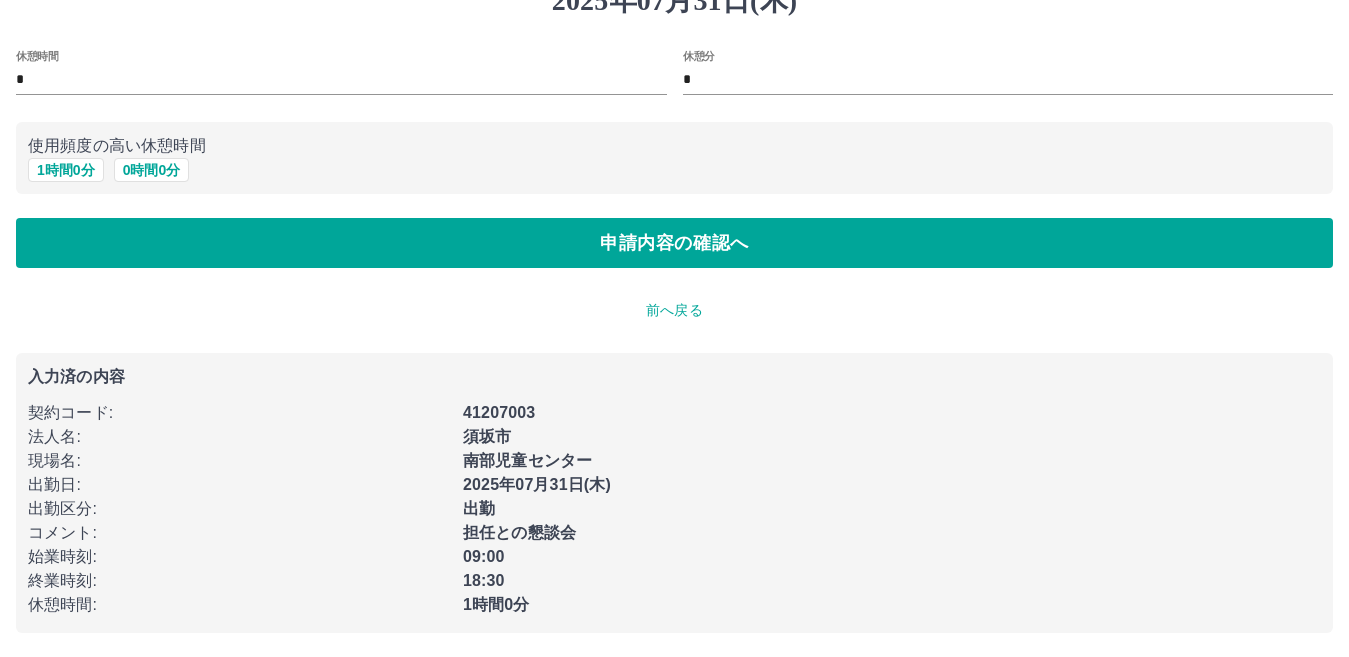 scroll, scrollTop: 0, scrollLeft: 0, axis: both 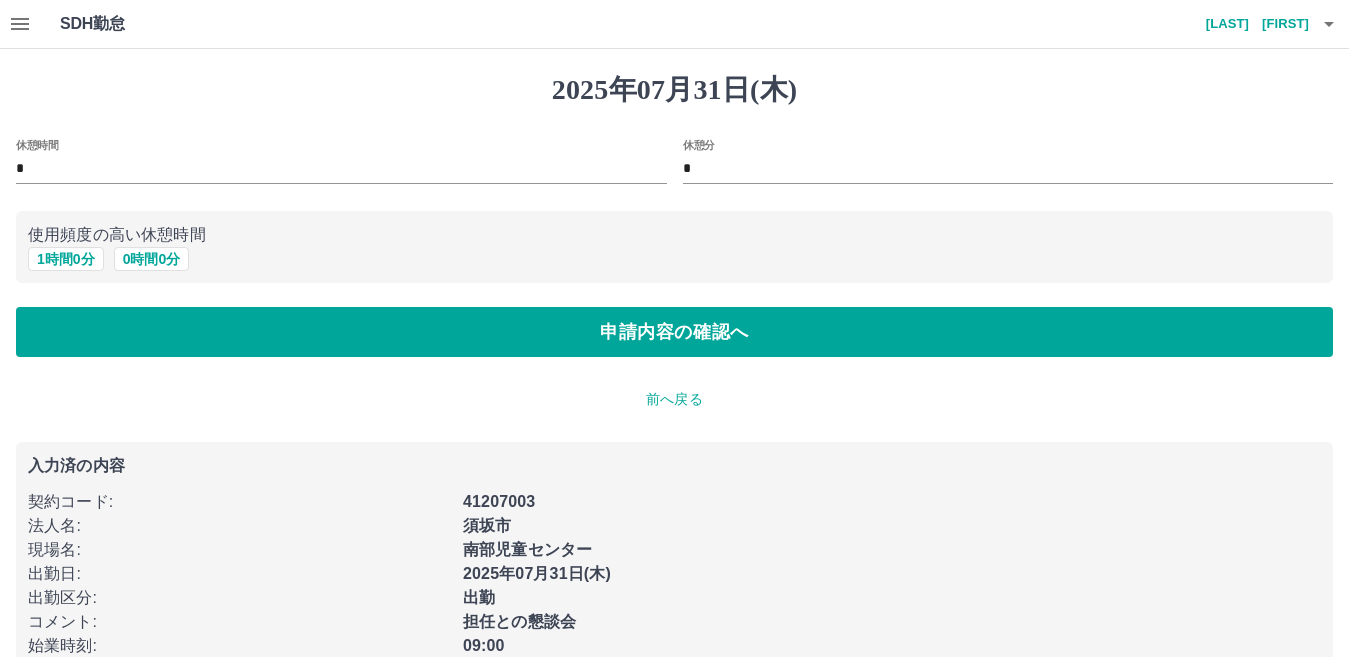 click on "2025年07月31日(木)" at bounding box center [674, 90] 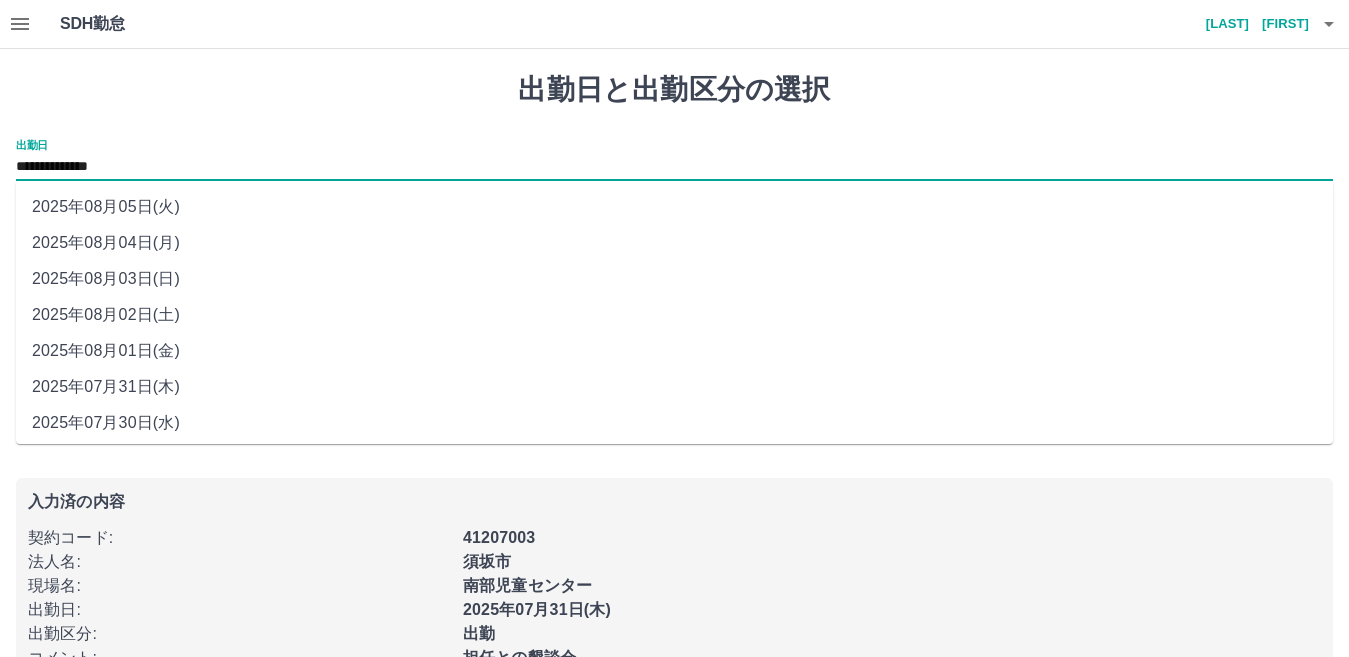 click on "**********" at bounding box center [674, 167] 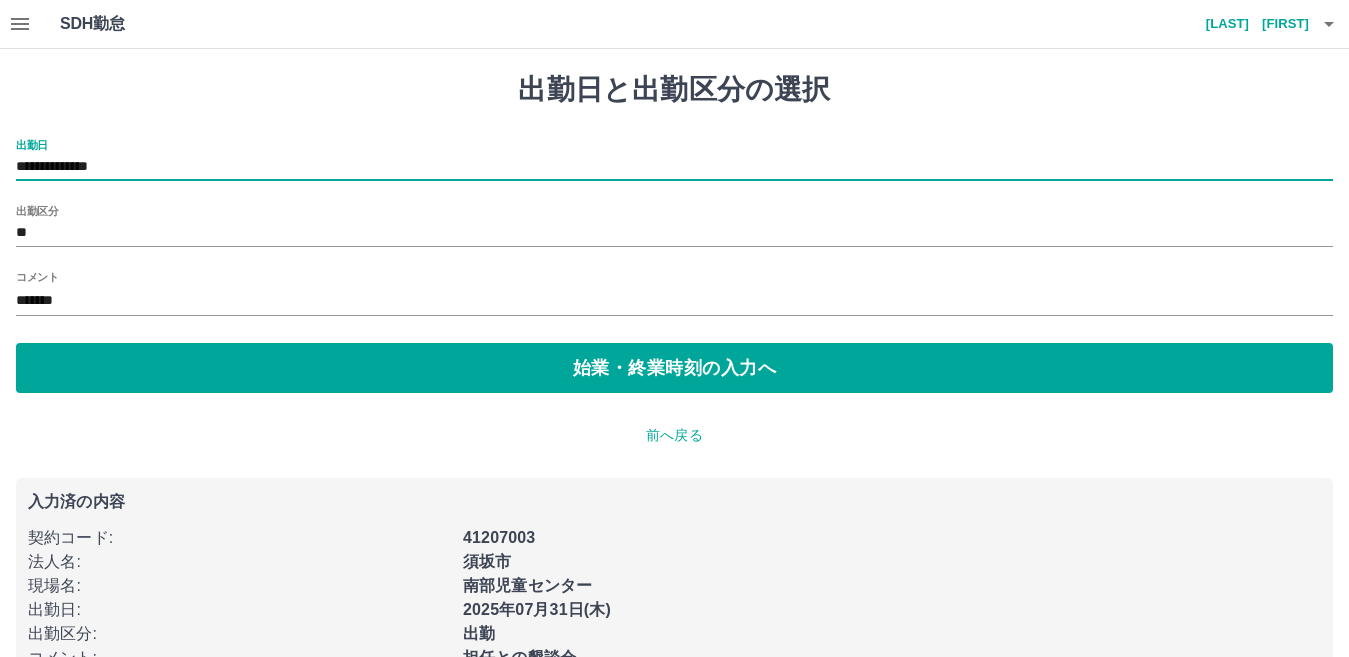 click on "*******" at bounding box center (674, 301) 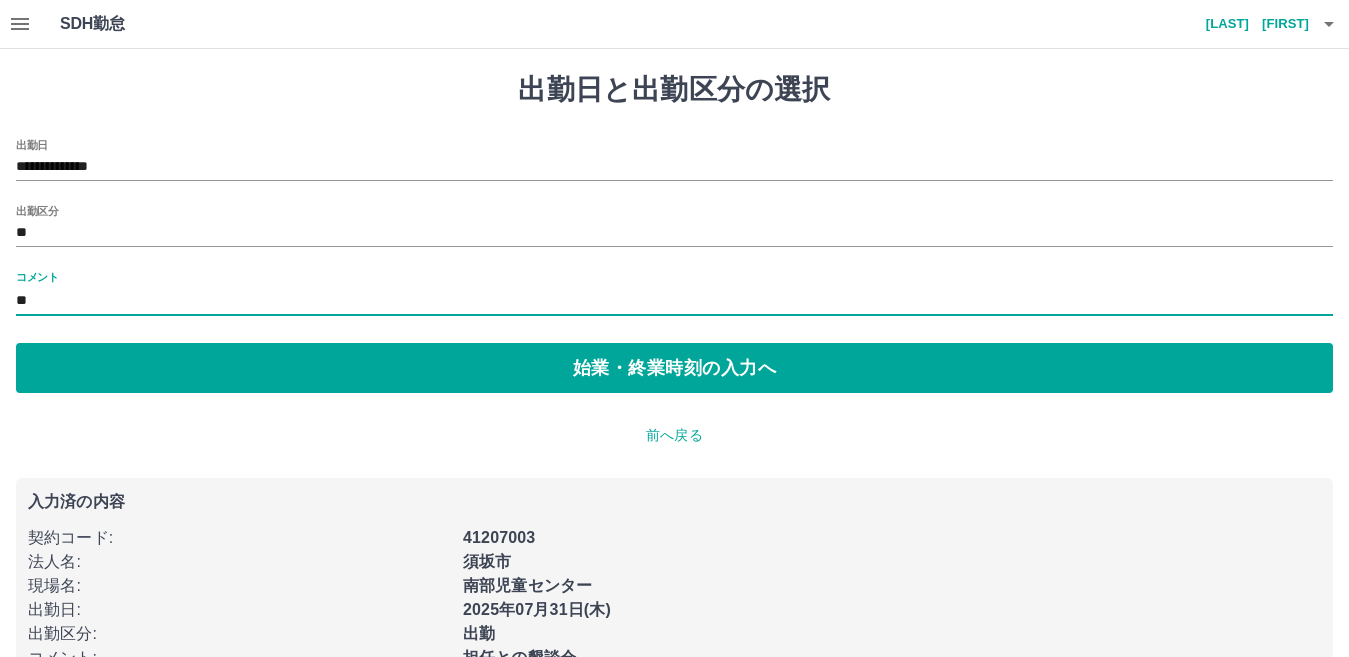 type on "*" 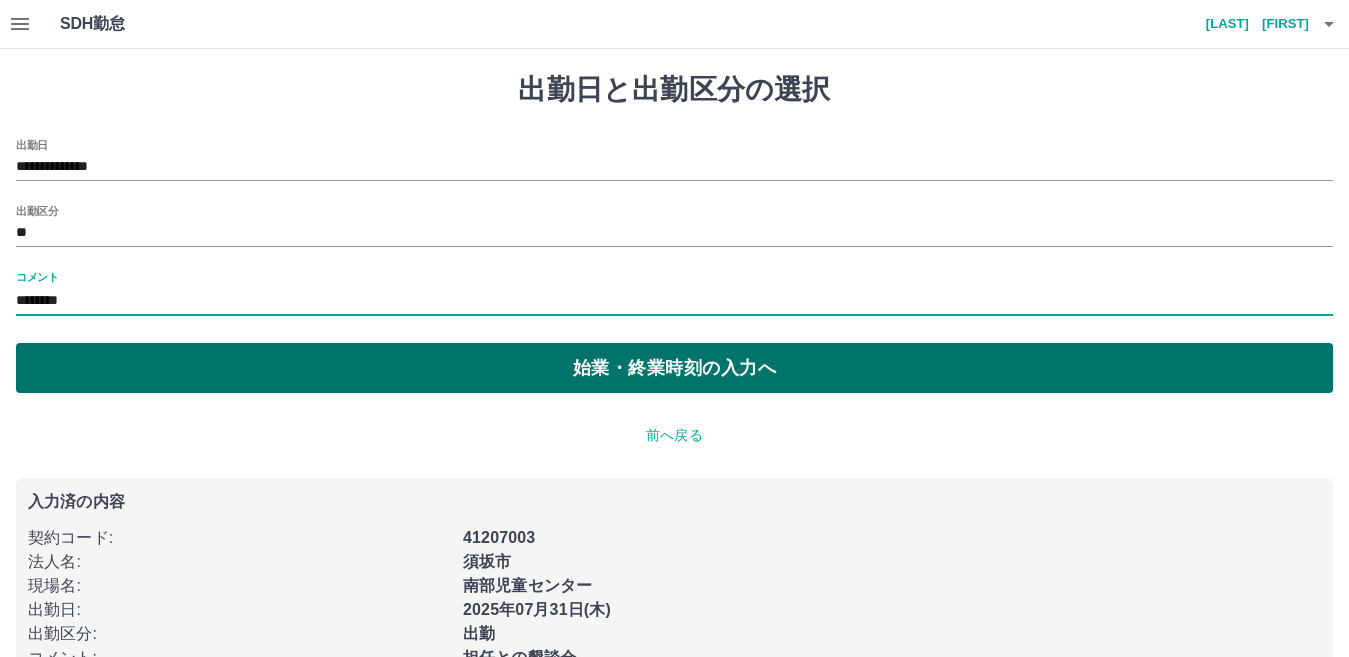 type on "********" 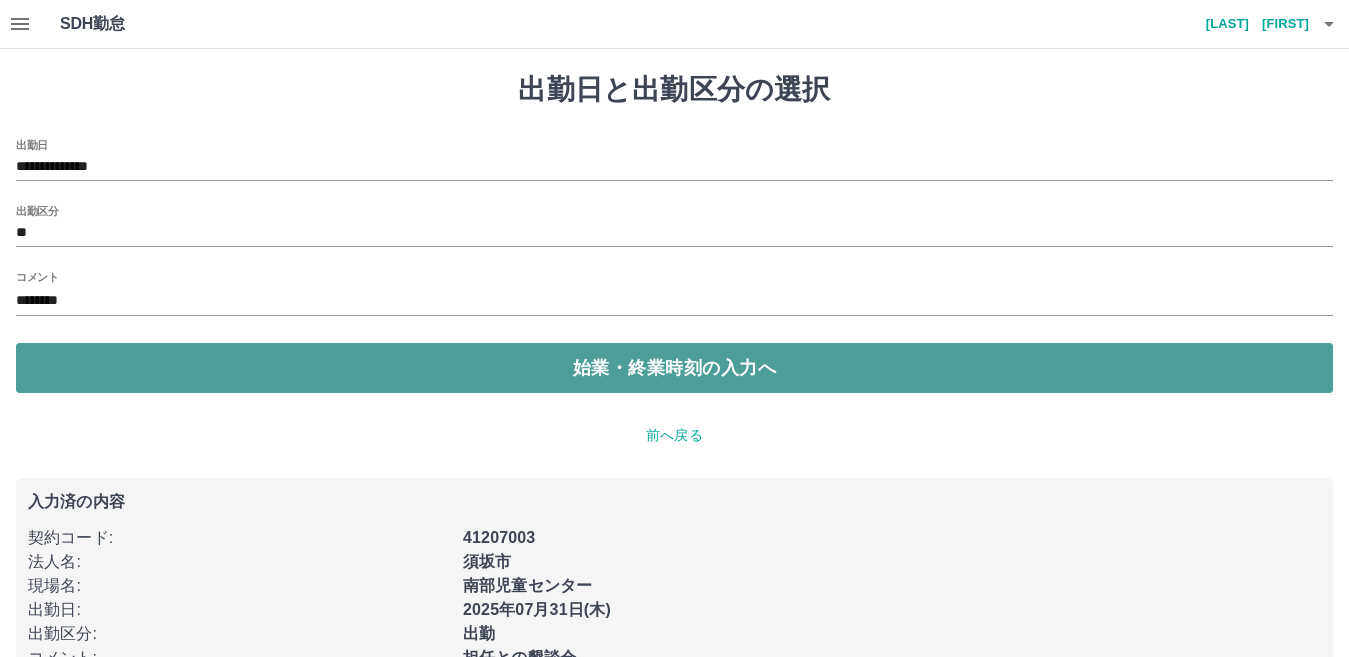 click on "始業・終業時刻の入力へ" at bounding box center (674, 368) 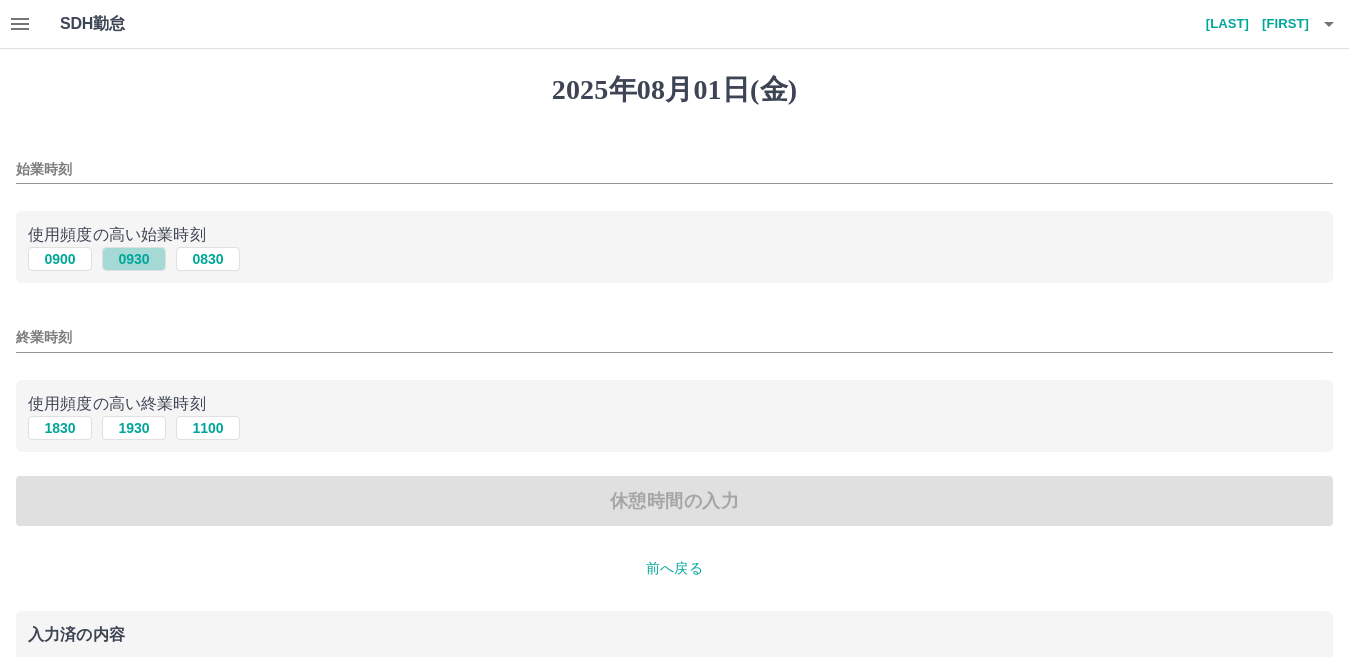 click on "0930" at bounding box center [134, 259] 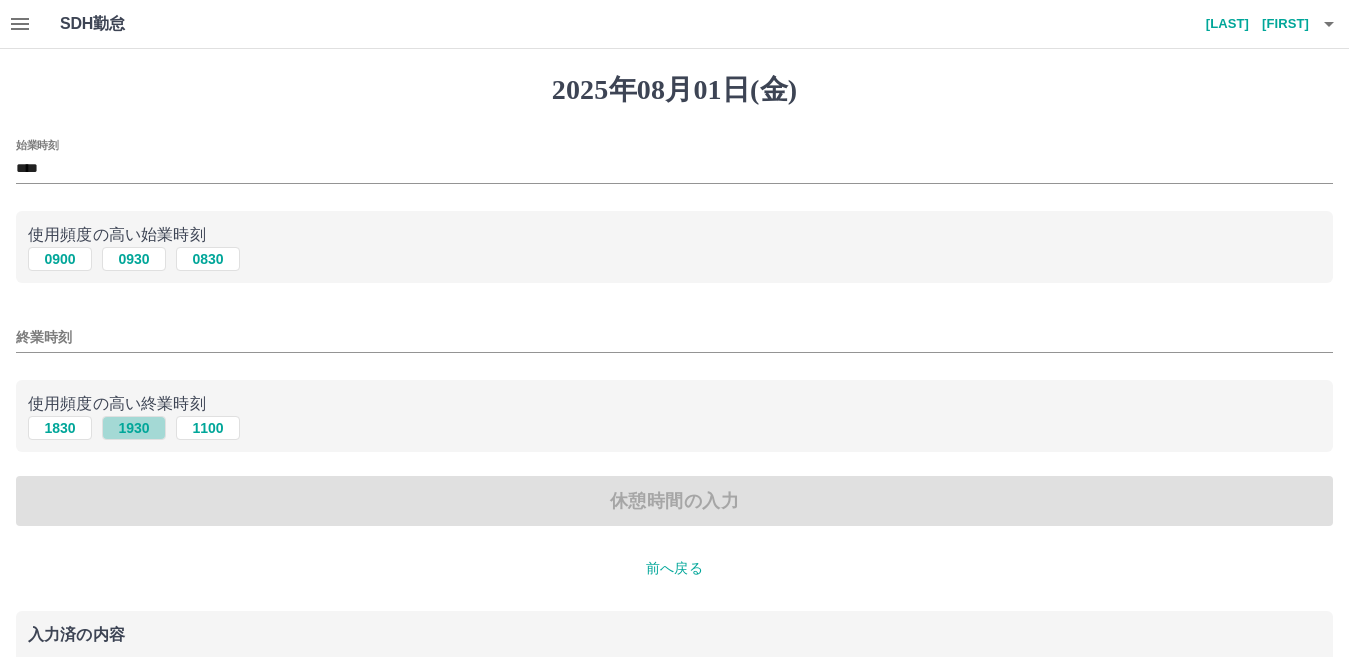 click on "1930" at bounding box center (134, 428) 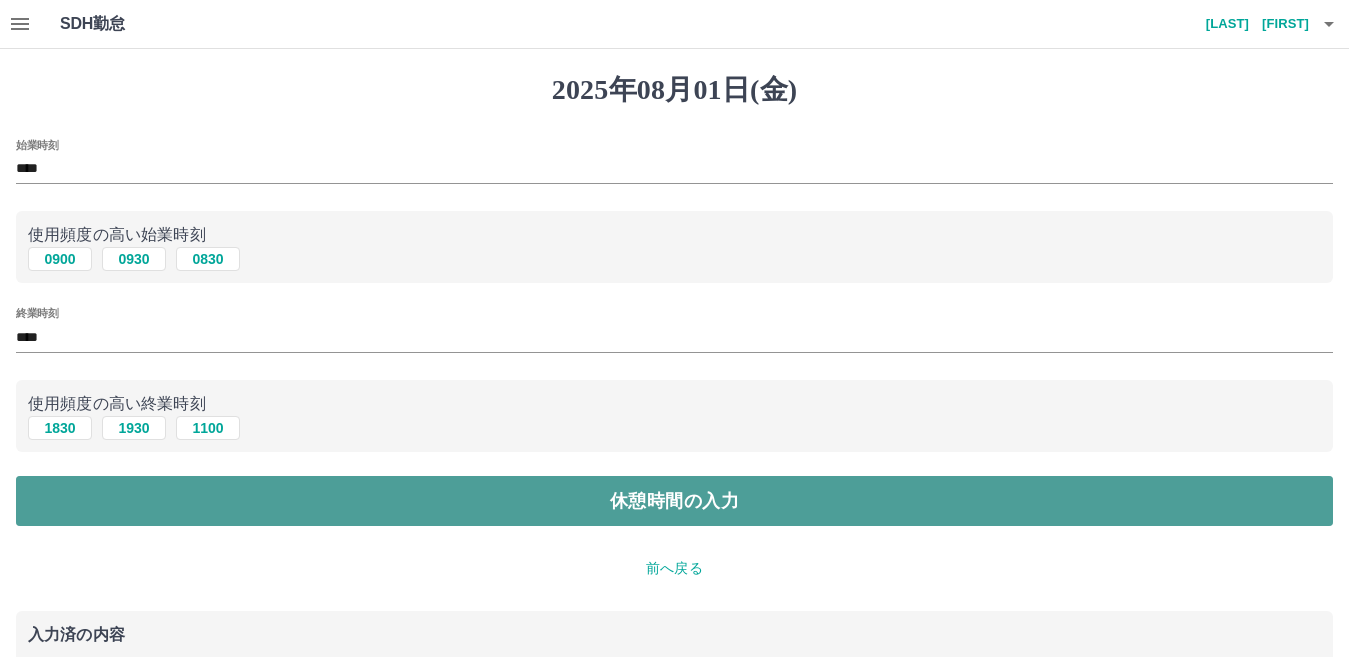 click on "休憩時間の入力" at bounding box center (674, 501) 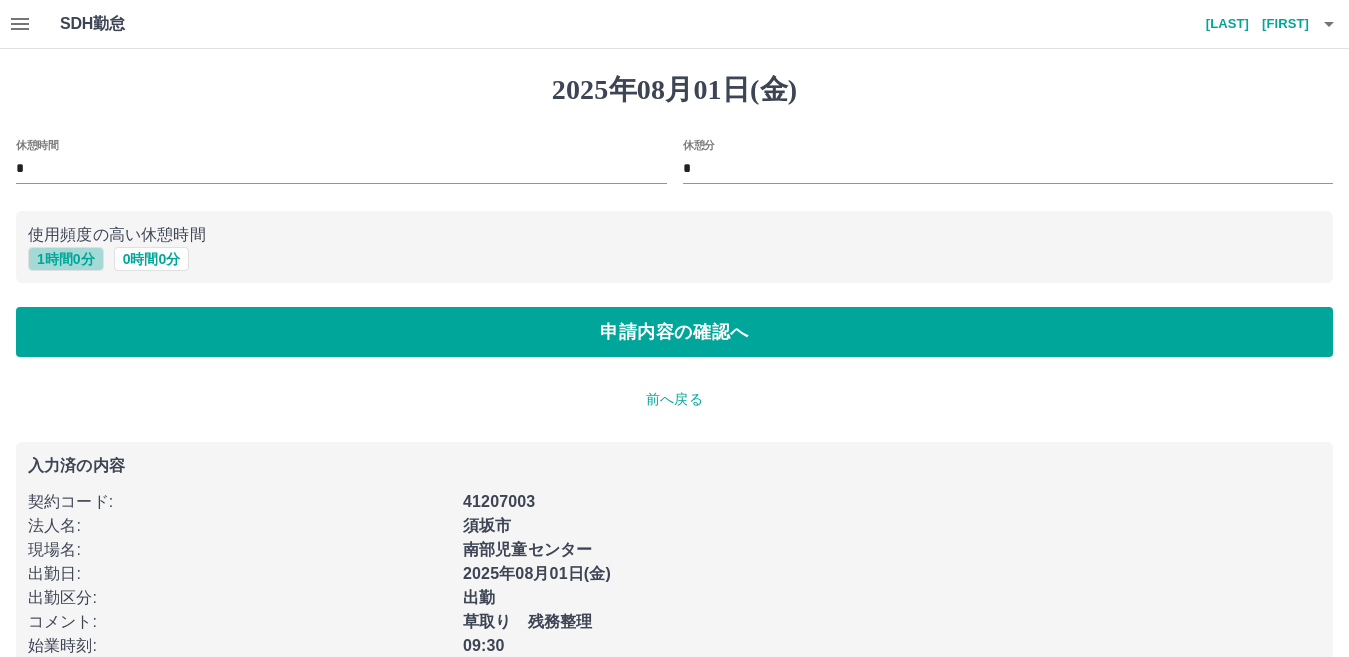 click on "1 時間 0 分" at bounding box center (66, 259) 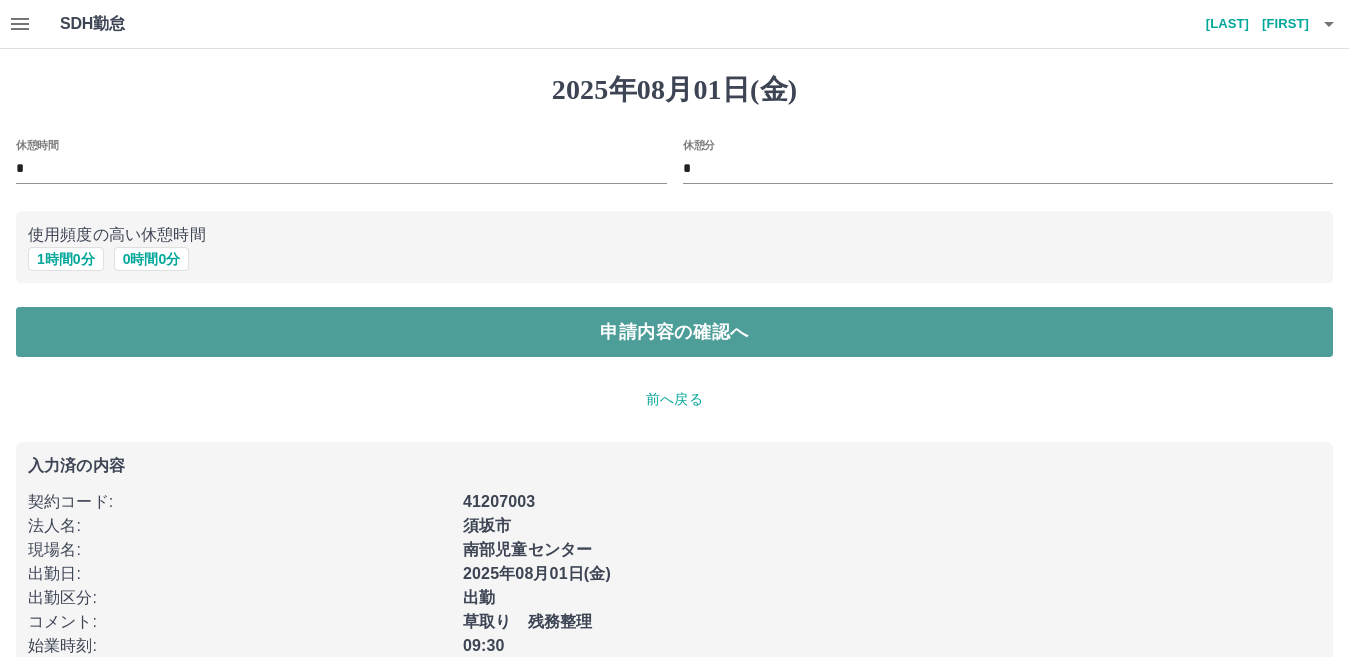 click on "申請内容の確認へ" at bounding box center [674, 332] 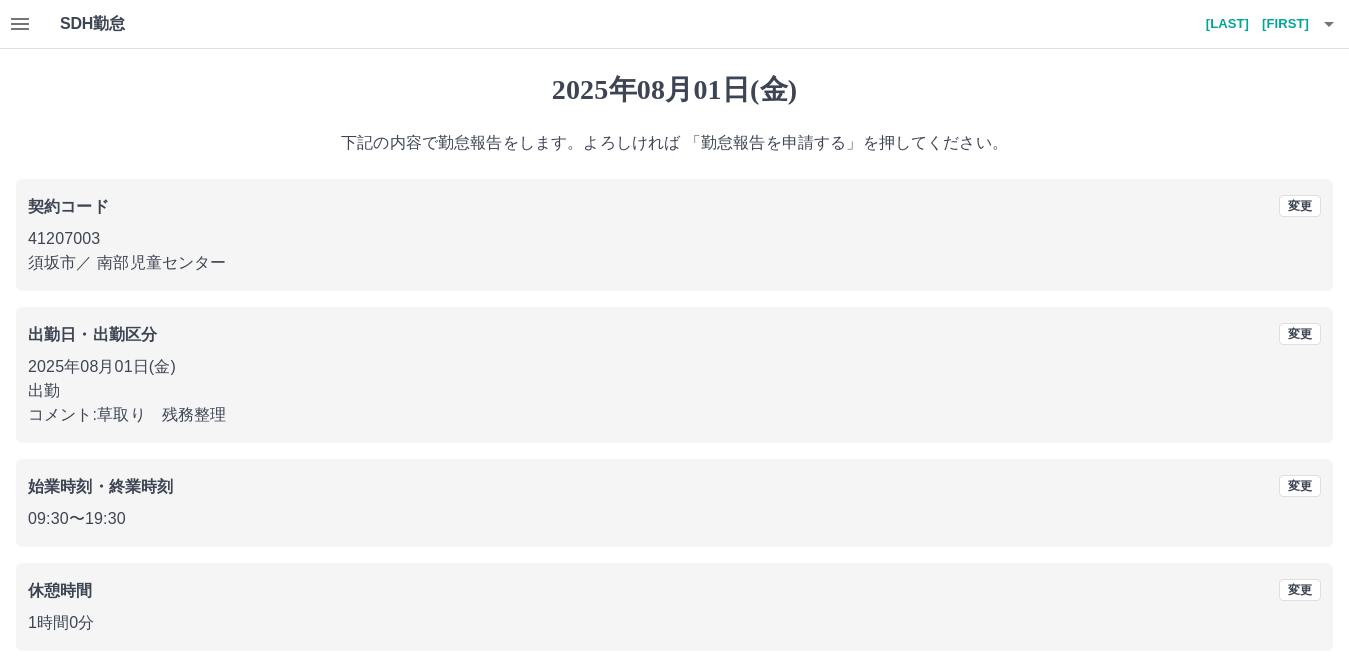 scroll, scrollTop: 92, scrollLeft: 0, axis: vertical 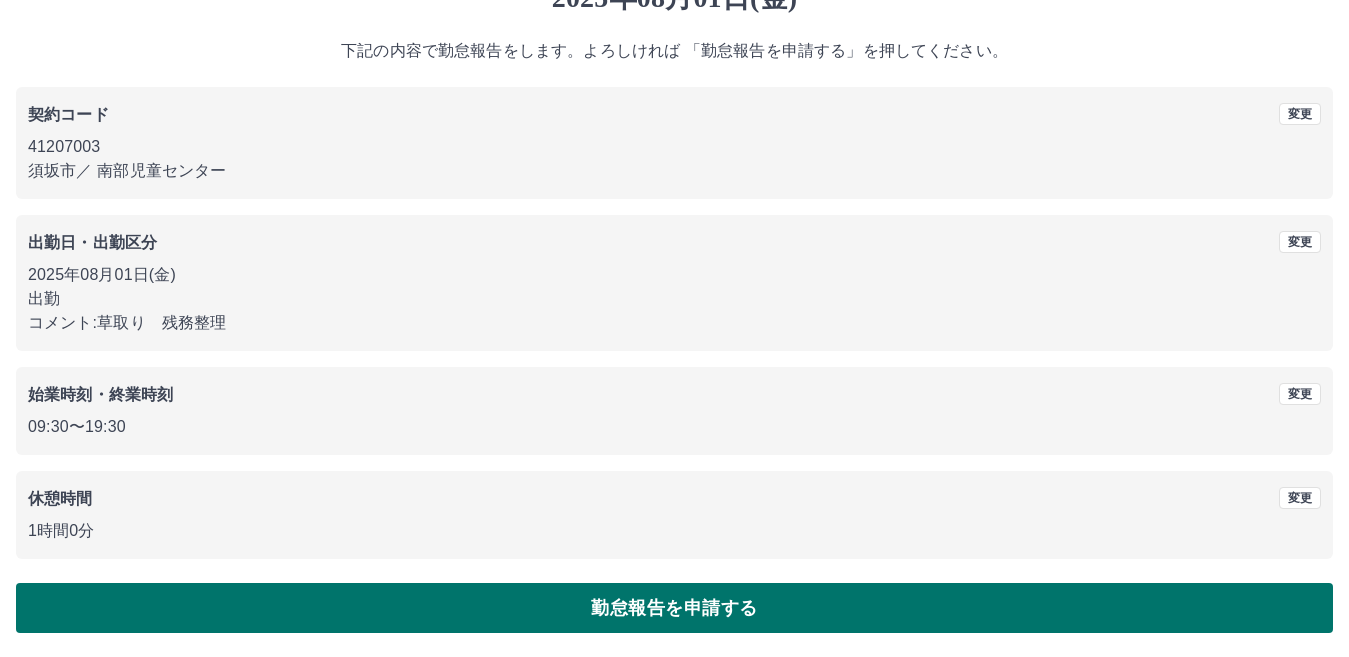 click on "勤怠報告を申請する" at bounding box center [674, 608] 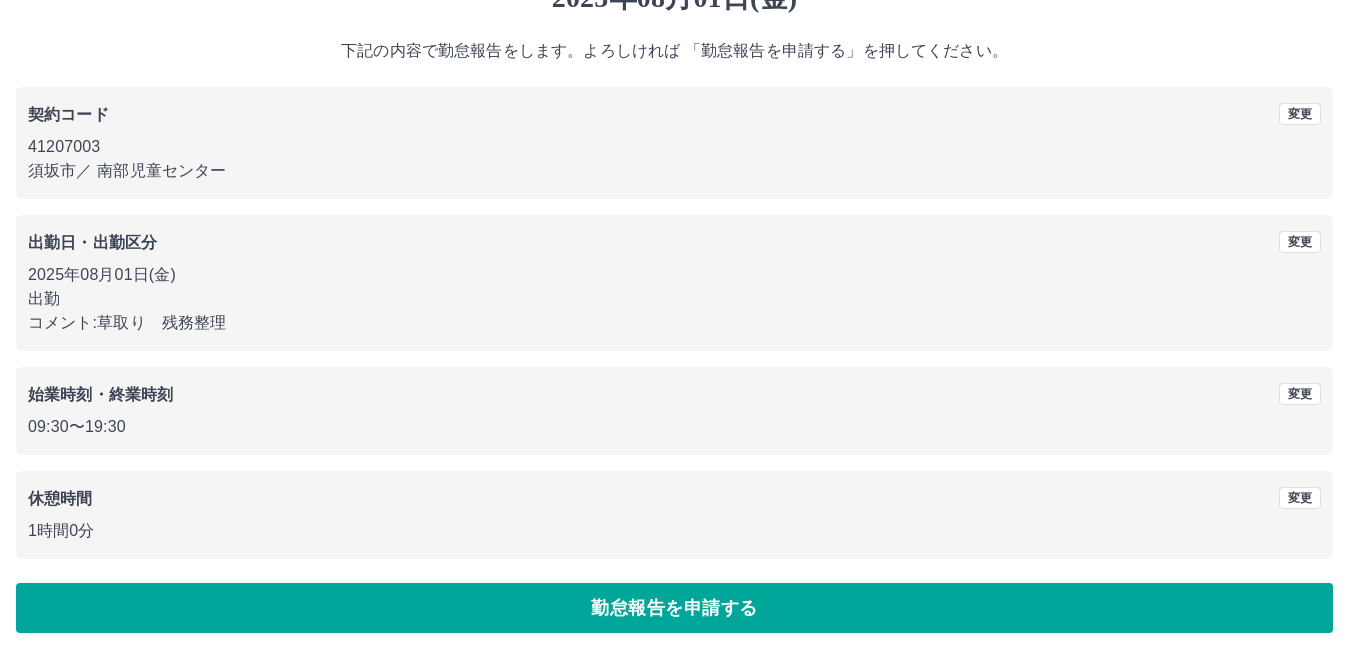 scroll, scrollTop: 0, scrollLeft: 0, axis: both 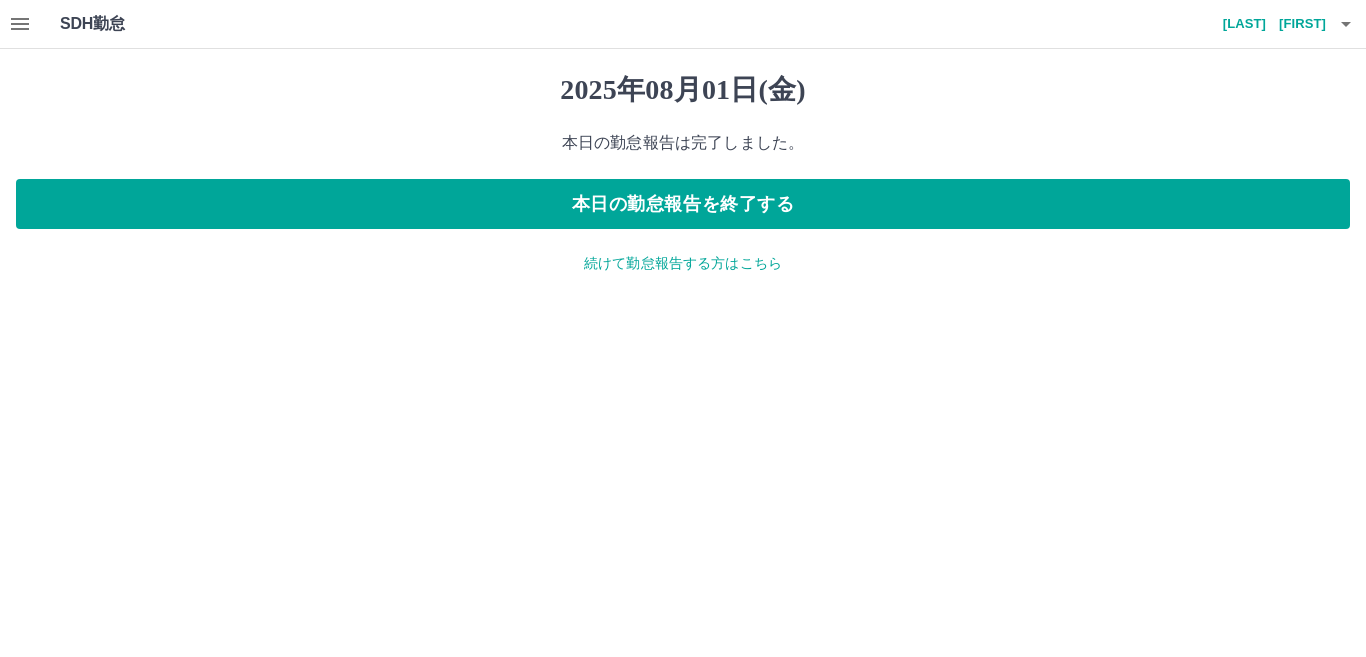 click on "続けて勤怠報告する方はこちら" at bounding box center [683, 263] 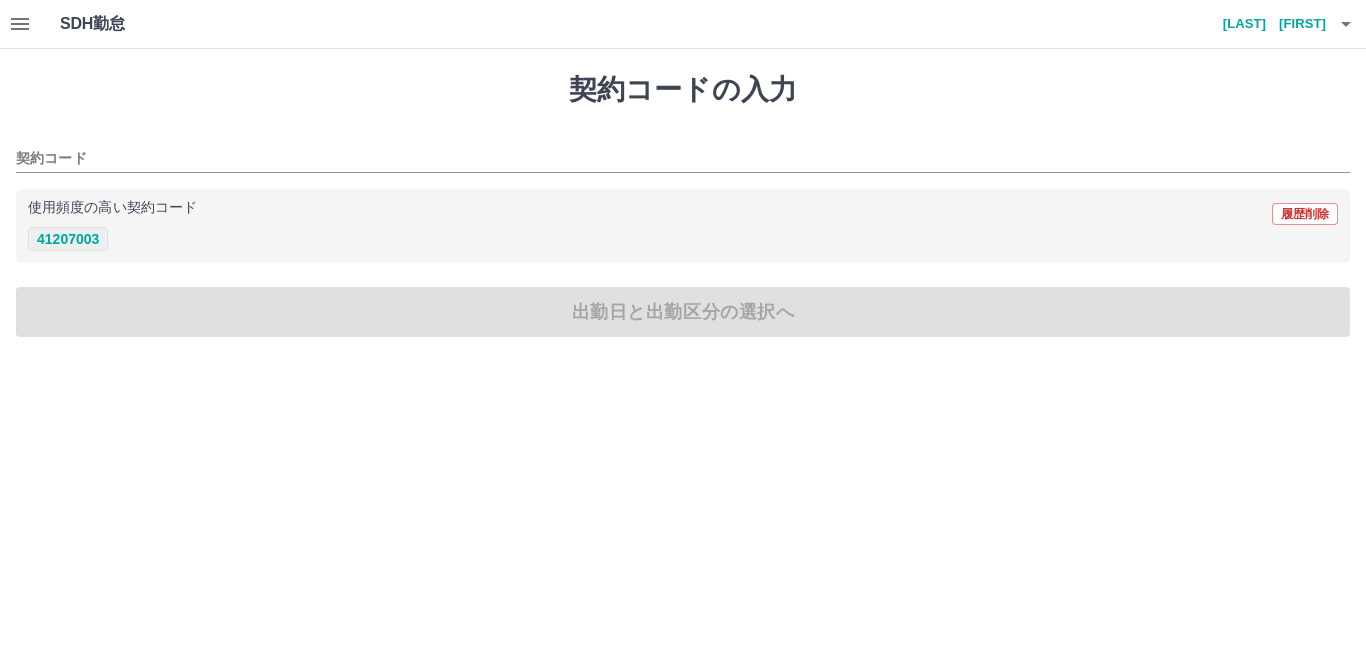 click on "41207003" at bounding box center (68, 239) 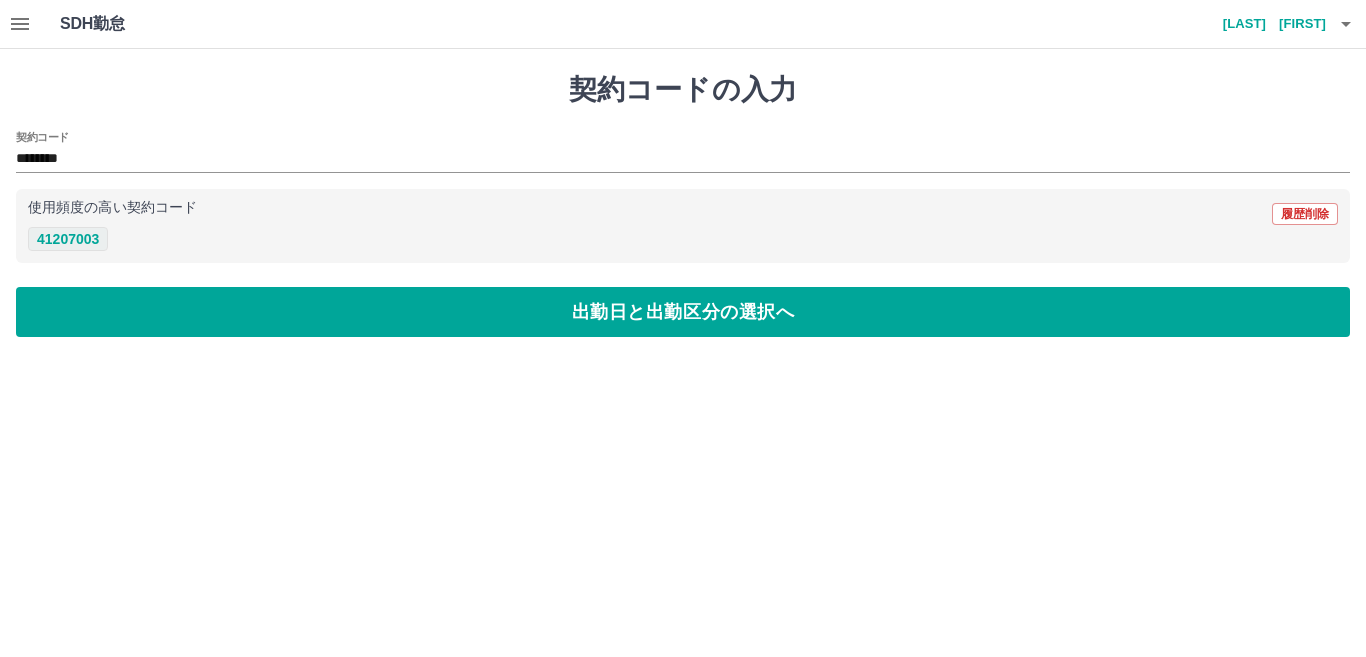 type on "********" 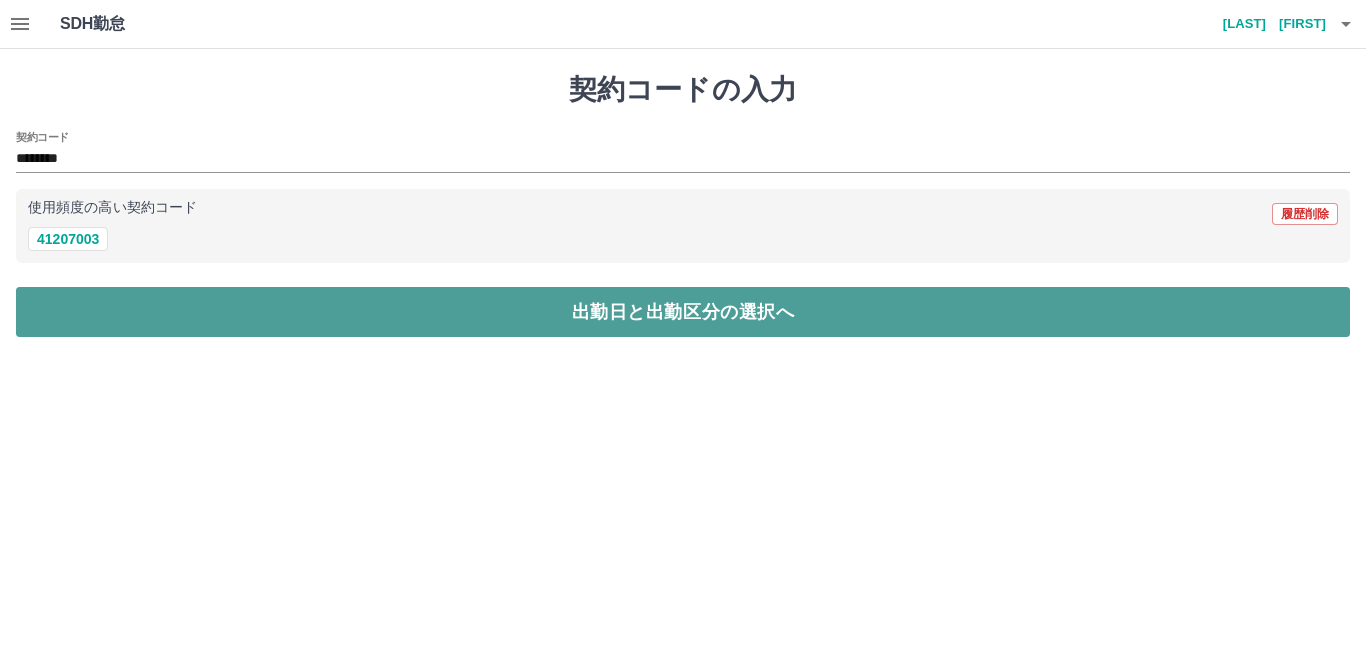 click on "出勤日と出勤区分の選択へ" at bounding box center [683, 312] 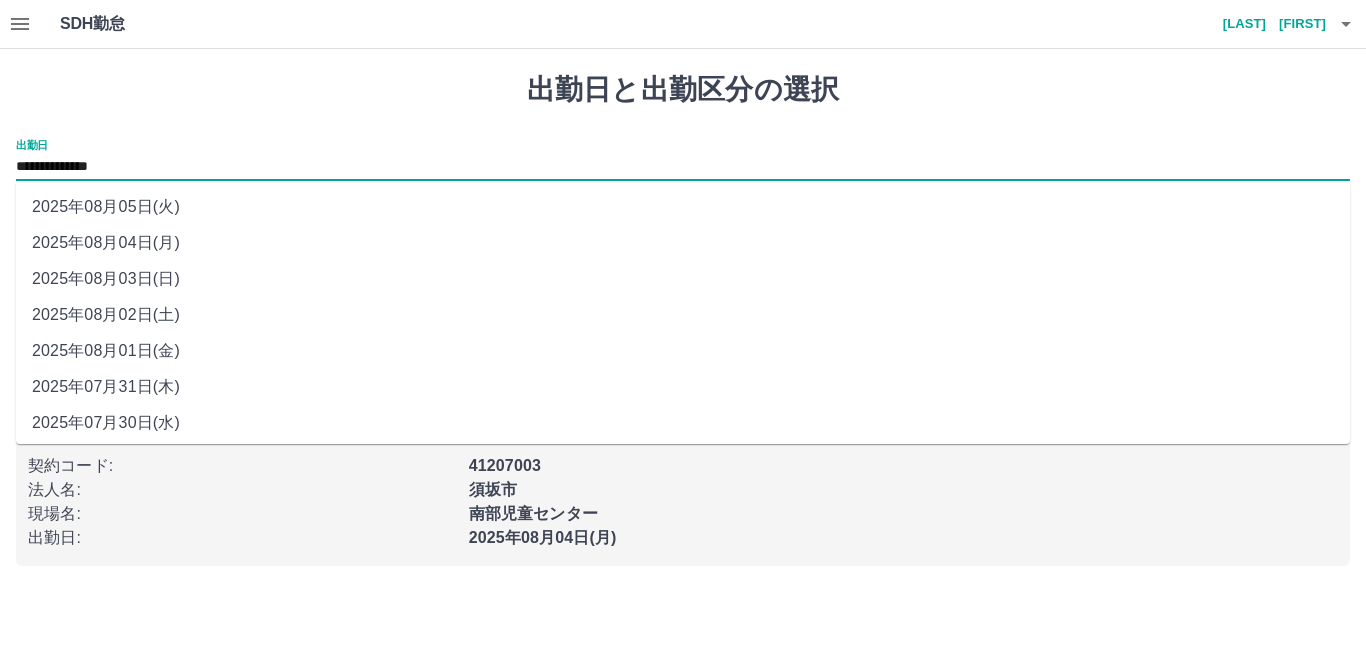 click on "**********" at bounding box center [683, 167] 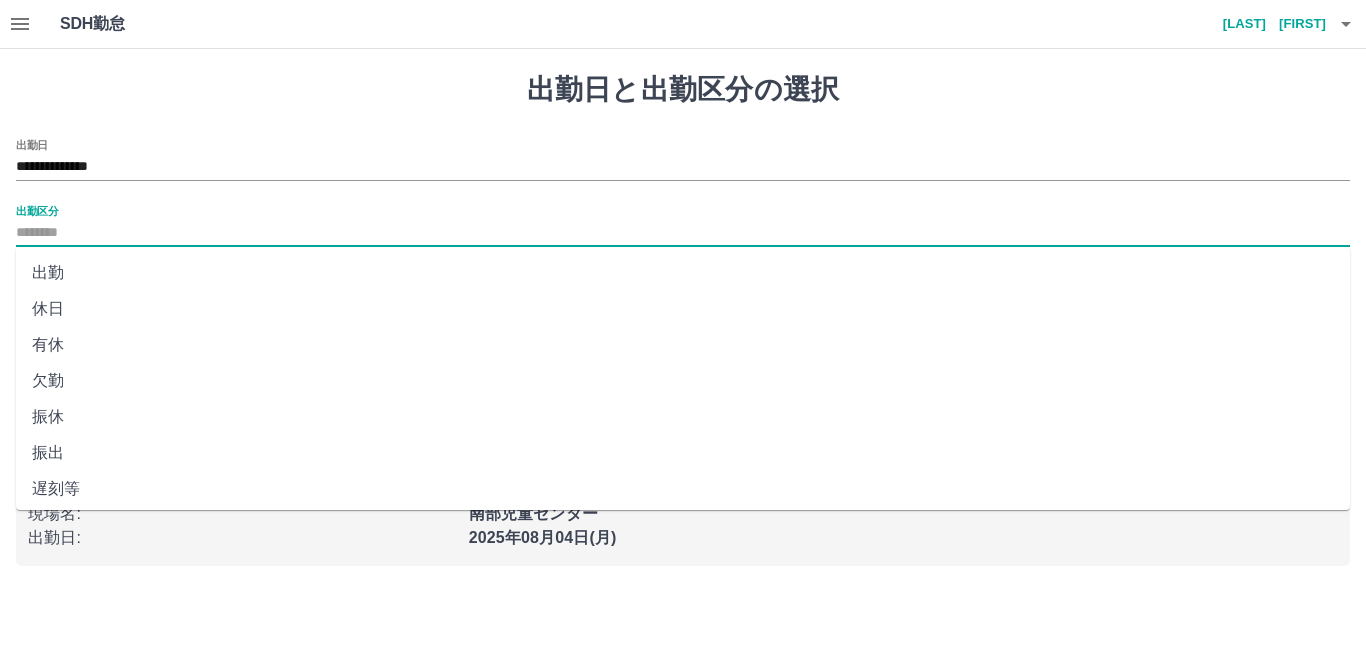 click on "出勤区分" at bounding box center [683, 233] 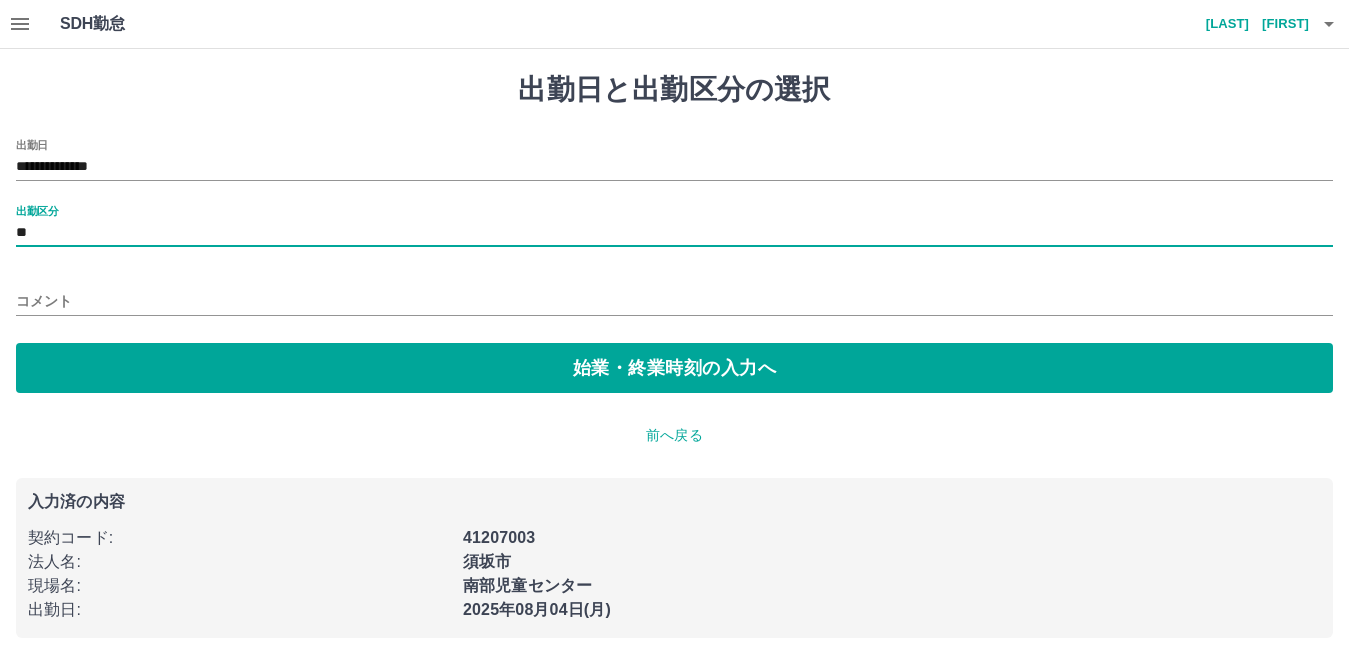 click on "コメント" at bounding box center (674, 301) 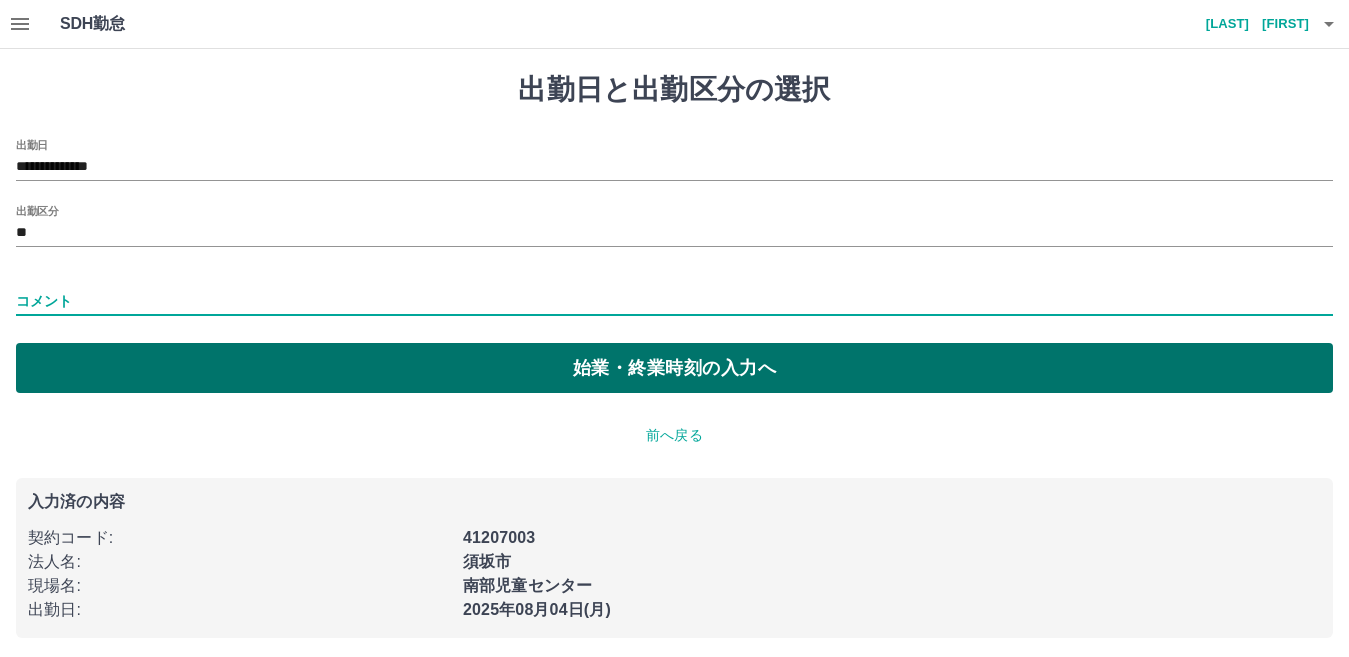 click on "始業・終業時刻の入力へ" at bounding box center [674, 368] 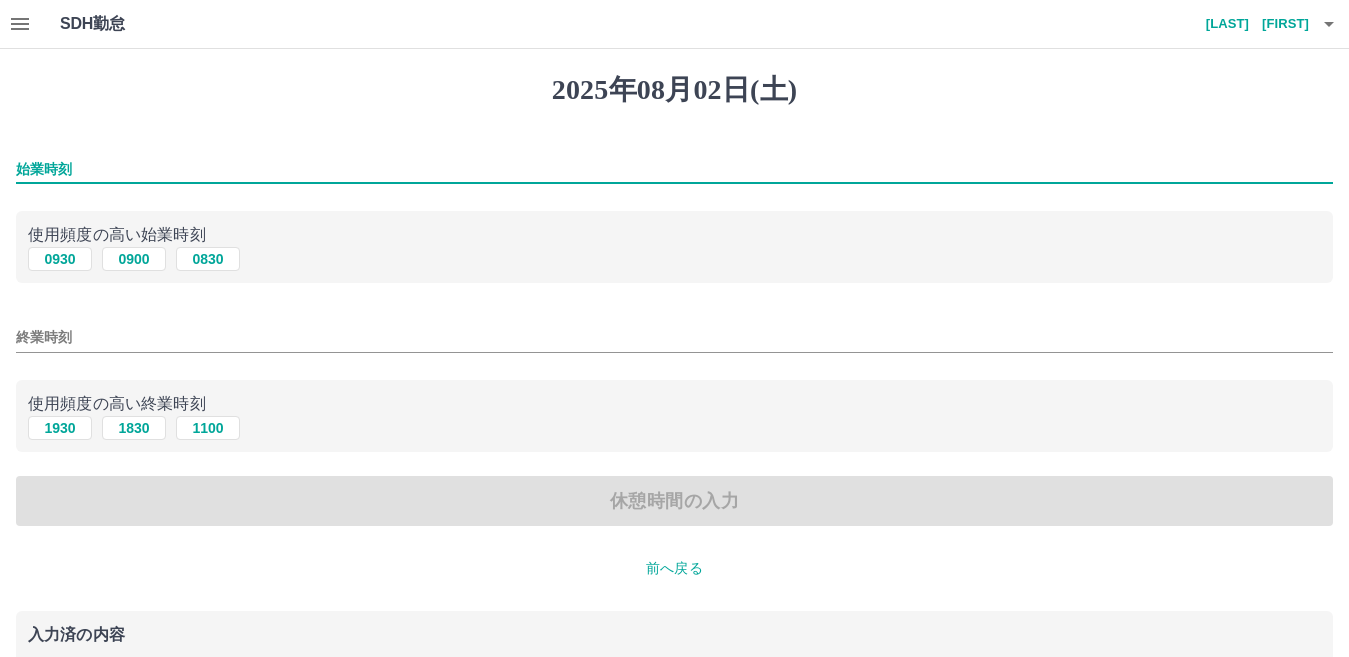 click on "始業時刻" at bounding box center [674, 169] 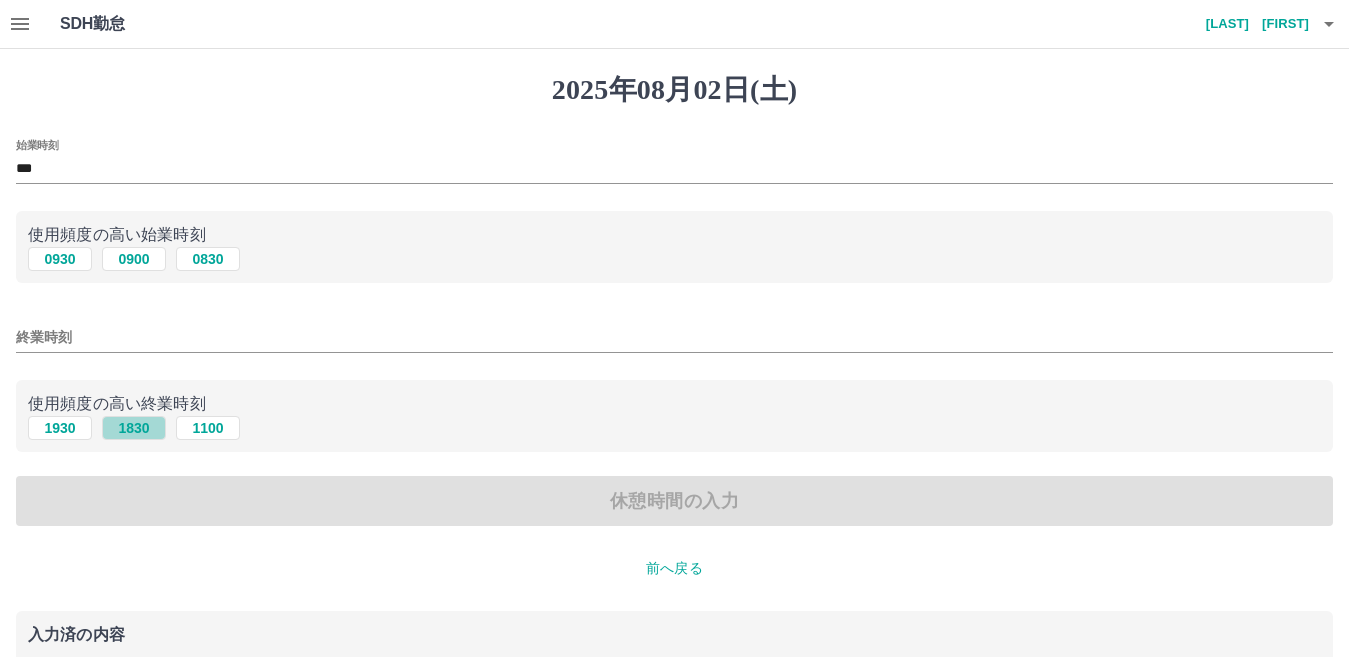 click on "1830" at bounding box center [134, 428] 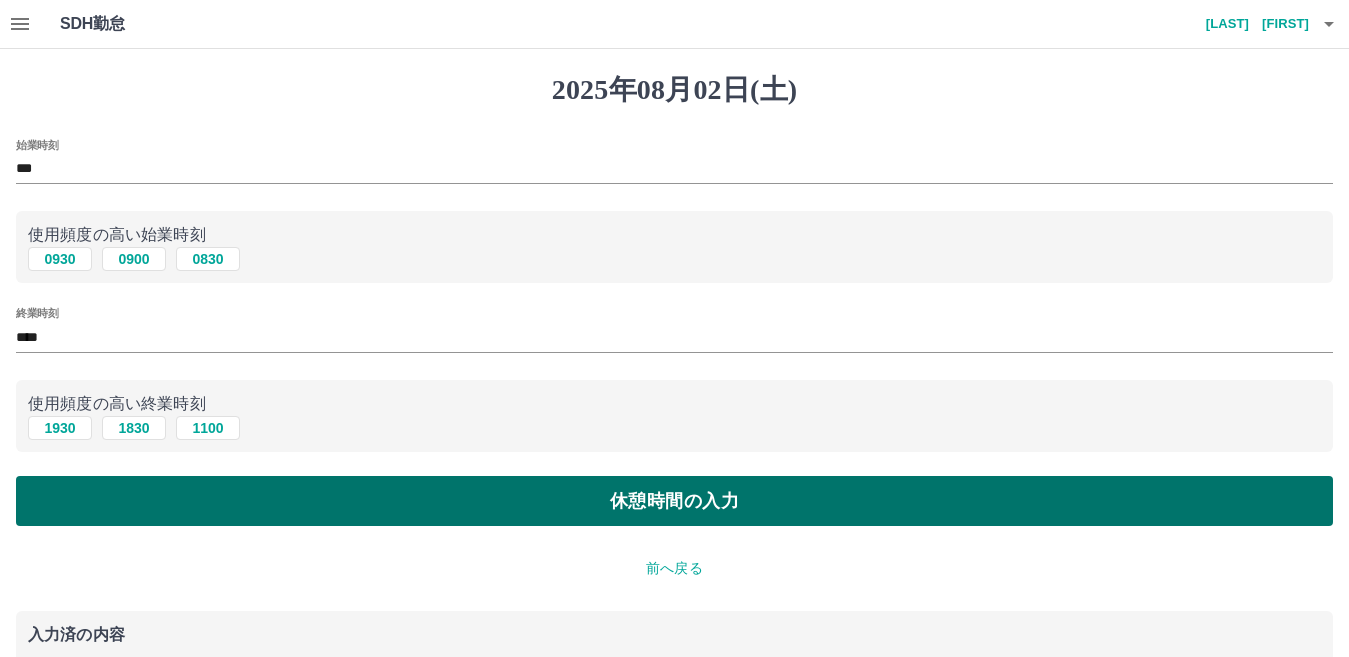click on "休憩時間の入力" at bounding box center (674, 501) 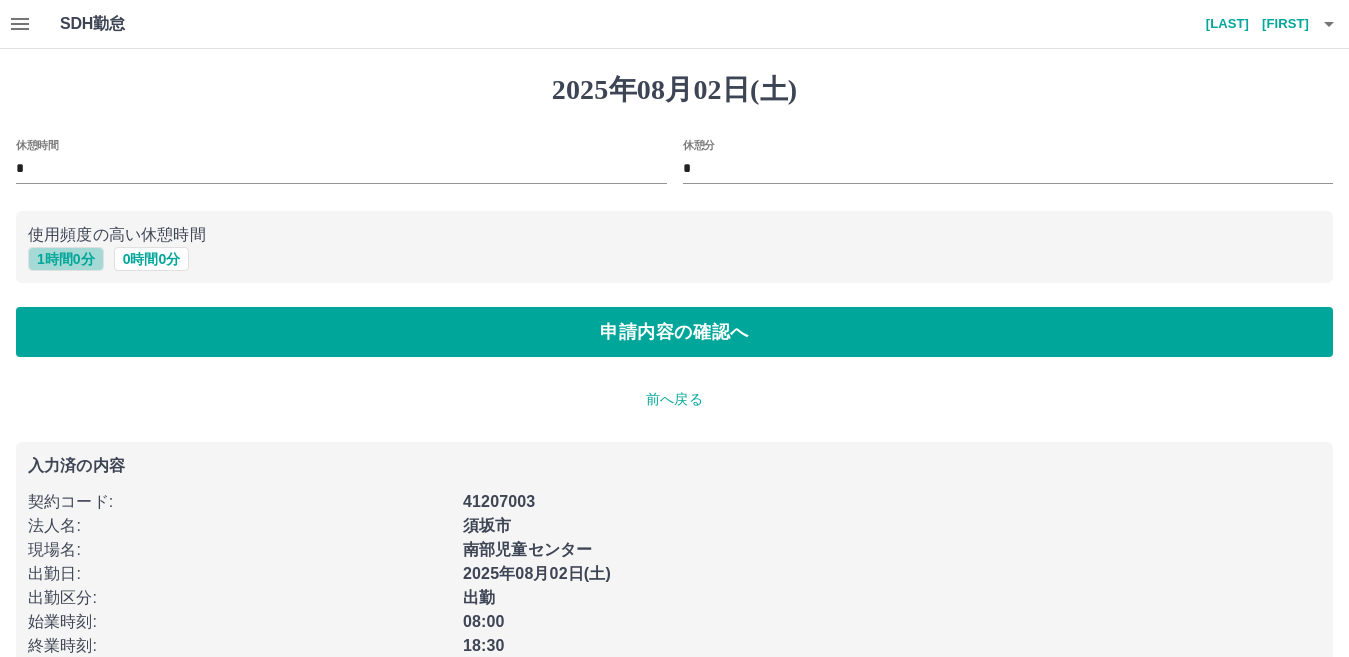 click on "1 時間 0 分" at bounding box center [66, 259] 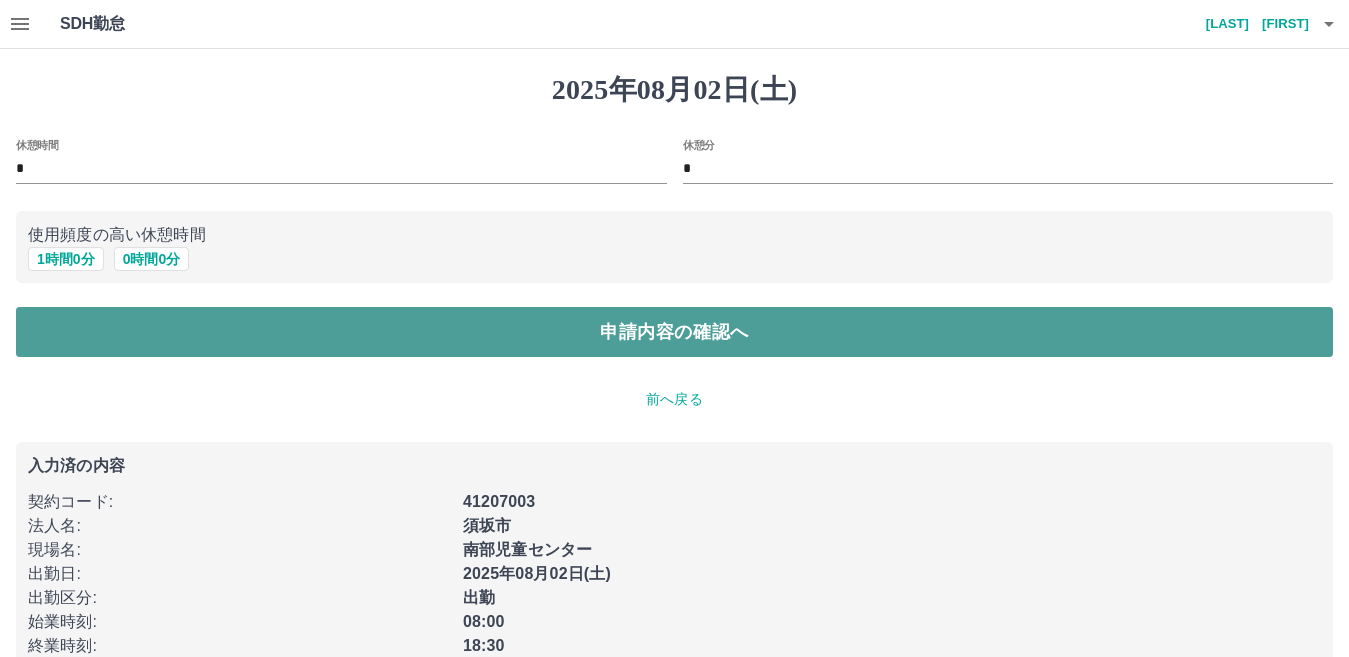click on "申請内容の確認へ" at bounding box center (674, 332) 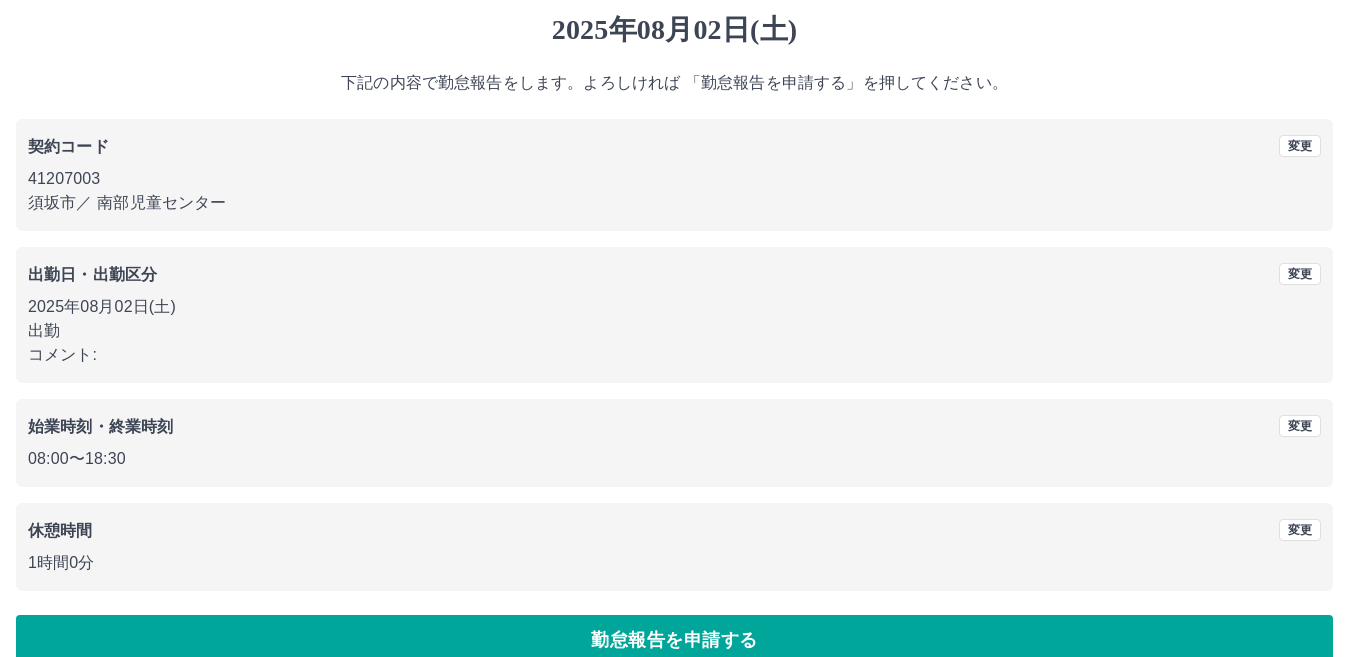 scroll, scrollTop: 92, scrollLeft: 0, axis: vertical 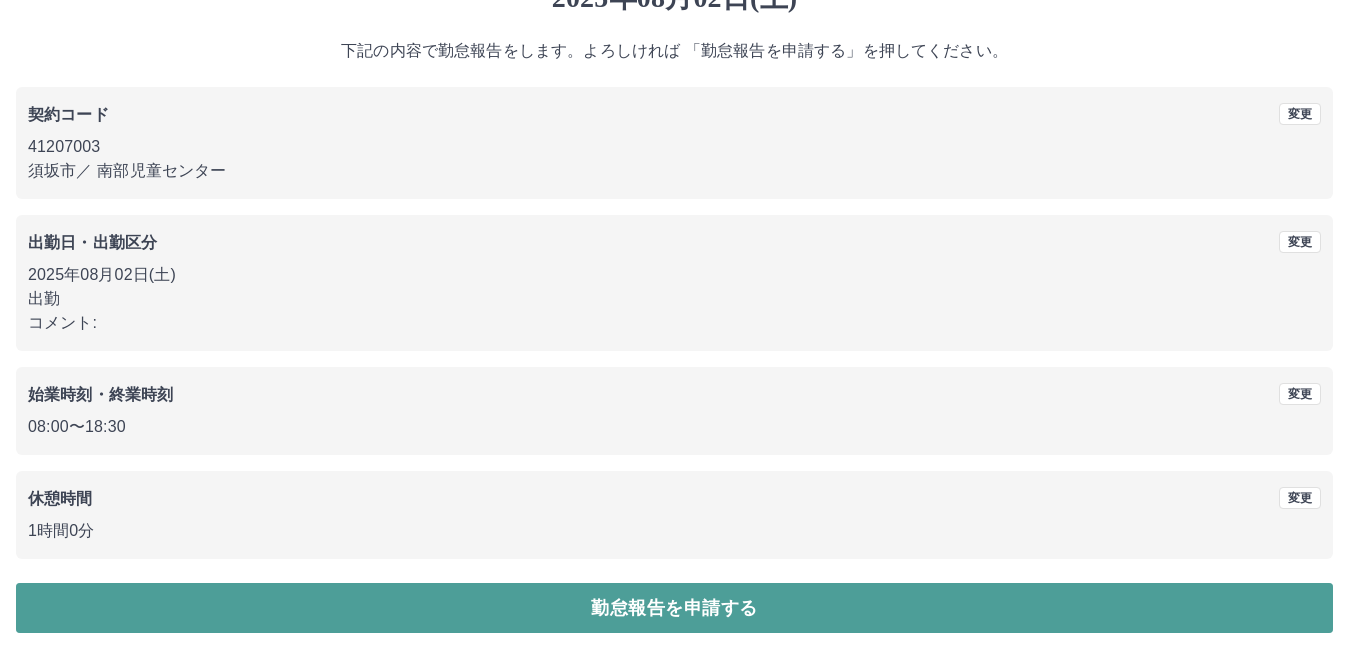click on "勤怠報告を申請する" at bounding box center [674, 608] 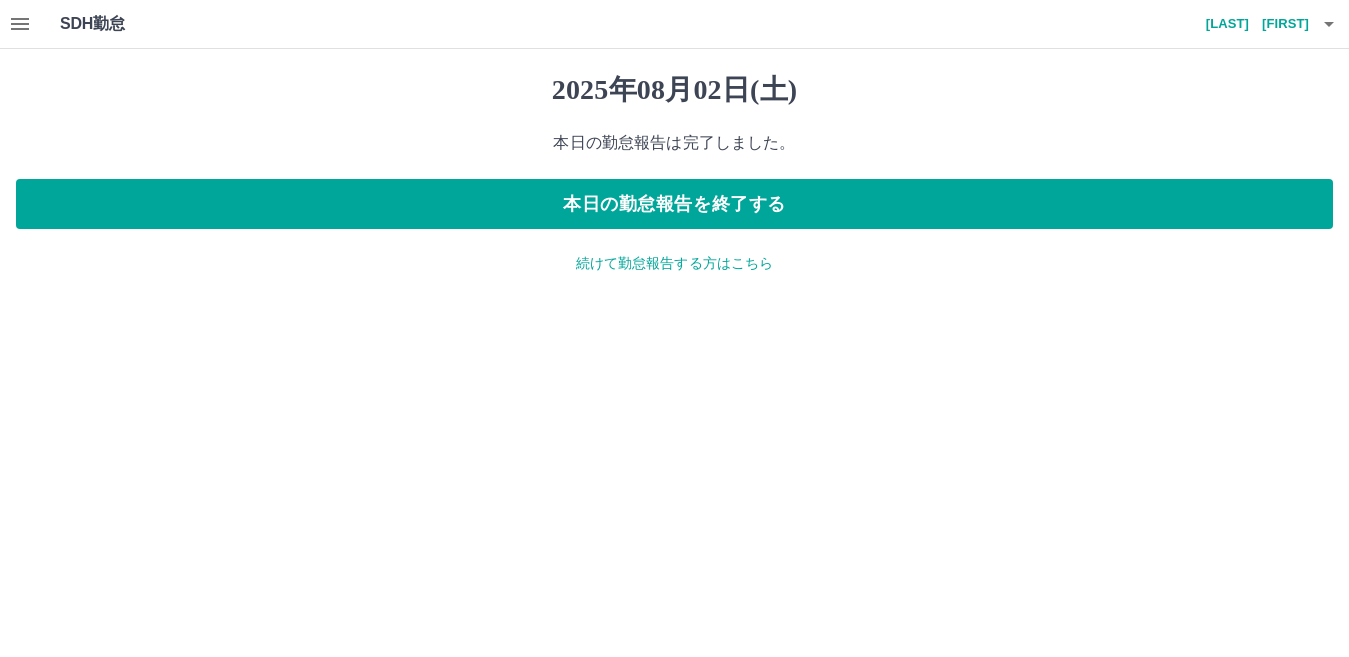 scroll, scrollTop: 0, scrollLeft: 0, axis: both 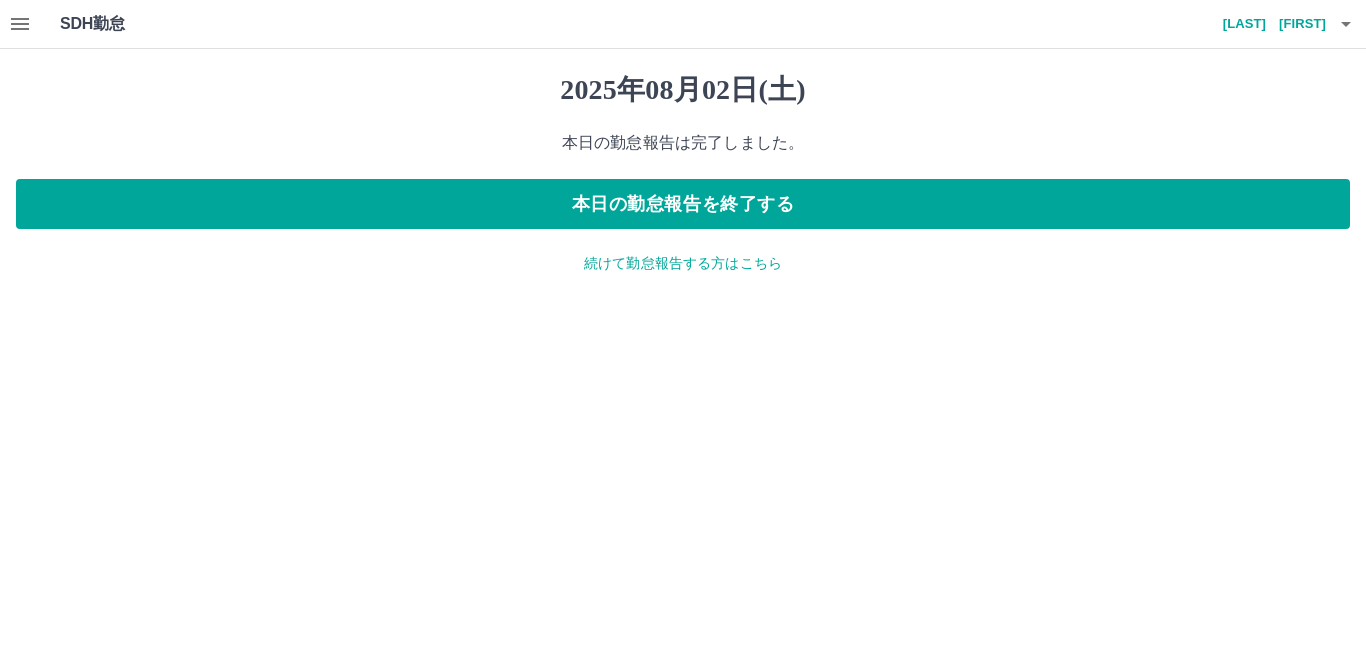 click on "続けて勤怠報告する方はこちら" at bounding box center (683, 263) 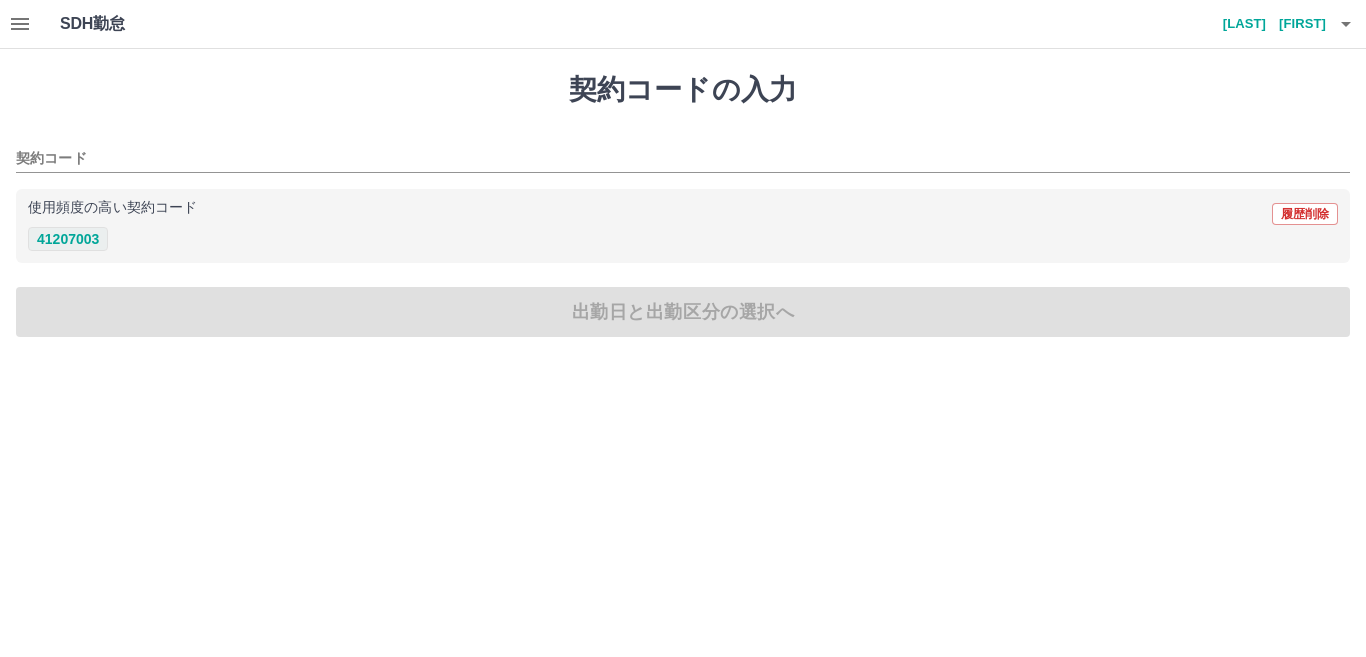 click on "41207003" at bounding box center (68, 239) 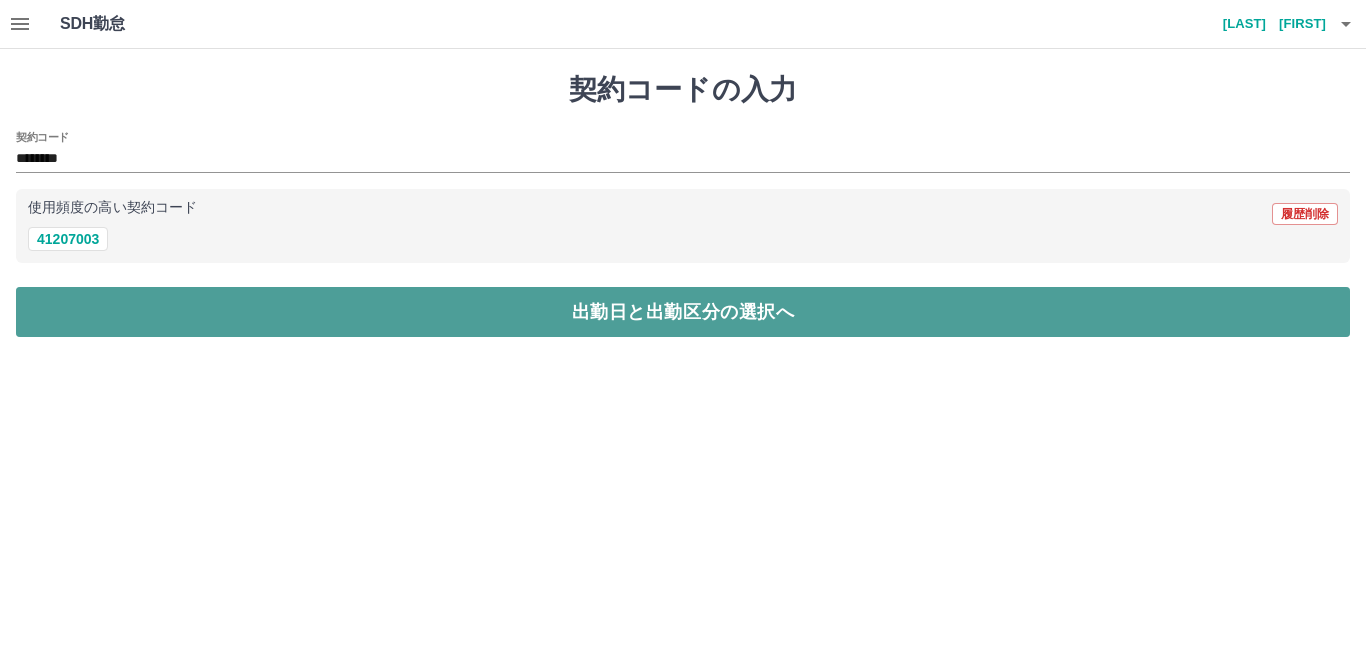 click on "出勤日と出勤区分の選択へ" at bounding box center (683, 312) 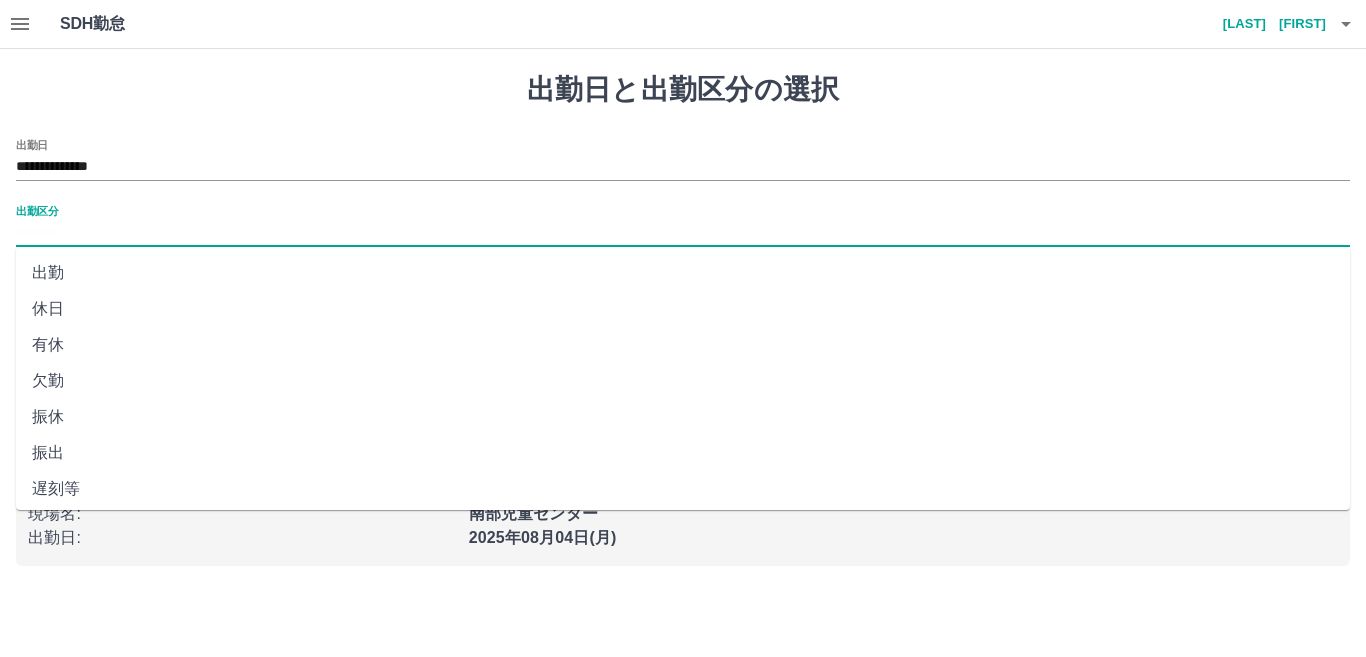 click on "出勤区分" at bounding box center (683, 233) 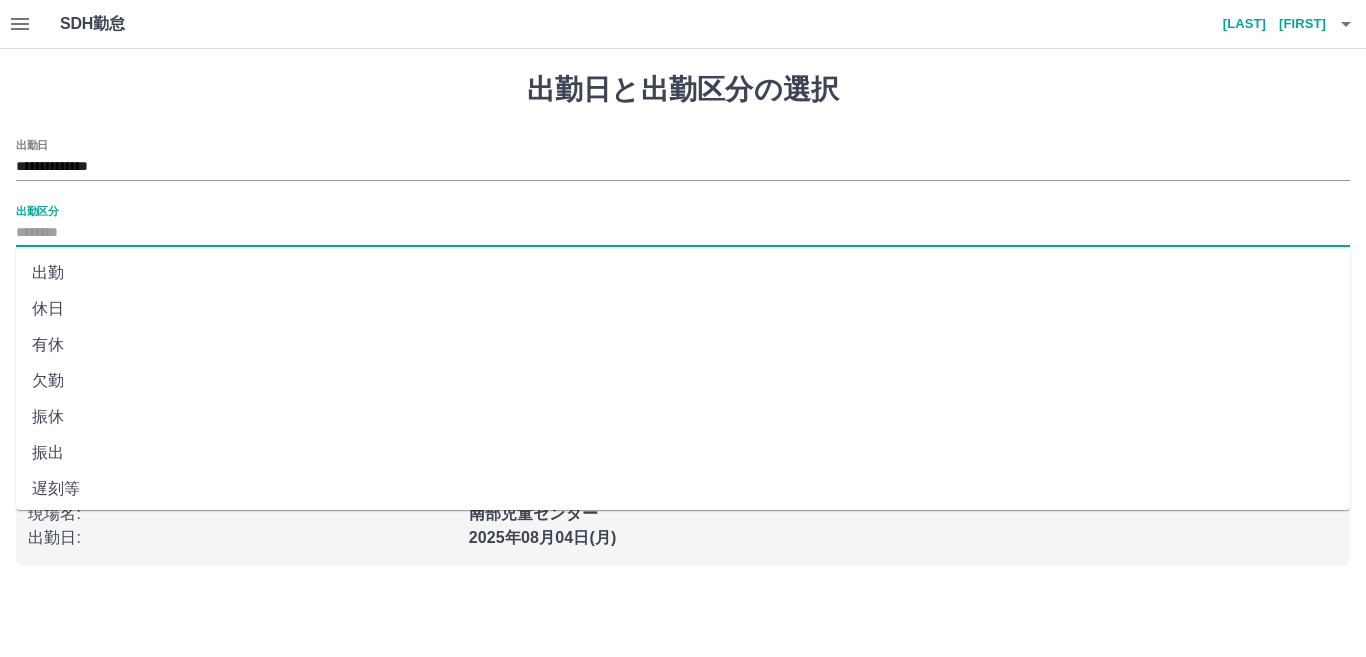 click on "出勤" at bounding box center (683, 273) 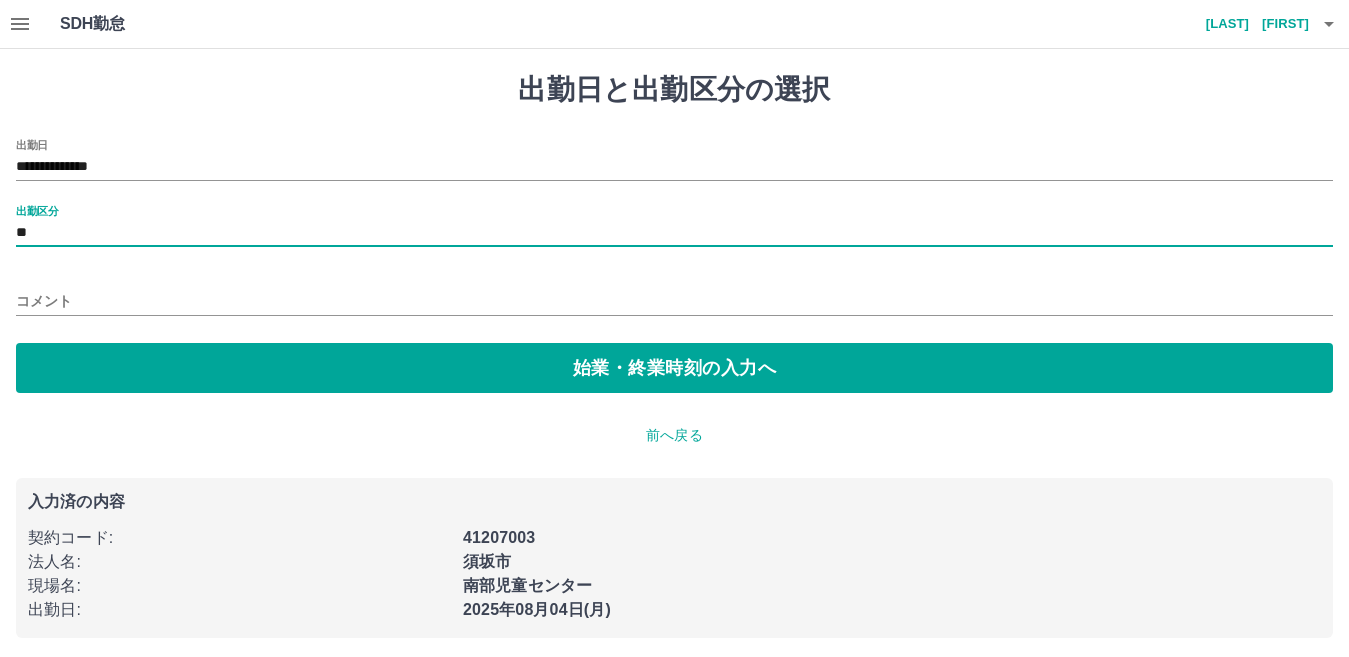 click on "コメント" at bounding box center [674, 301] 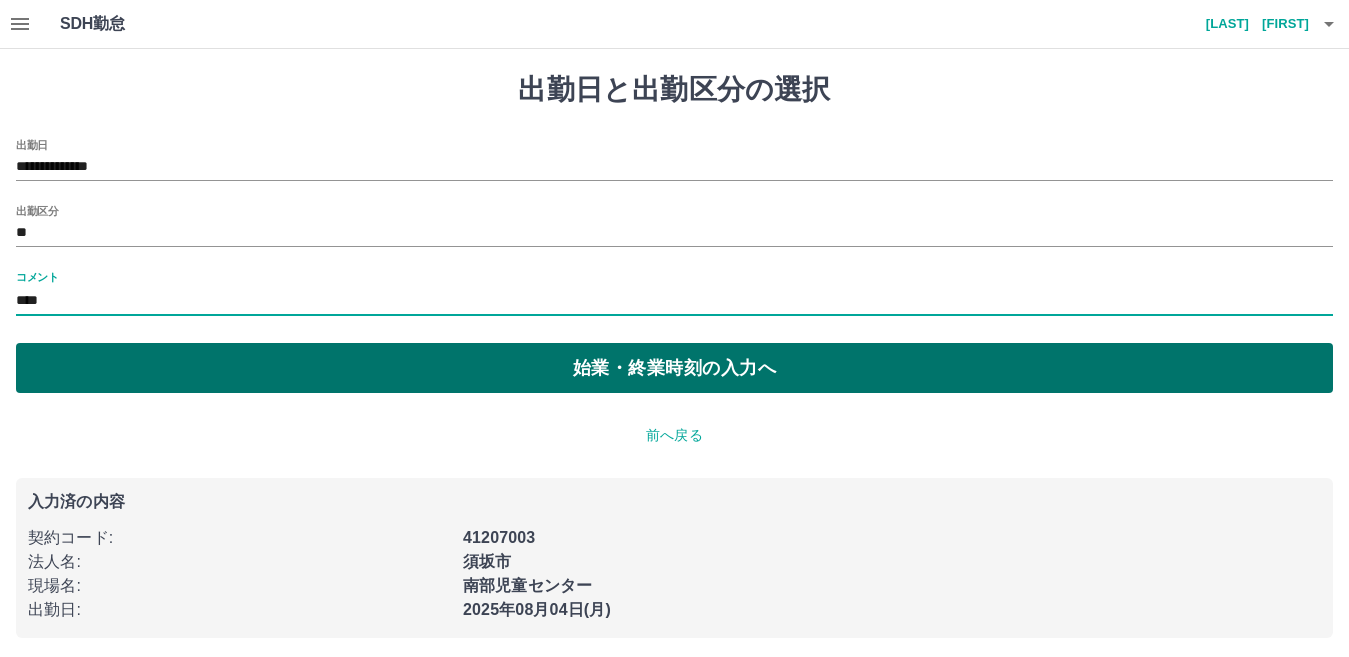 type on "****" 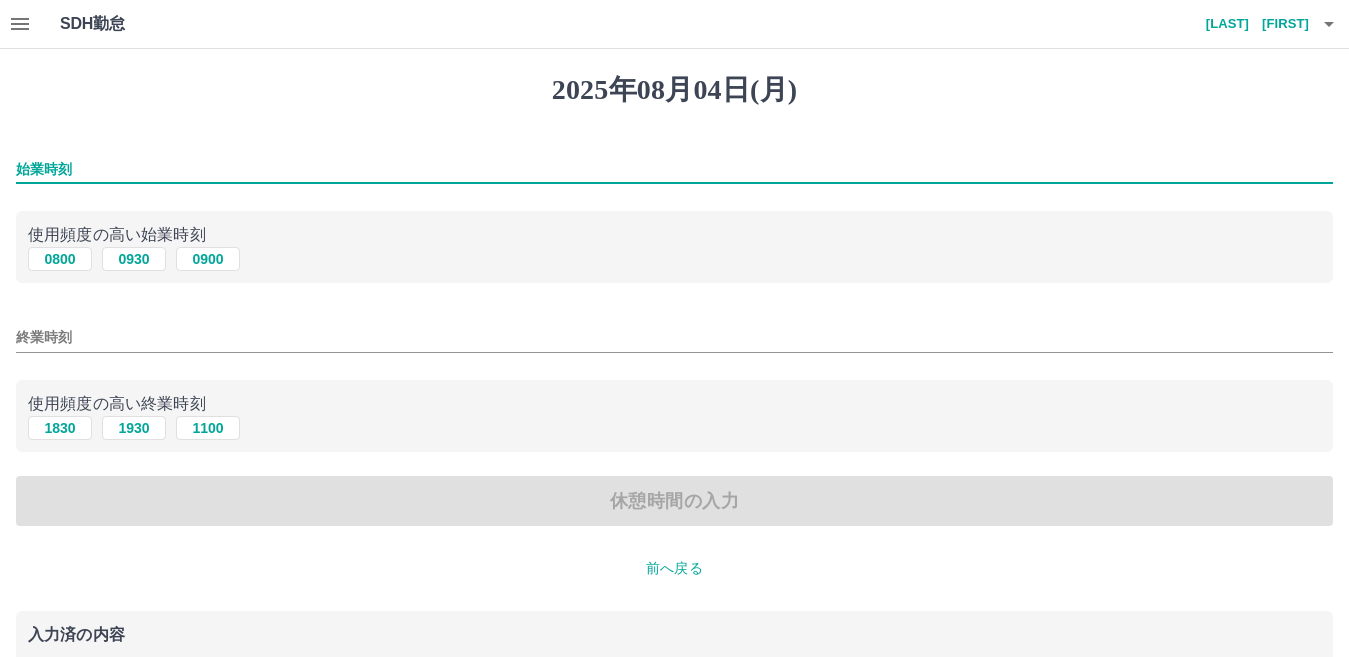 click on "始業時刻" at bounding box center (674, 169) 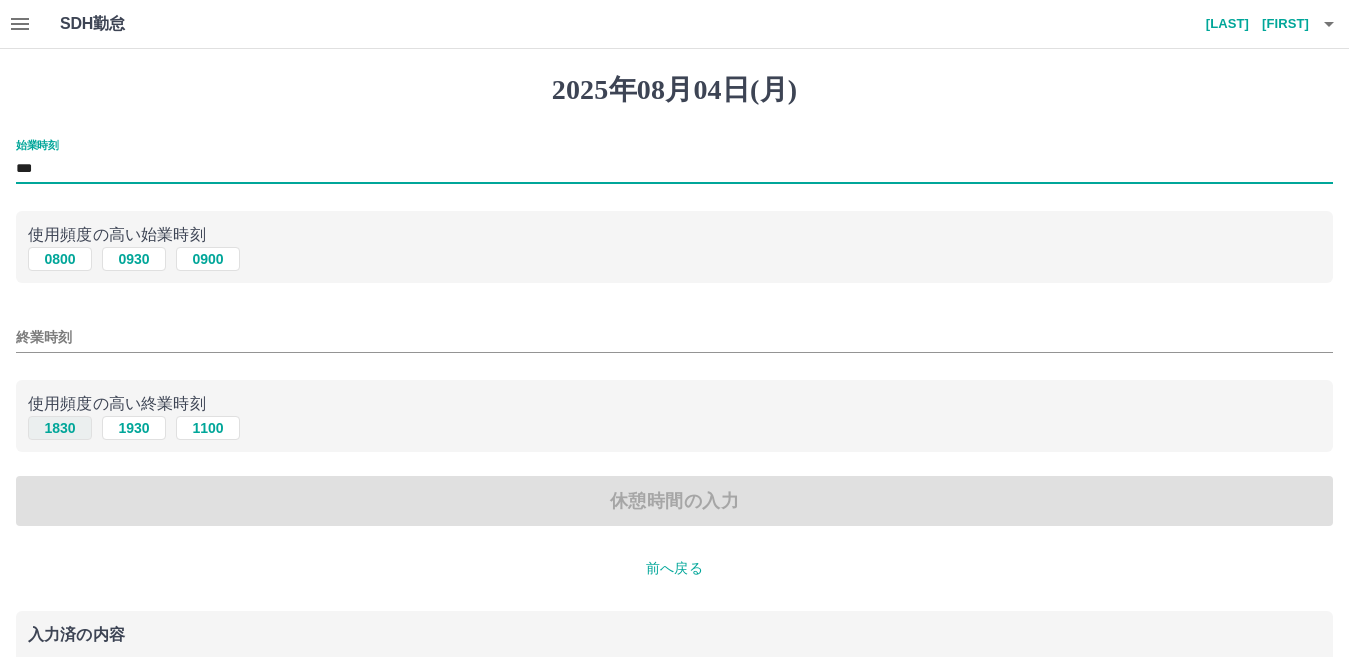 type on "***" 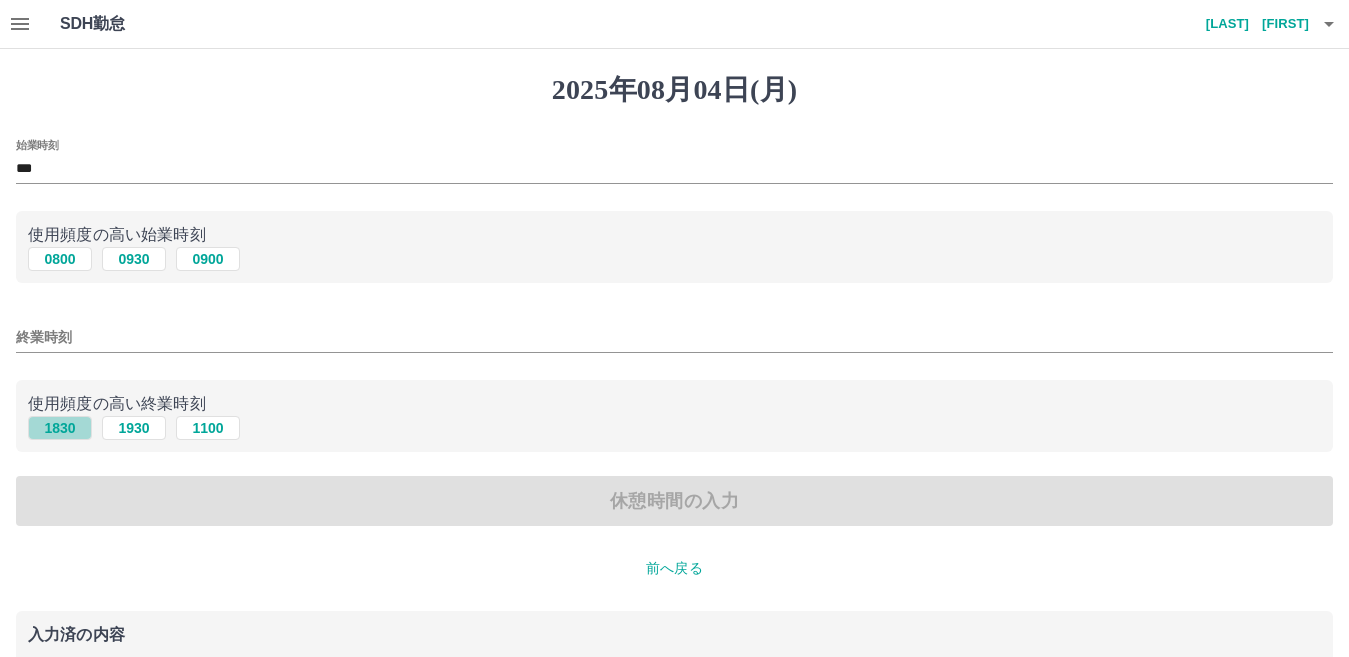 click on "1830" at bounding box center (60, 428) 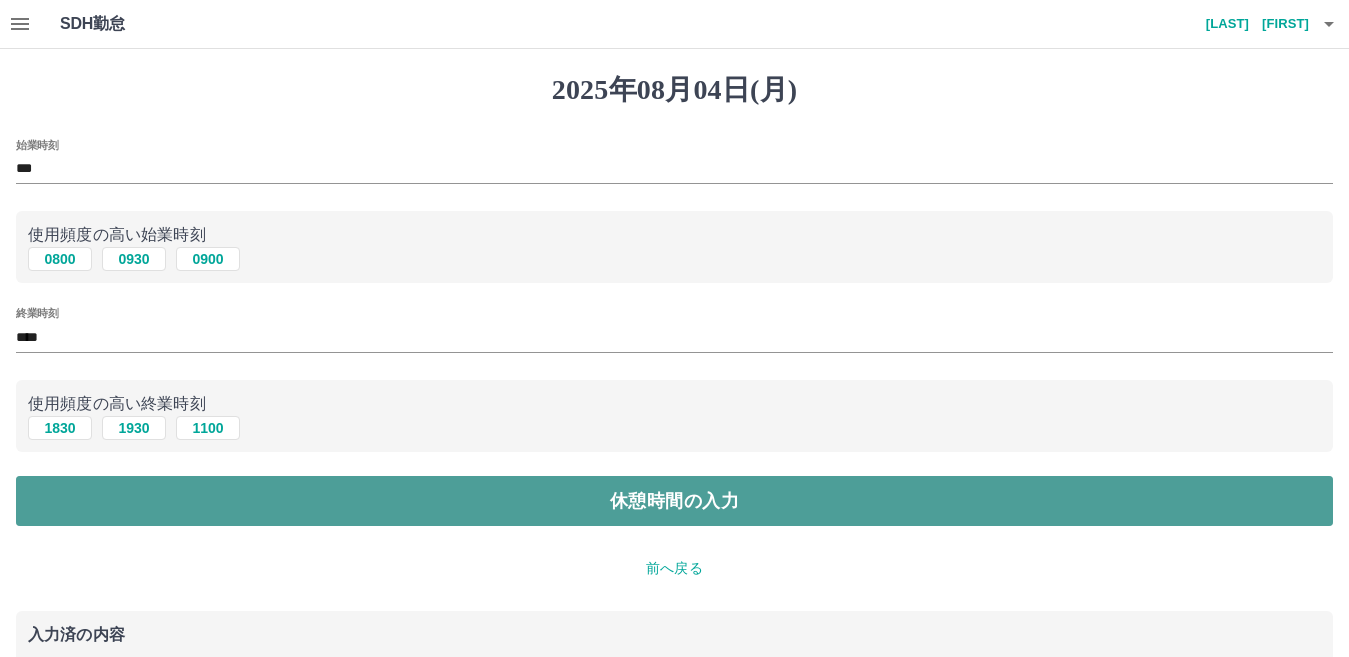 click on "休憩時間の入力" at bounding box center (674, 501) 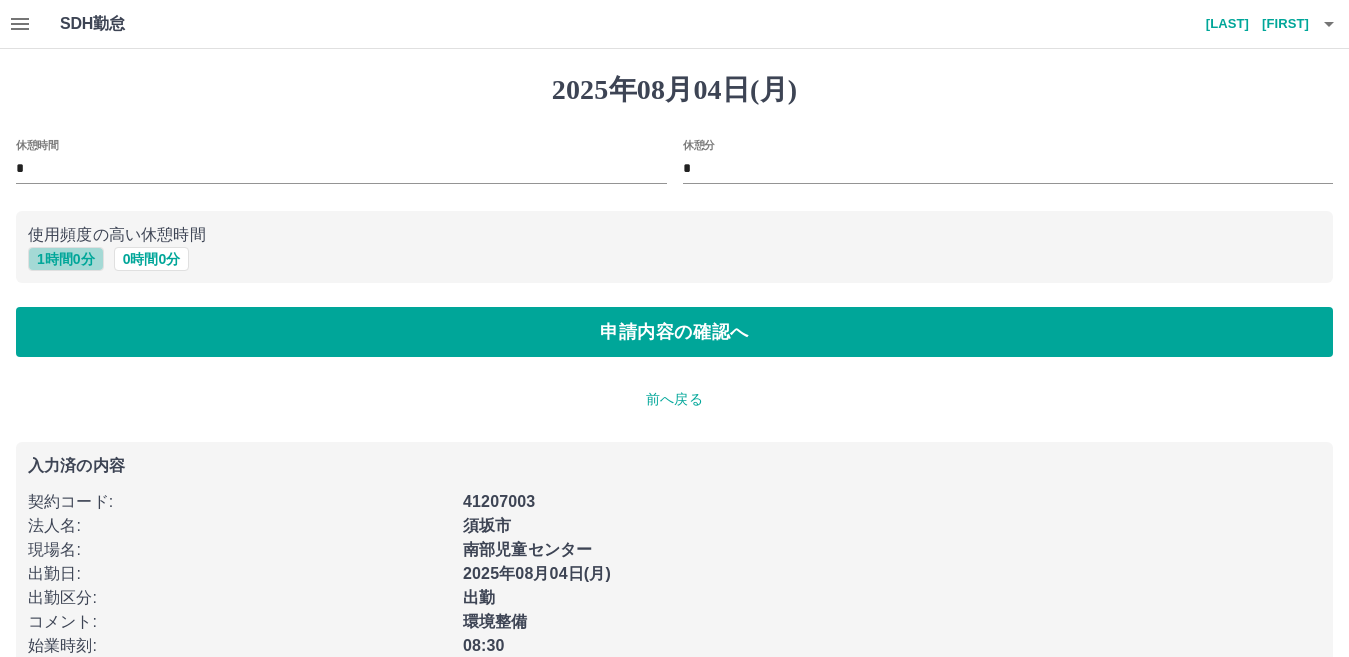 click on "1 時間 0 分" at bounding box center [66, 259] 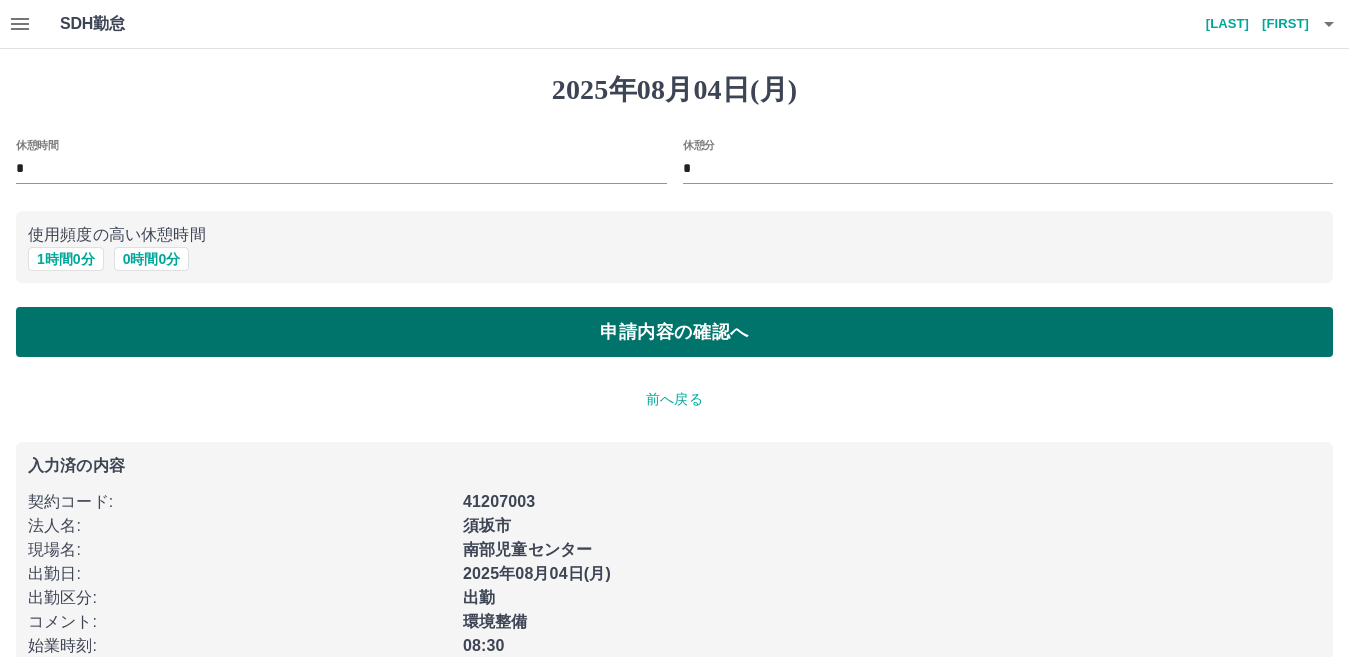 click on "申請内容の確認へ" at bounding box center [674, 332] 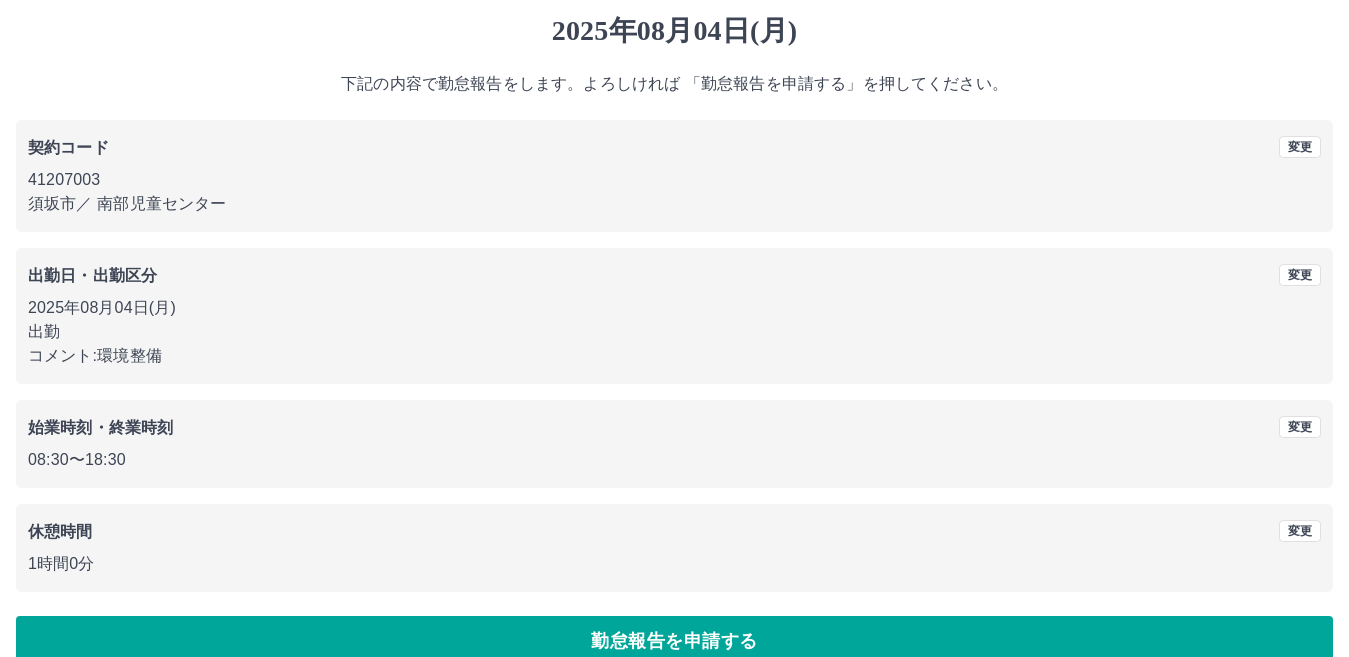 scroll, scrollTop: 92, scrollLeft: 0, axis: vertical 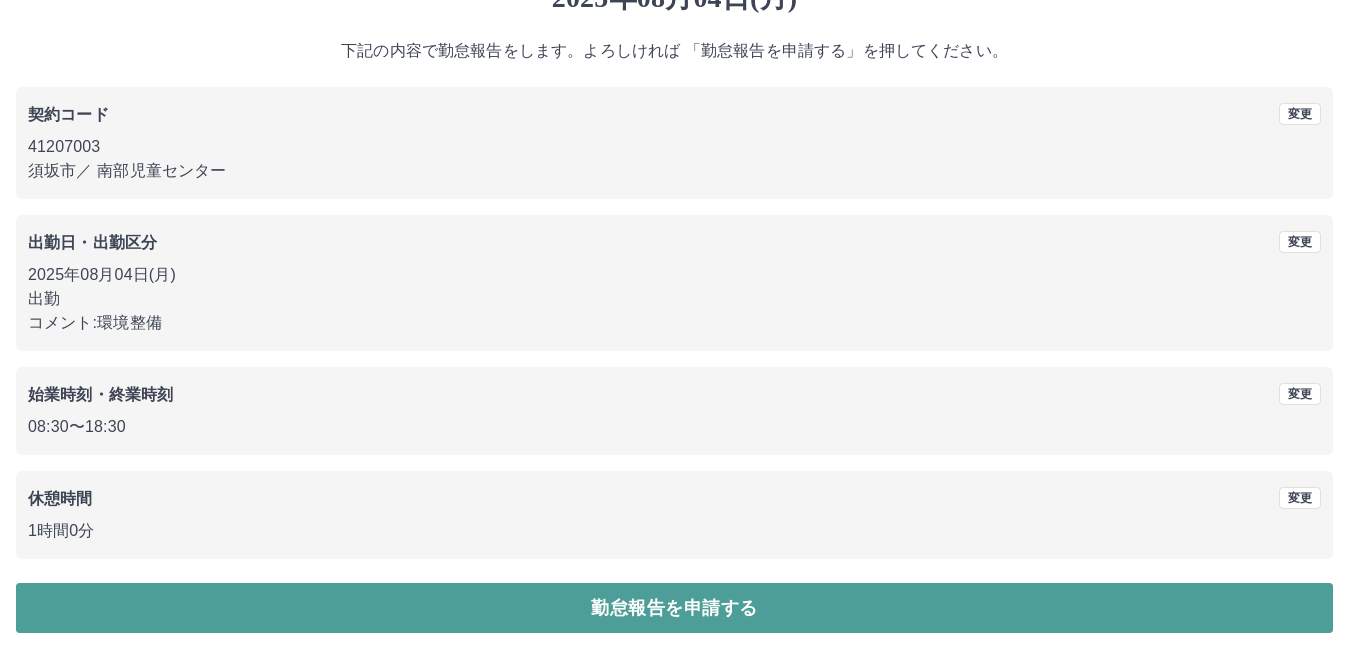click on "勤怠報告を申請する" at bounding box center [674, 608] 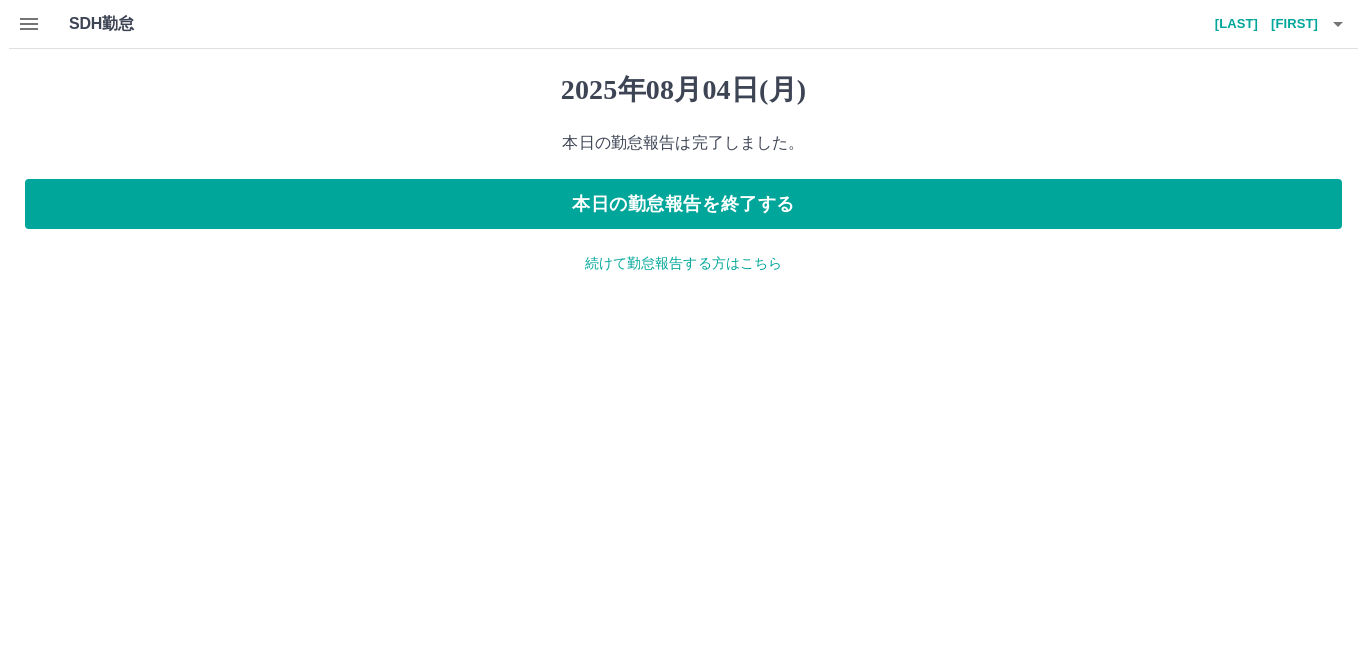 scroll, scrollTop: 0, scrollLeft: 0, axis: both 